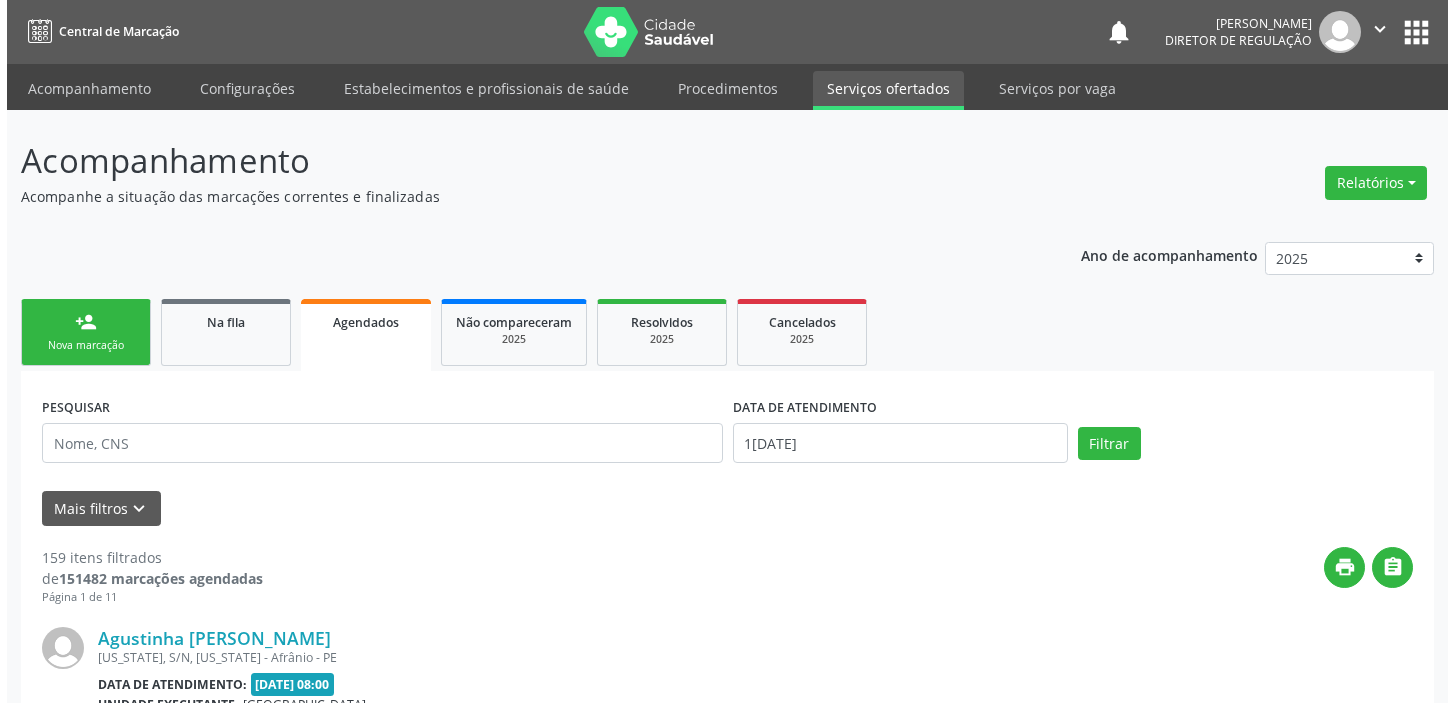 scroll, scrollTop: 0, scrollLeft: 0, axis: both 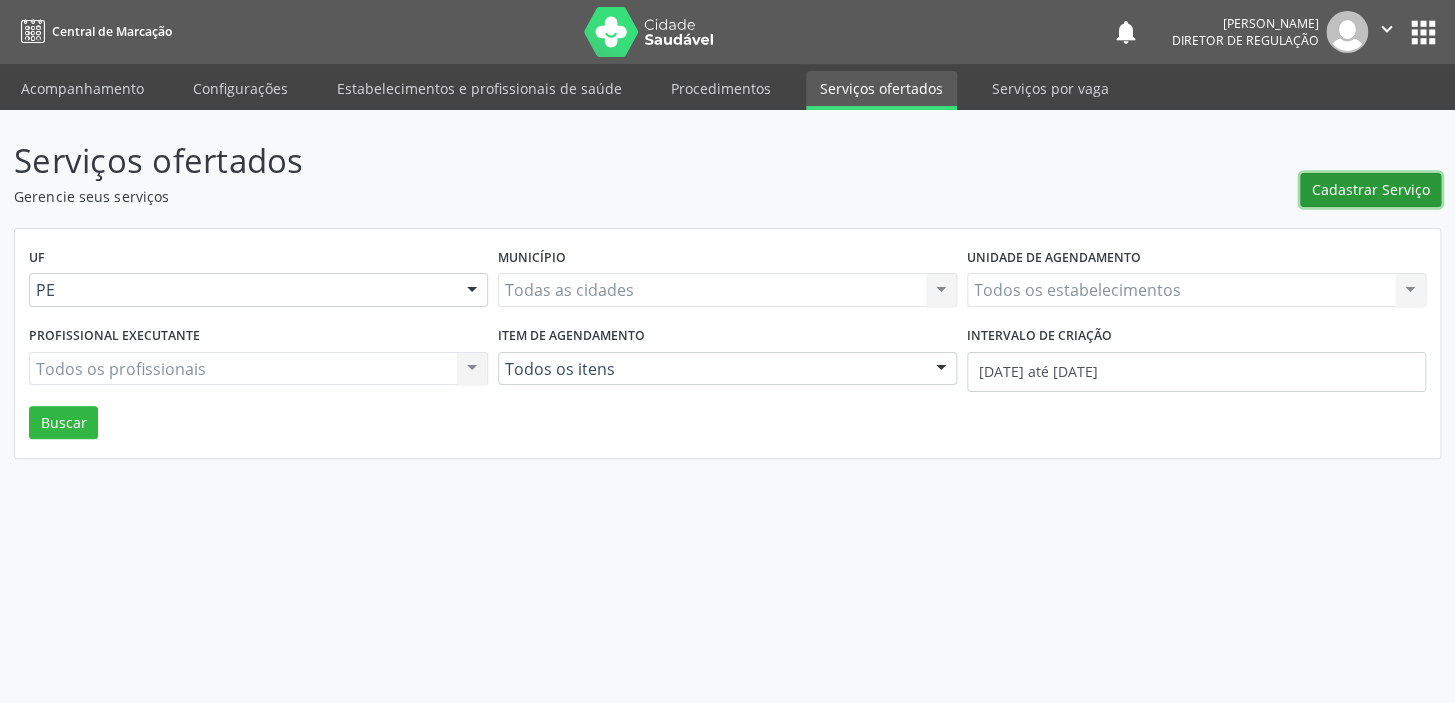 click on "Cadastrar Serviço" at bounding box center (1370, 190) 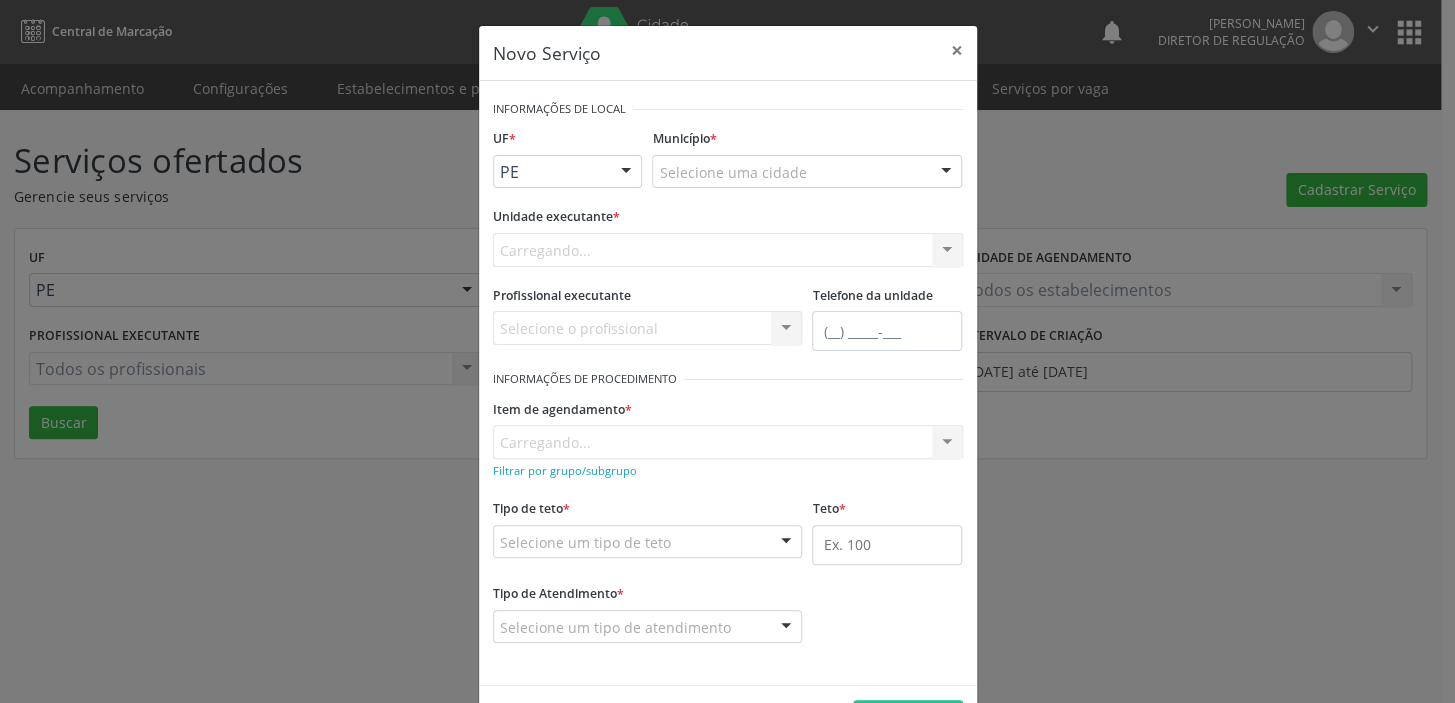 scroll, scrollTop: 0, scrollLeft: 0, axis: both 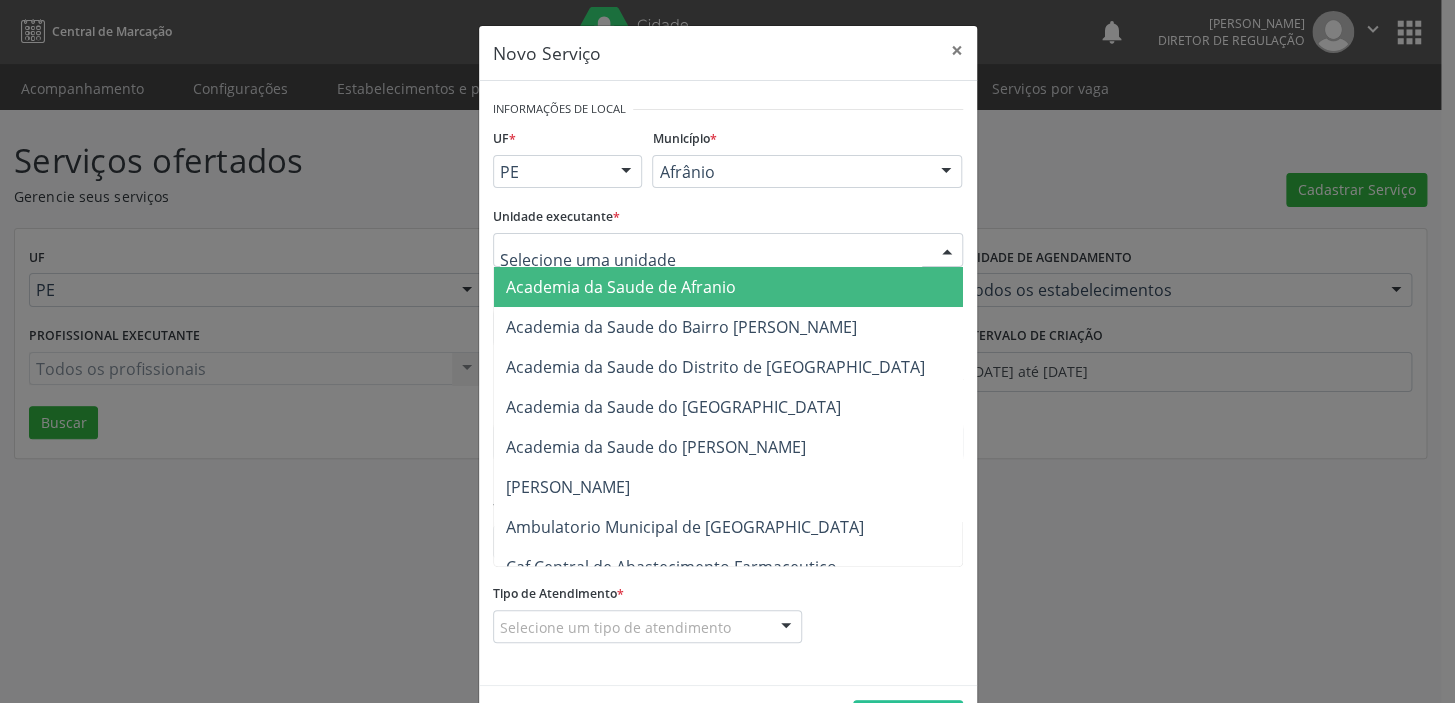 click at bounding box center [728, 250] 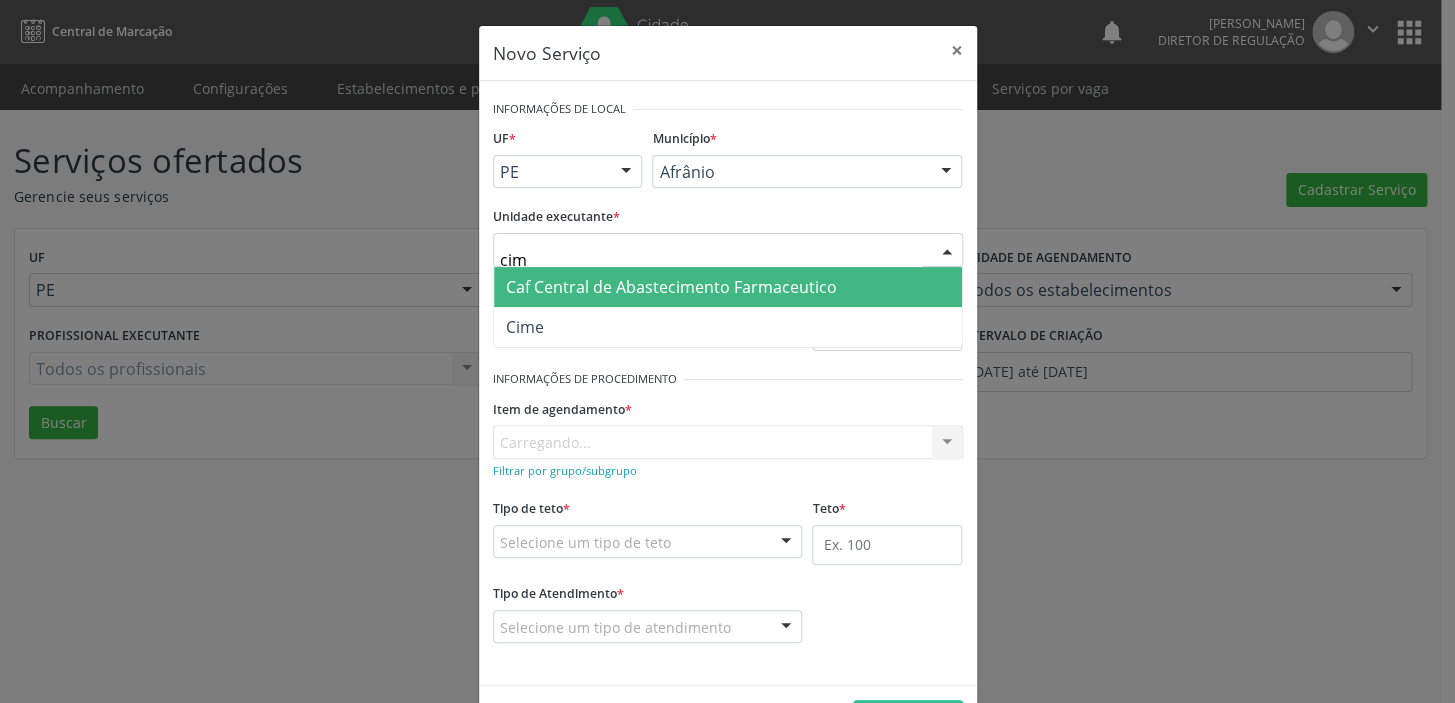 type on "cime" 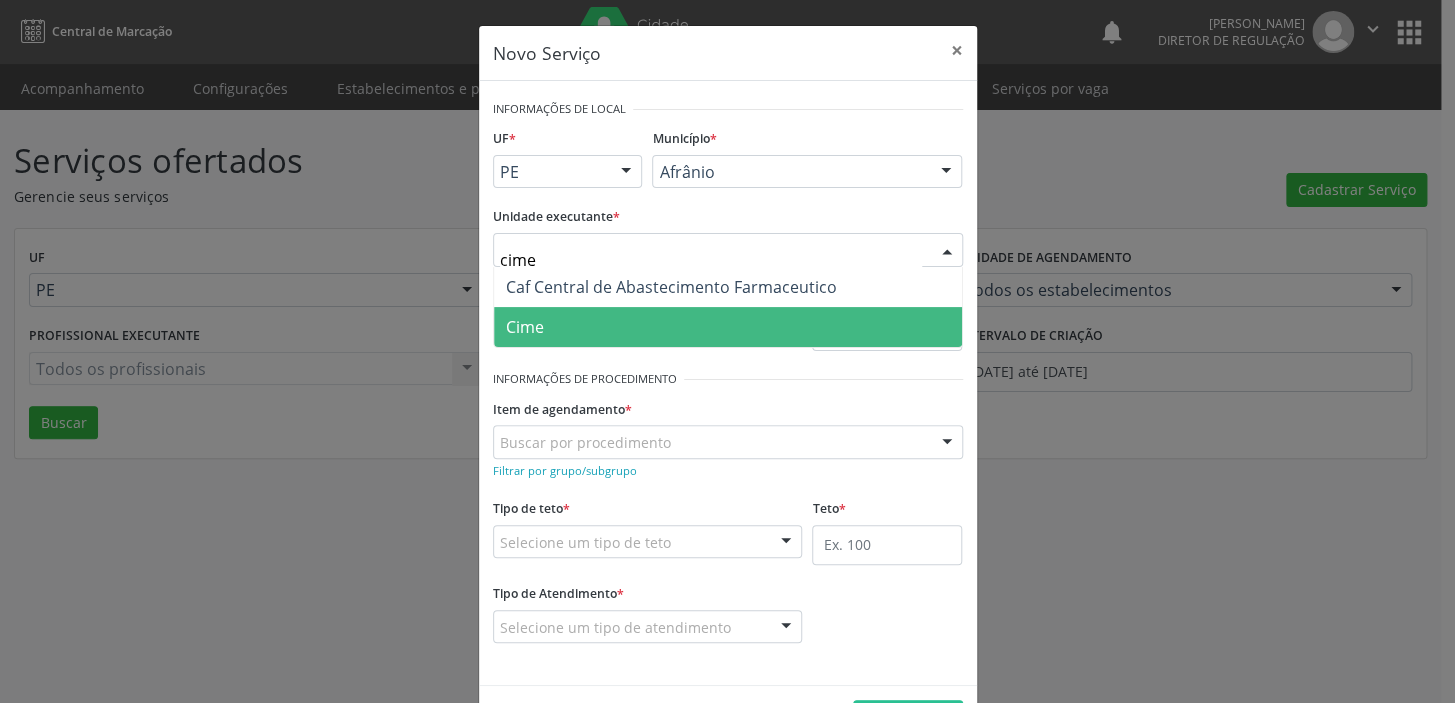 click on "Cime" at bounding box center (728, 327) 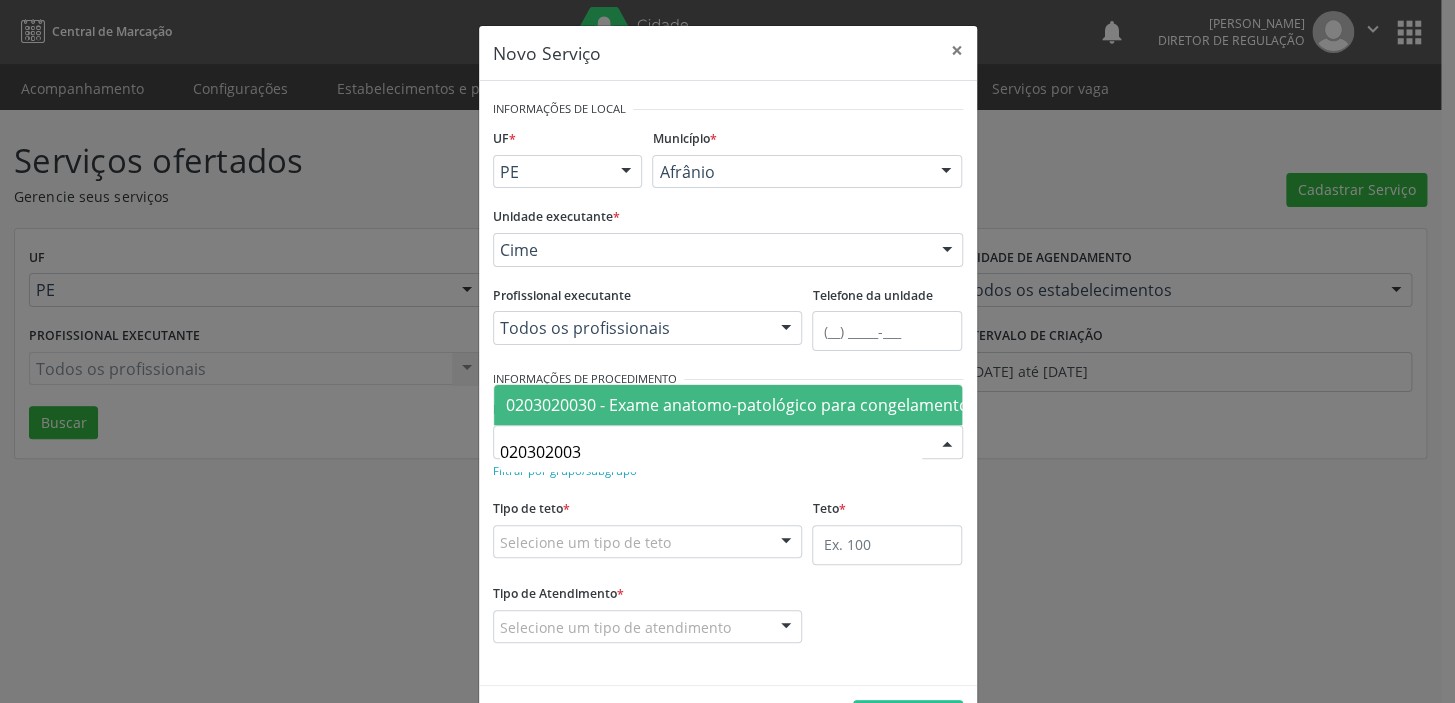 type on "0203020030" 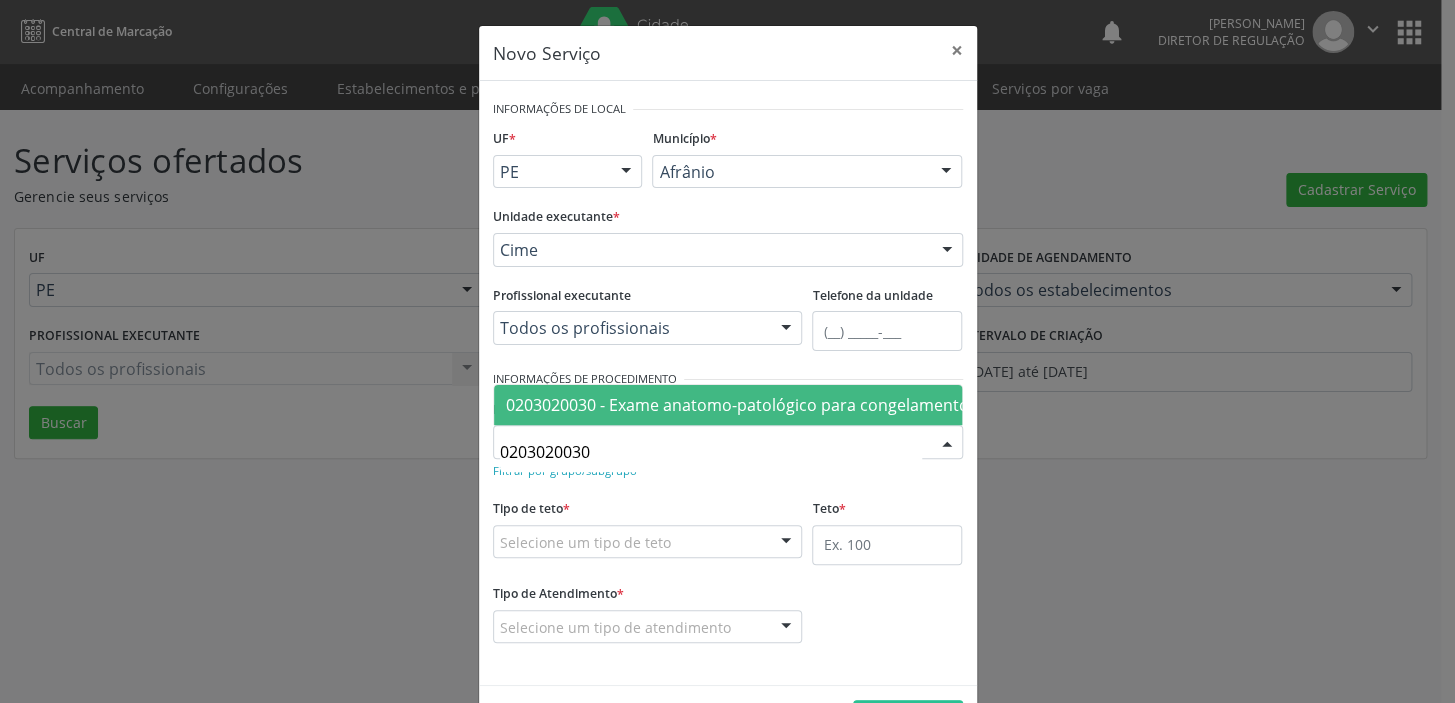 click on "0203020030 - Exame anatomo-patológico para congelamento / parafina por peça cirurgica ou por biopsia (exceto colo uterino e mama)" at bounding box center (1016, 405) 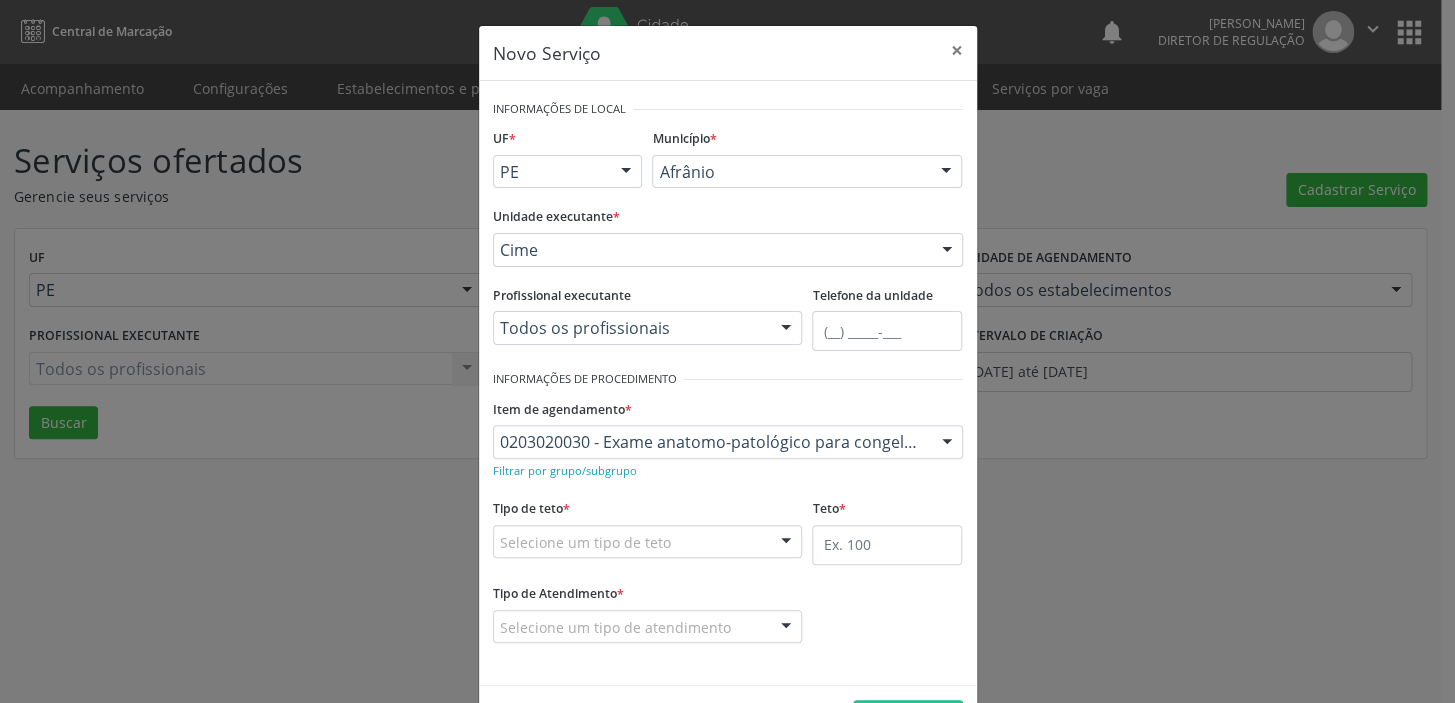 drag, startPoint x: 550, startPoint y: 541, endPoint x: 521, endPoint y: 609, distance: 73.92564 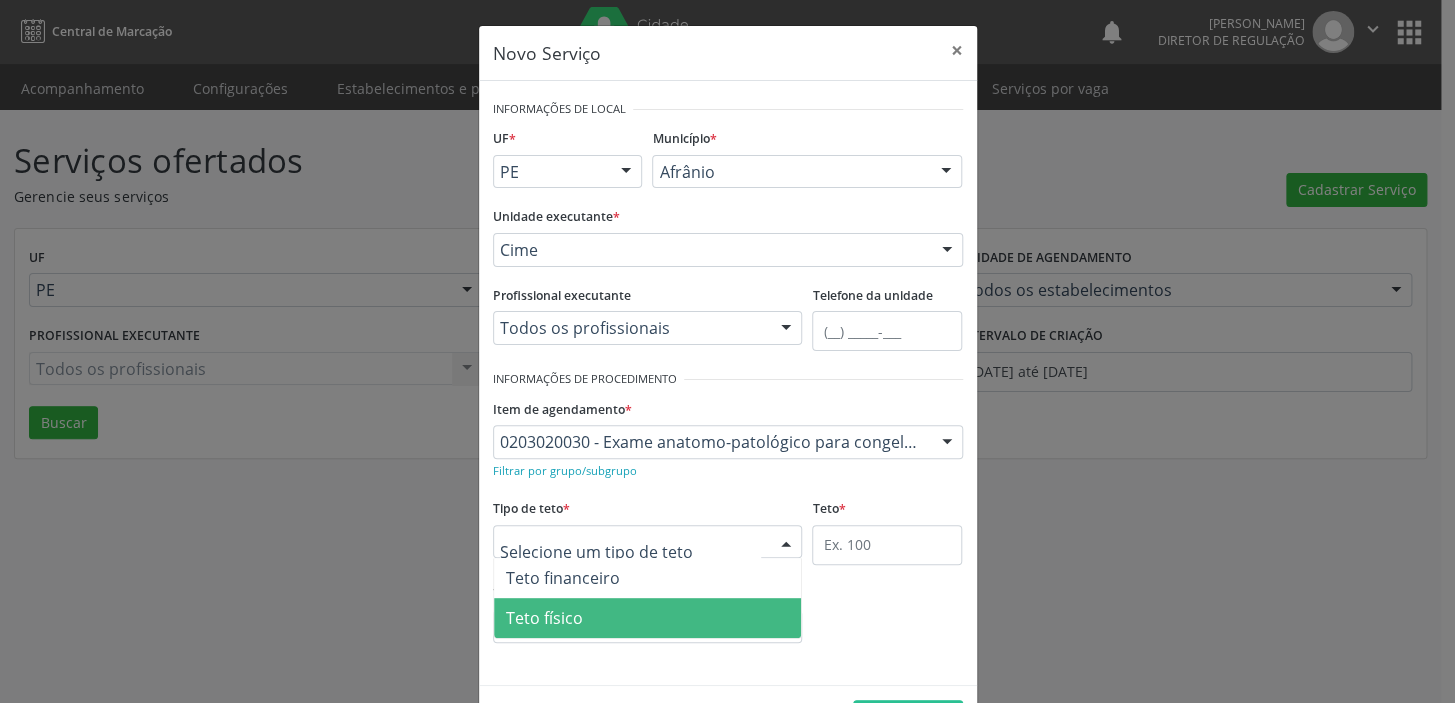 drag, startPoint x: 520, startPoint y: 620, endPoint x: 584, endPoint y: 592, distance: 69.856995 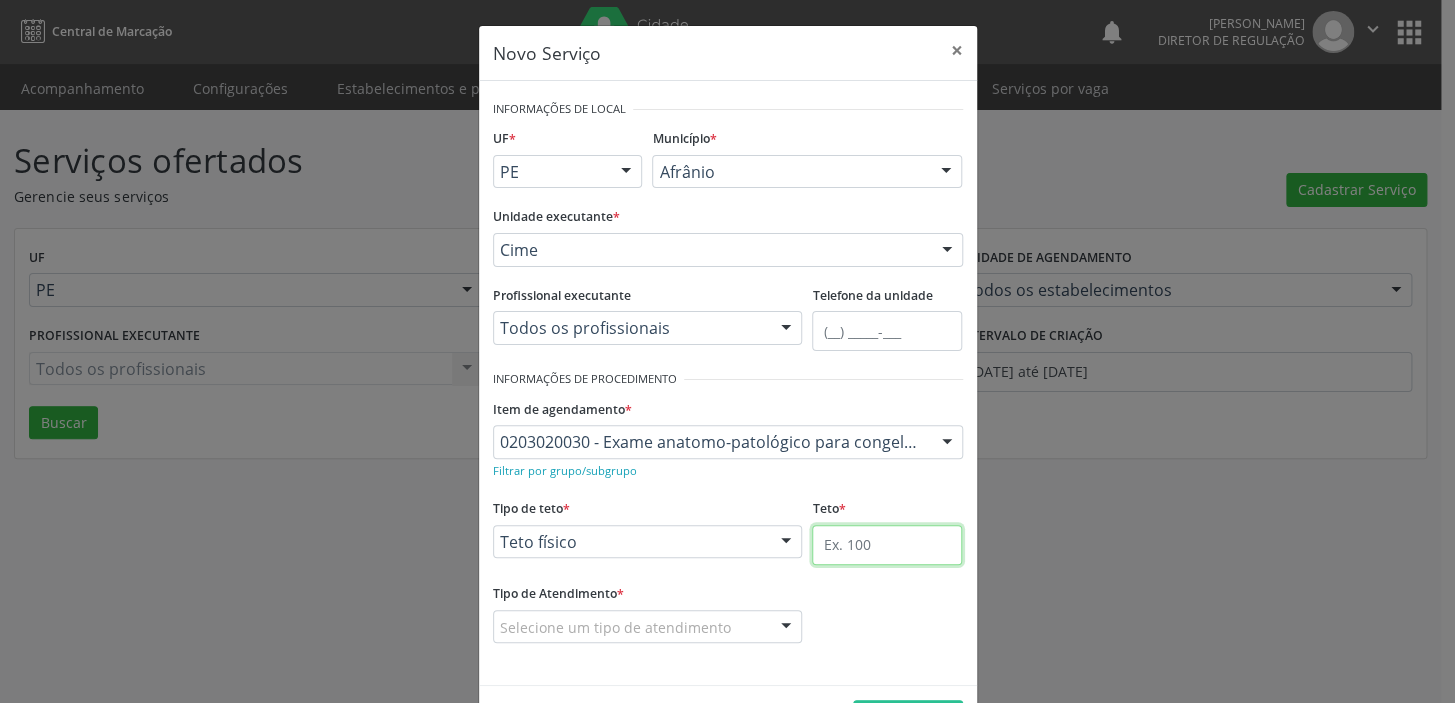 click at bounding box center (887, 545) 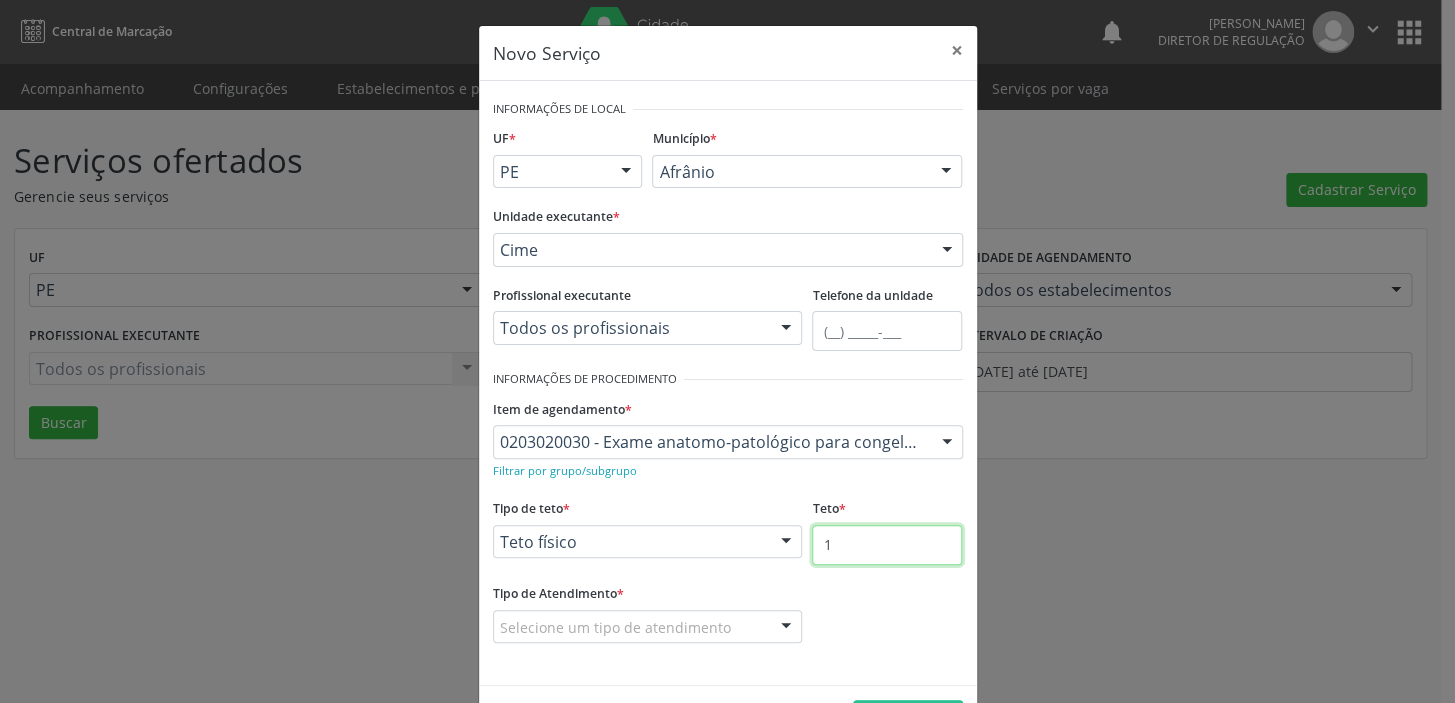 type on "1" 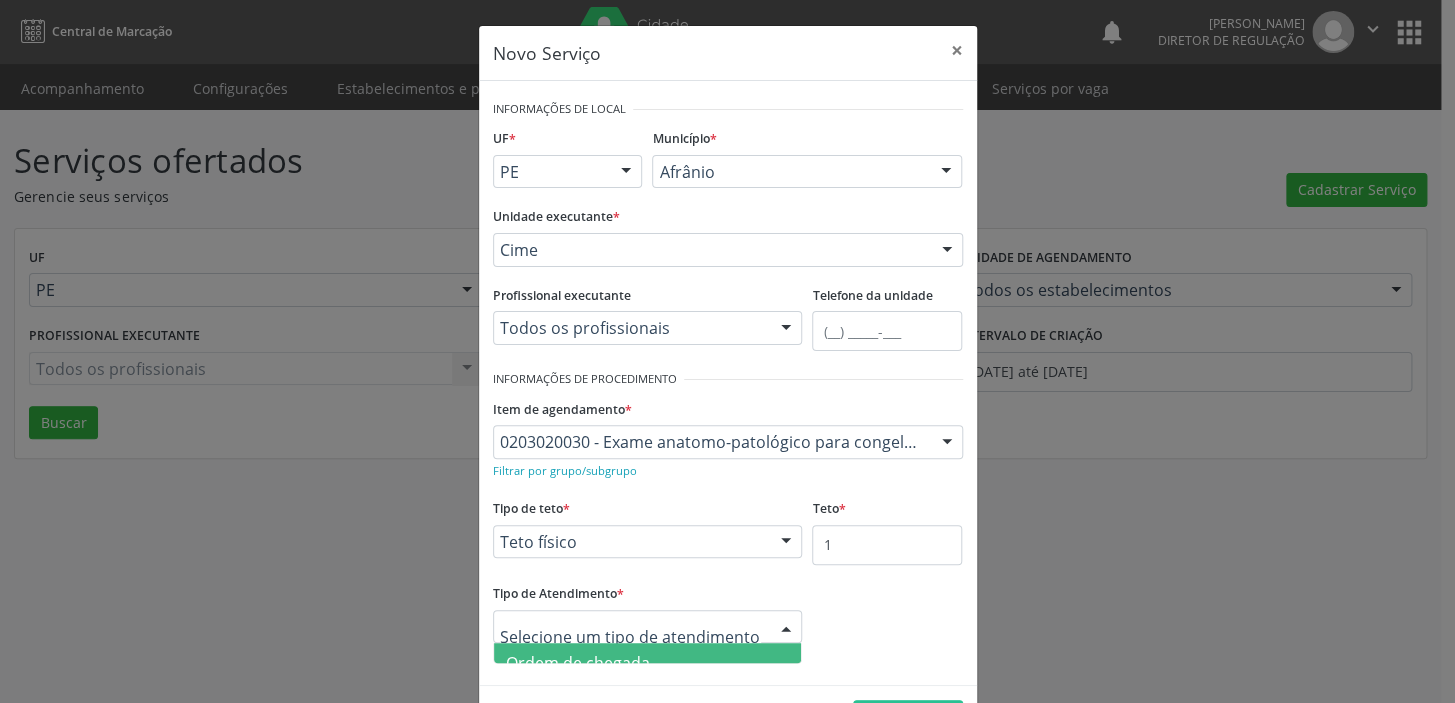 click on "Ordem de chegada" at bounding box center [648, 663] 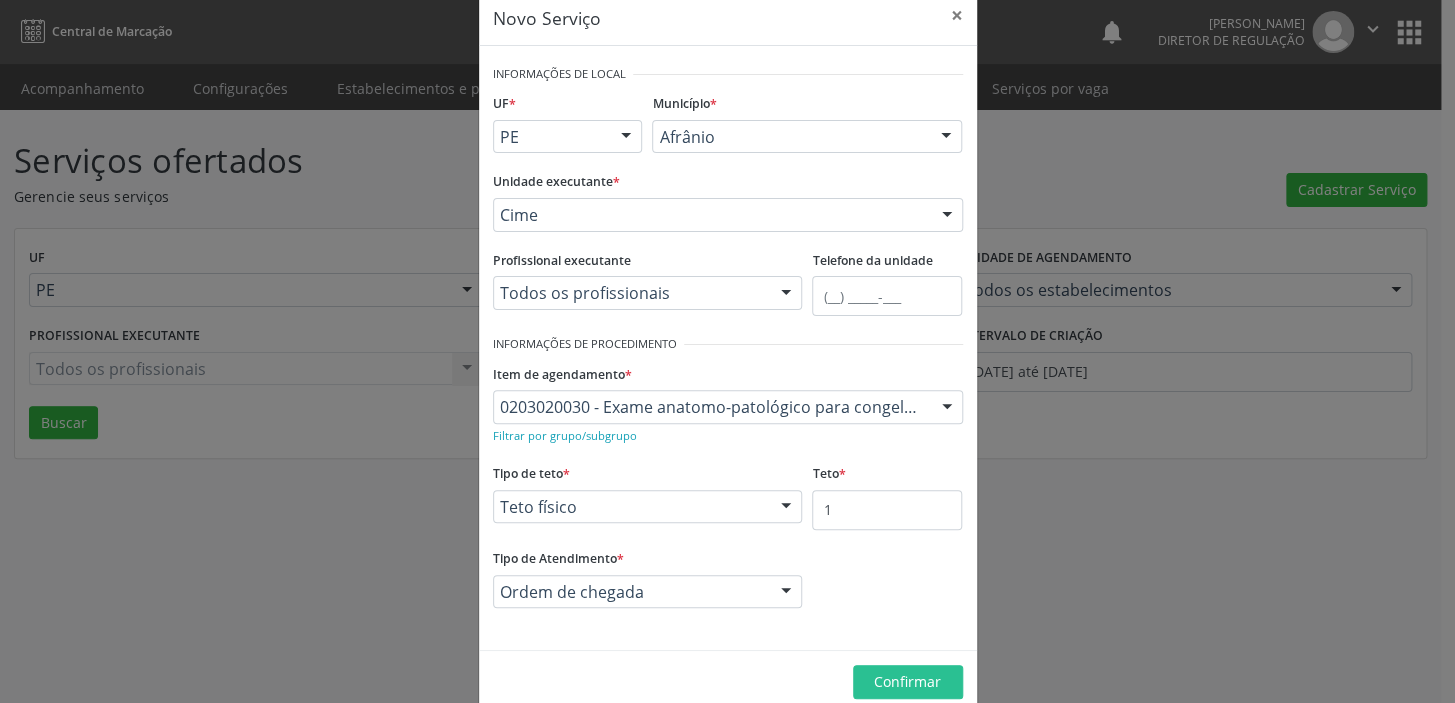 scroll, scrollTop: 69, scrollLeft: 0, axis: vertical 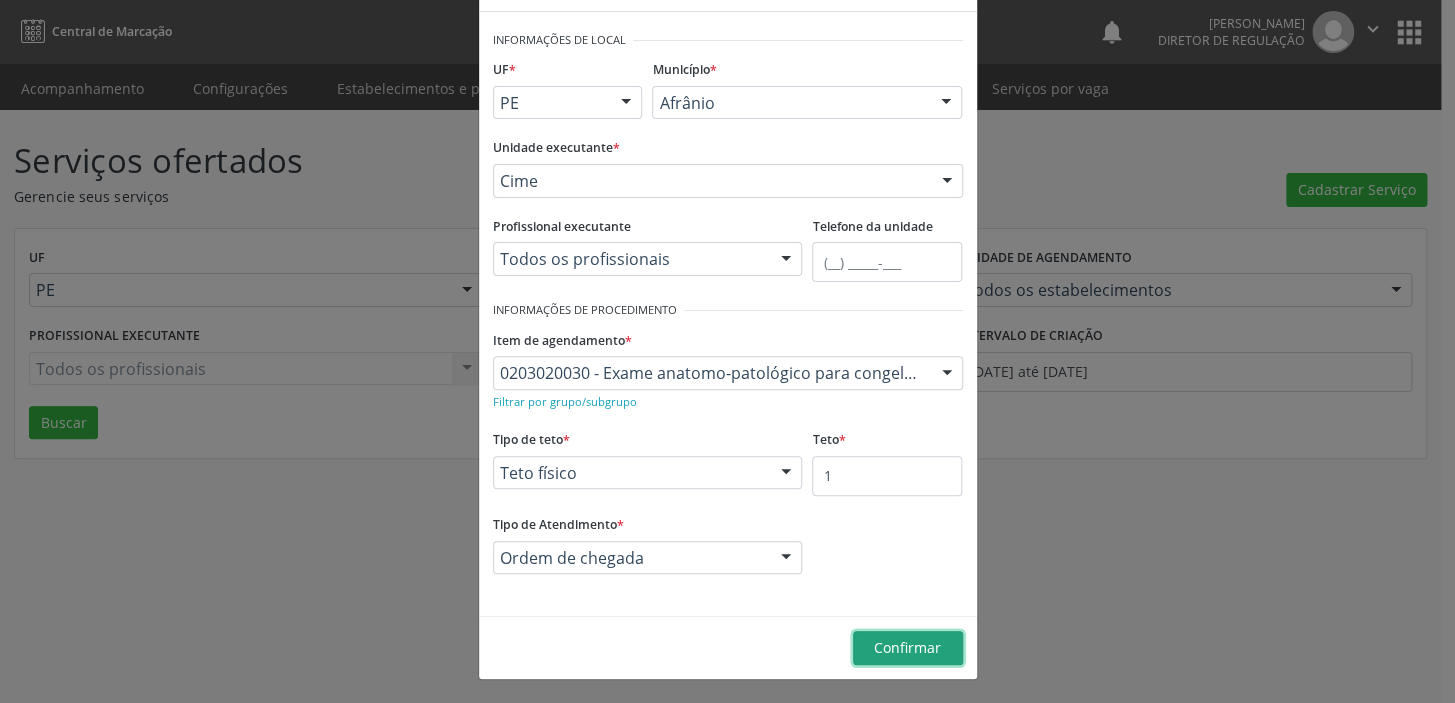 click on "Confirmar" at bounding box center [907, 647] 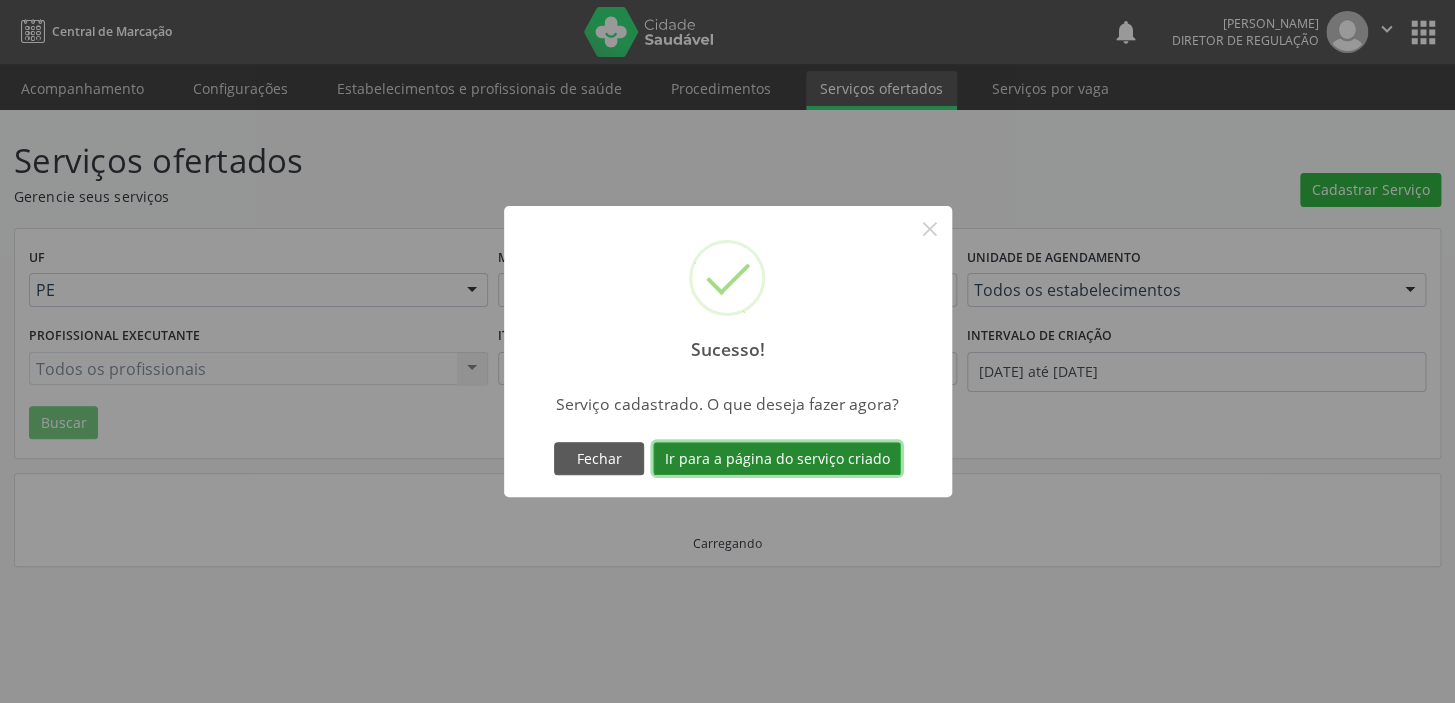 click on "Ir para a página do serviço criado" at bounding box center [777, 459] 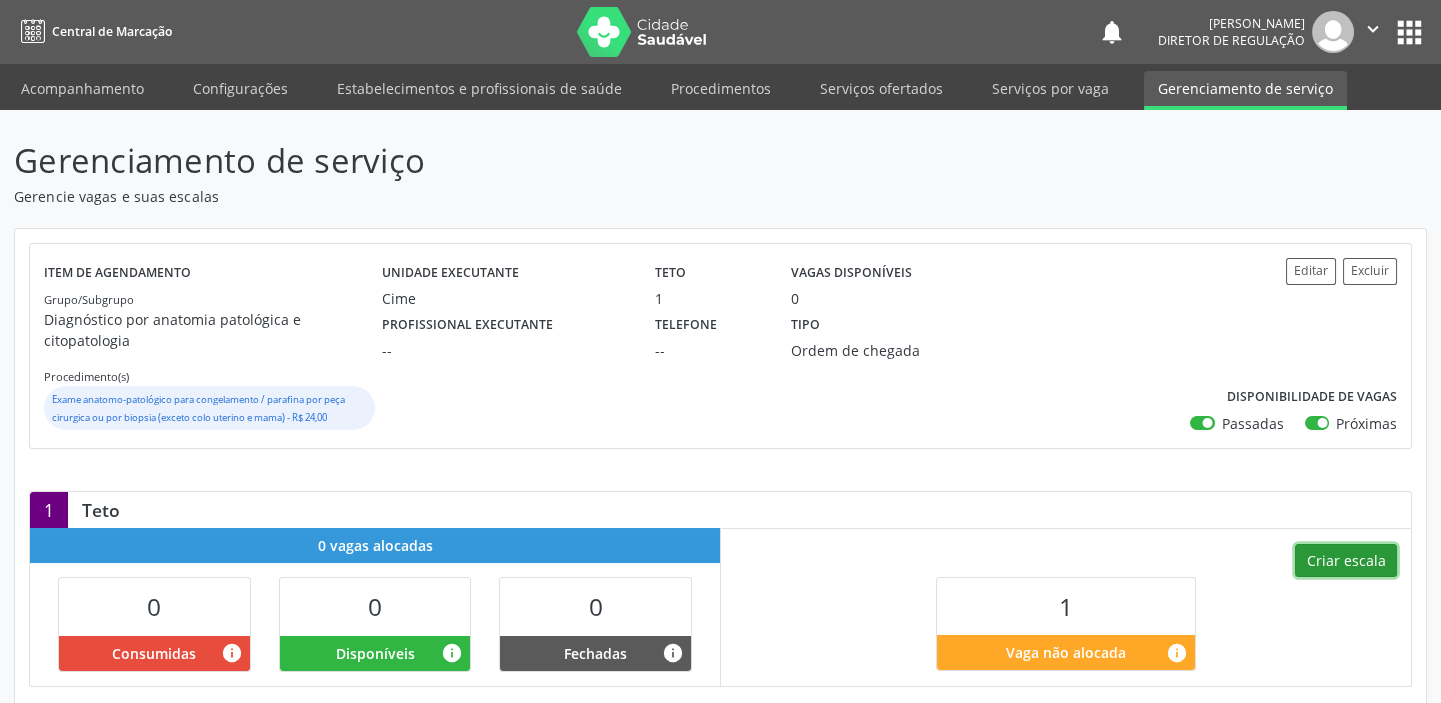click on "Criar escala" at bounding box center [1346, 561] 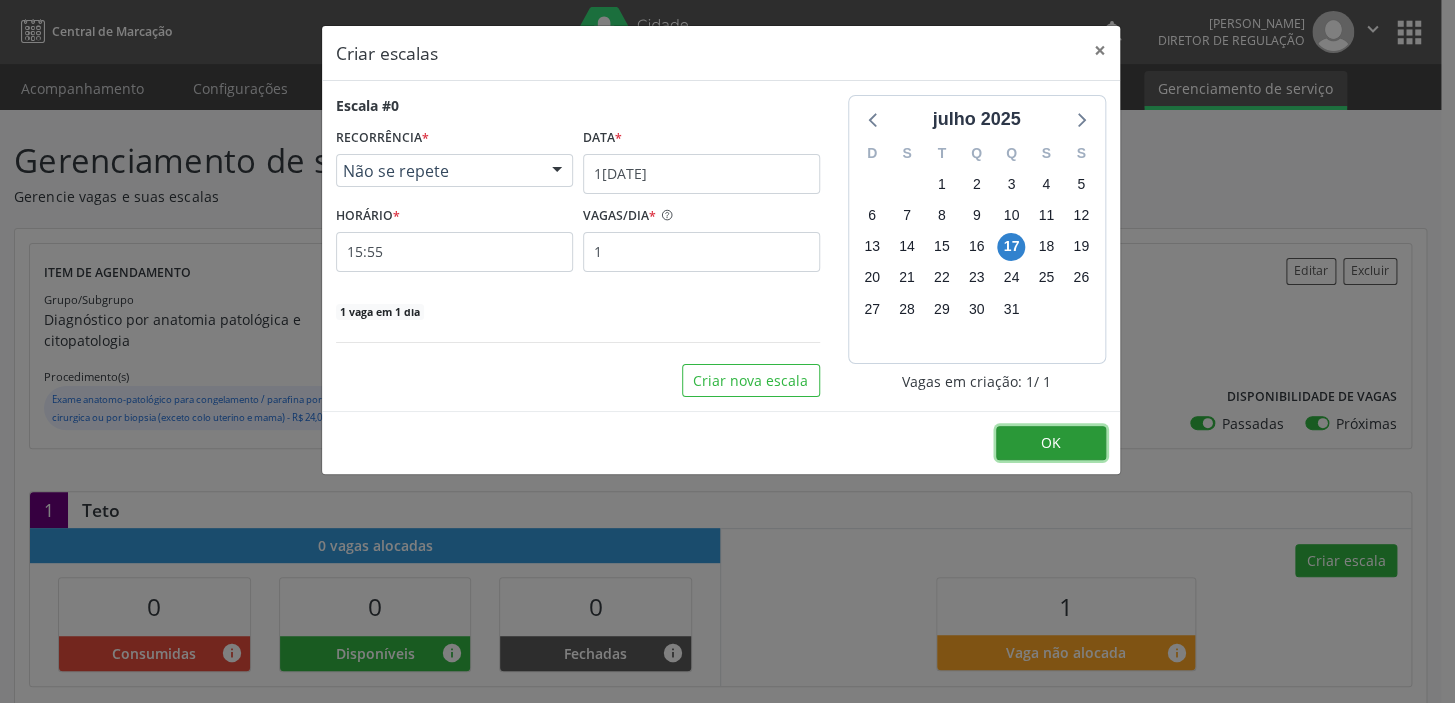 click on "OK" at bounding box center [1051, 442] 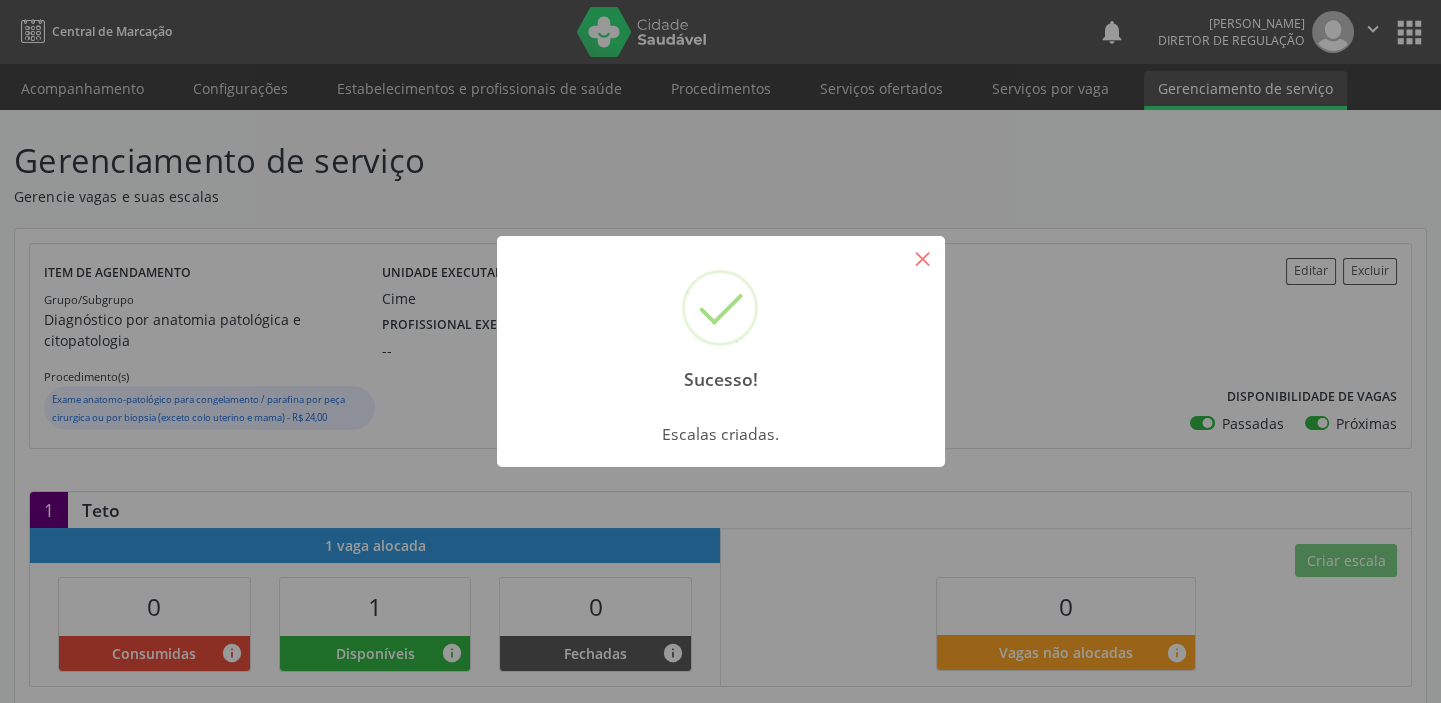 click on "×" at bounding box center [923, 258] 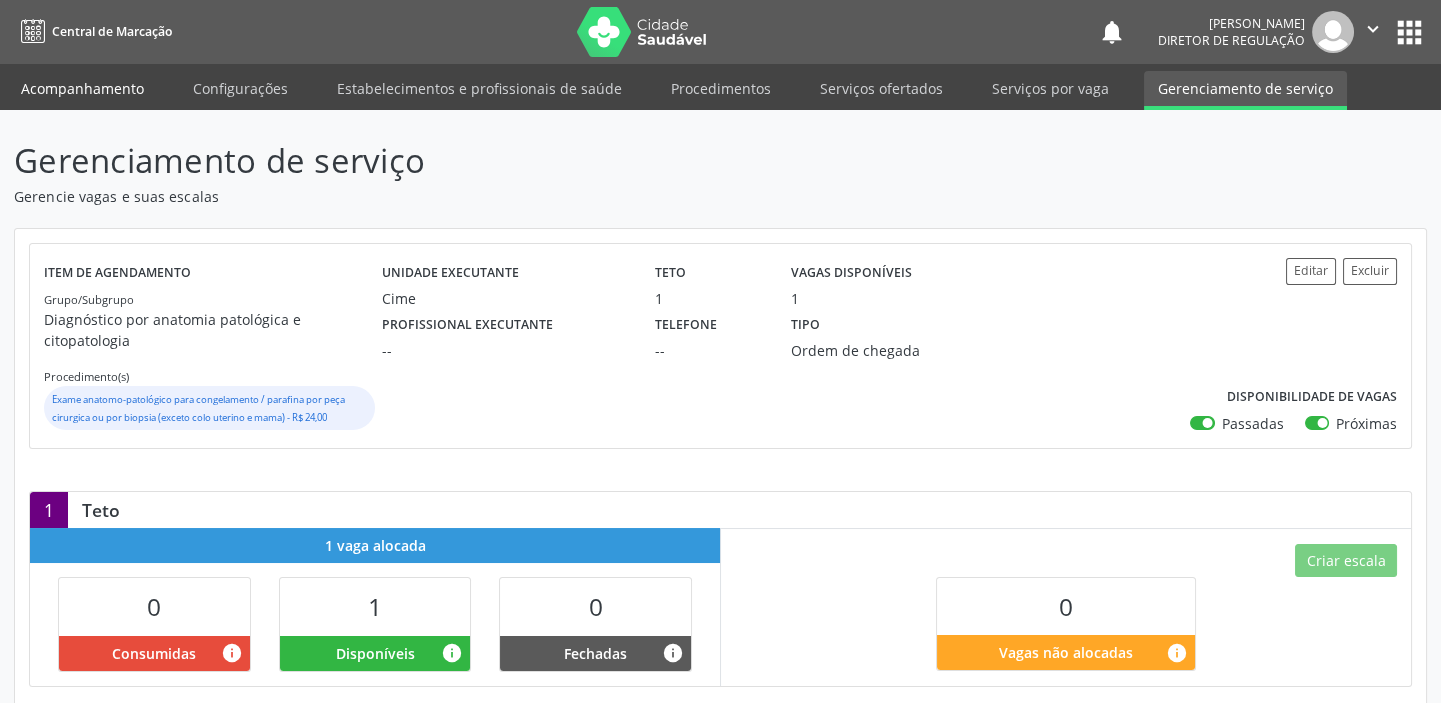 click on "Acompanhamento" at bounding box center [82, 88] 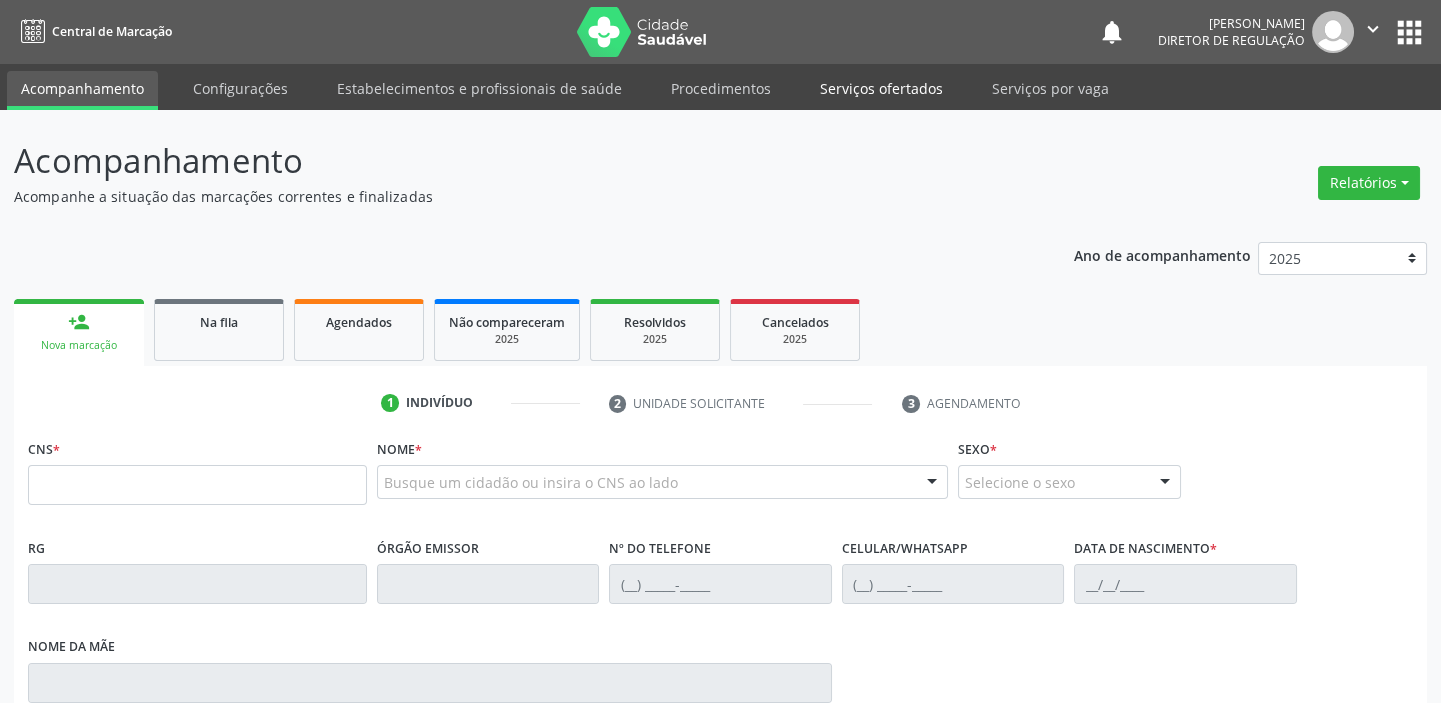 click on "Serviços ofertados" at bounding box center [881, 88] 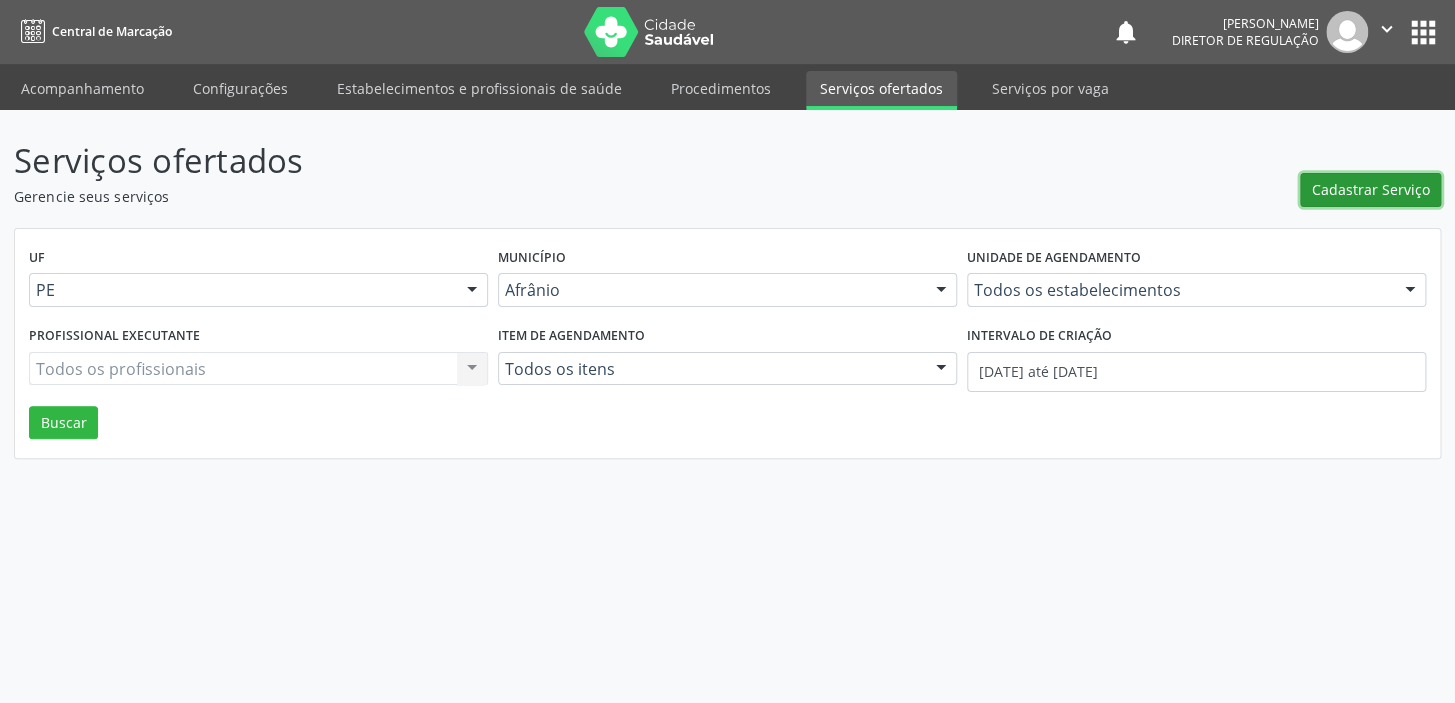 click on "Cadastrar Serviço" at bounding box center [1371, 189] 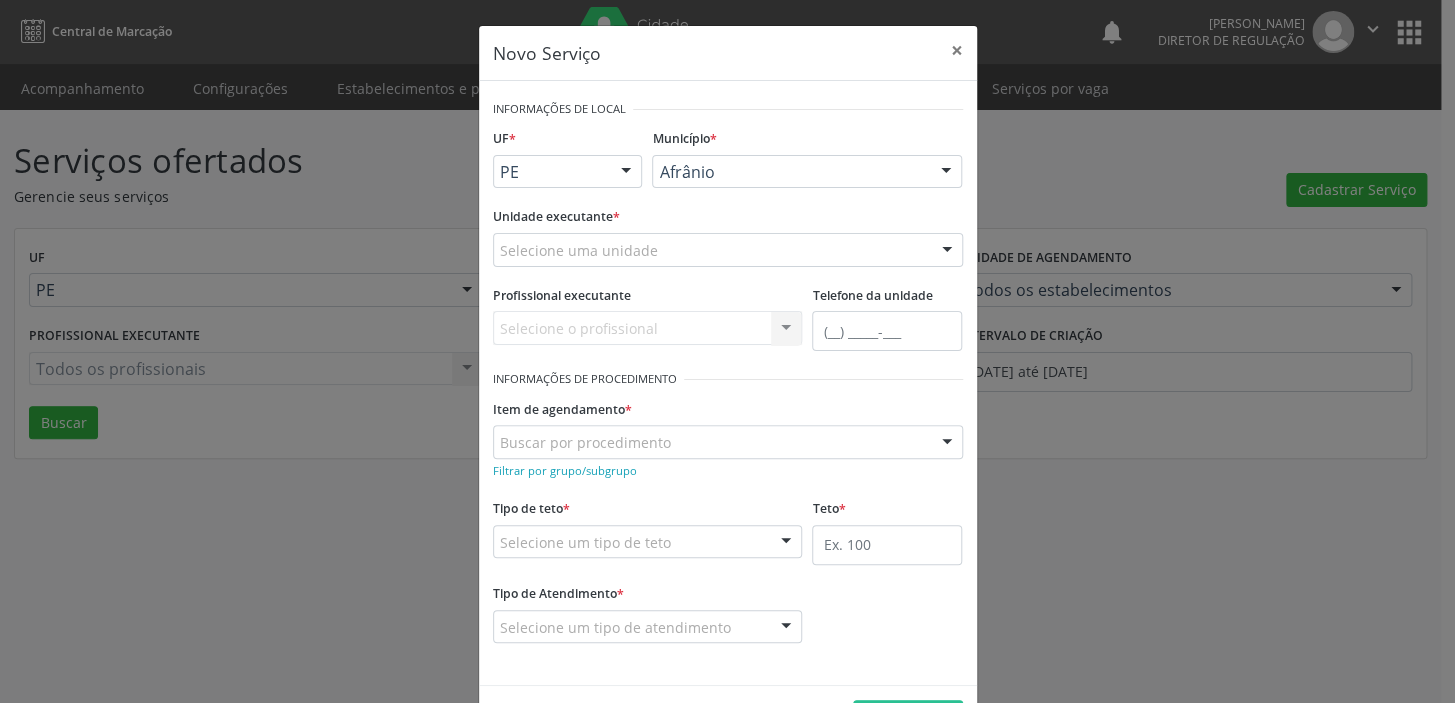 scroll, scrollTop: 0, scrollLeft: 0, axis: both 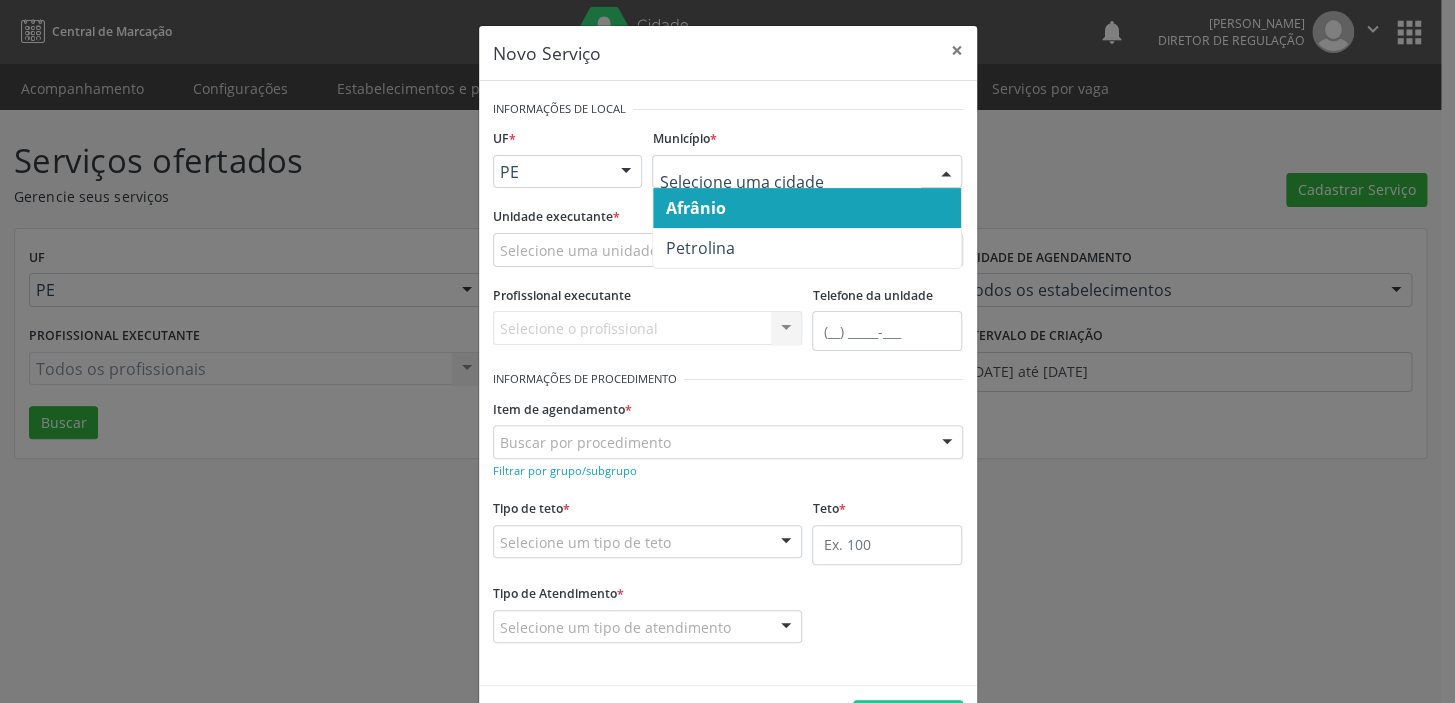 click on "Afrânio" at bounding box center (695, 208) 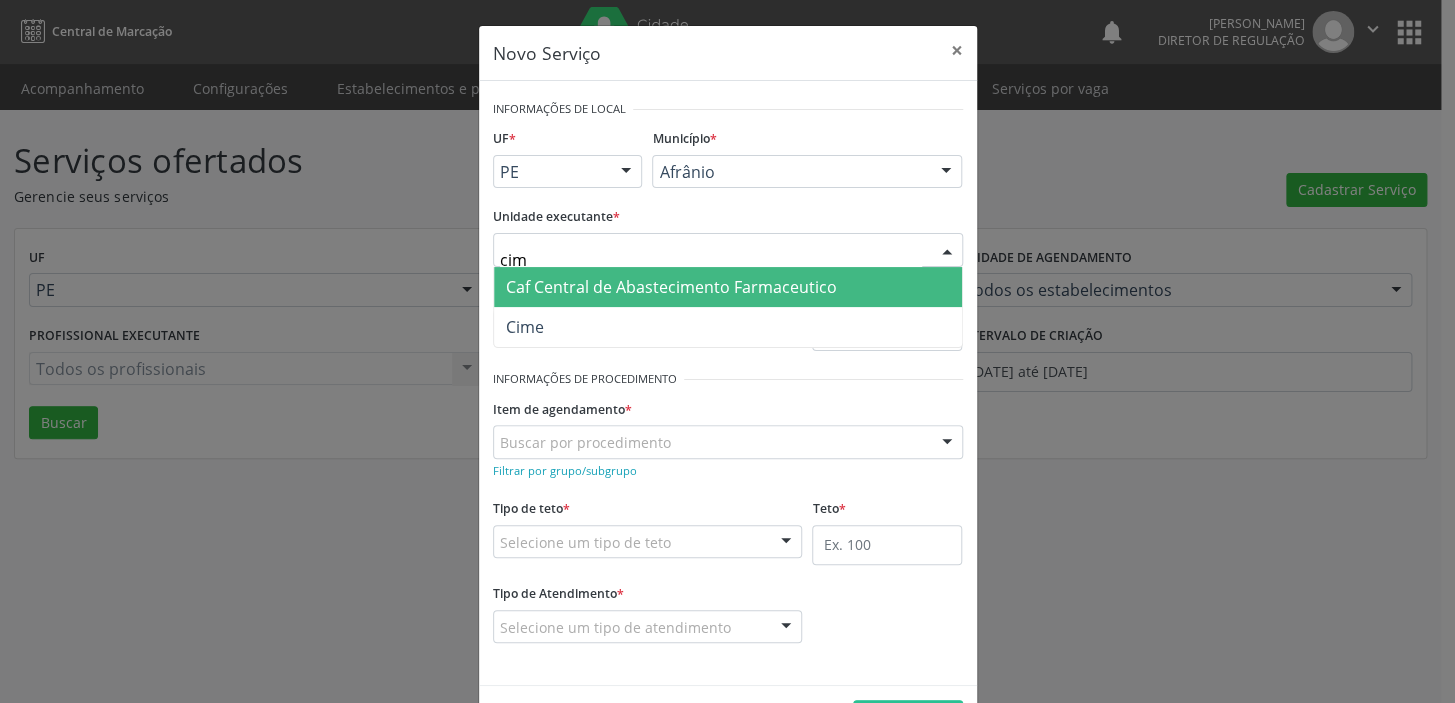 type on "cime" 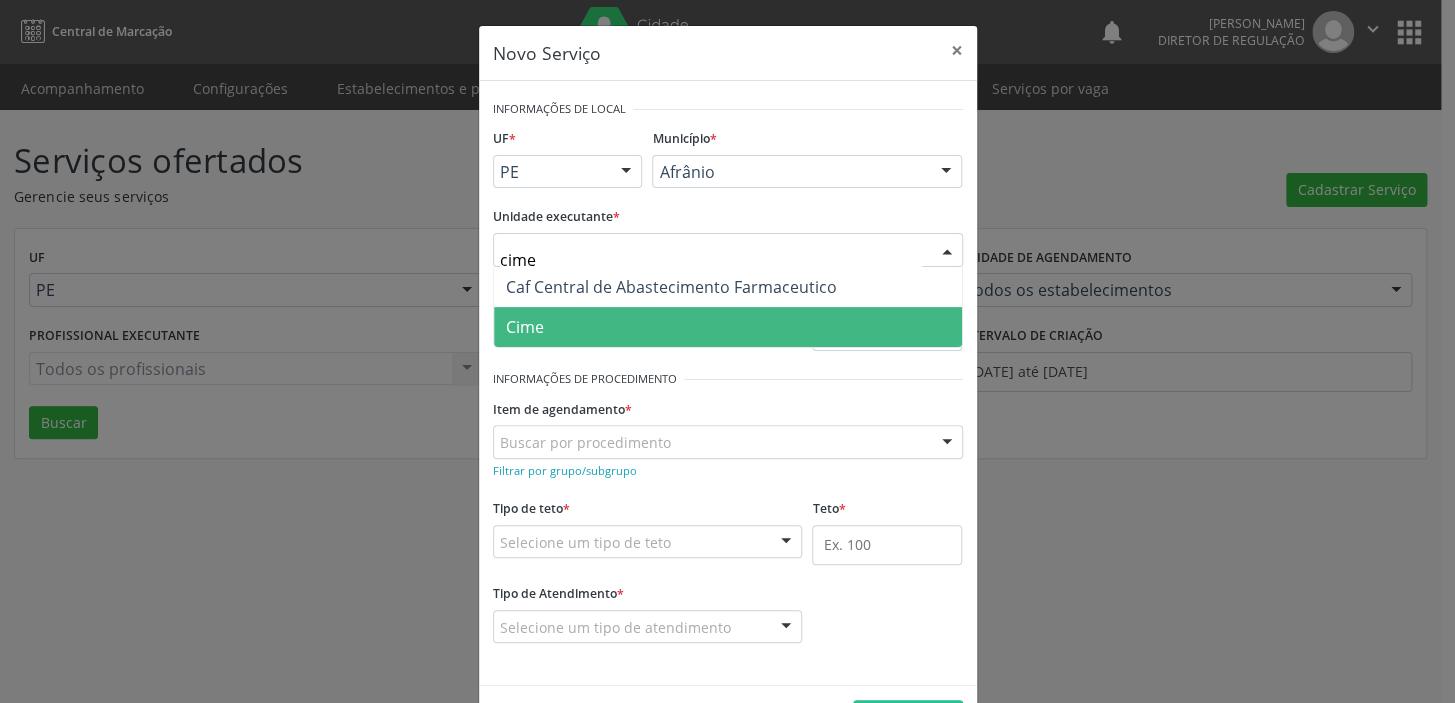 click on "Cime" at bounding box center (728, 327) 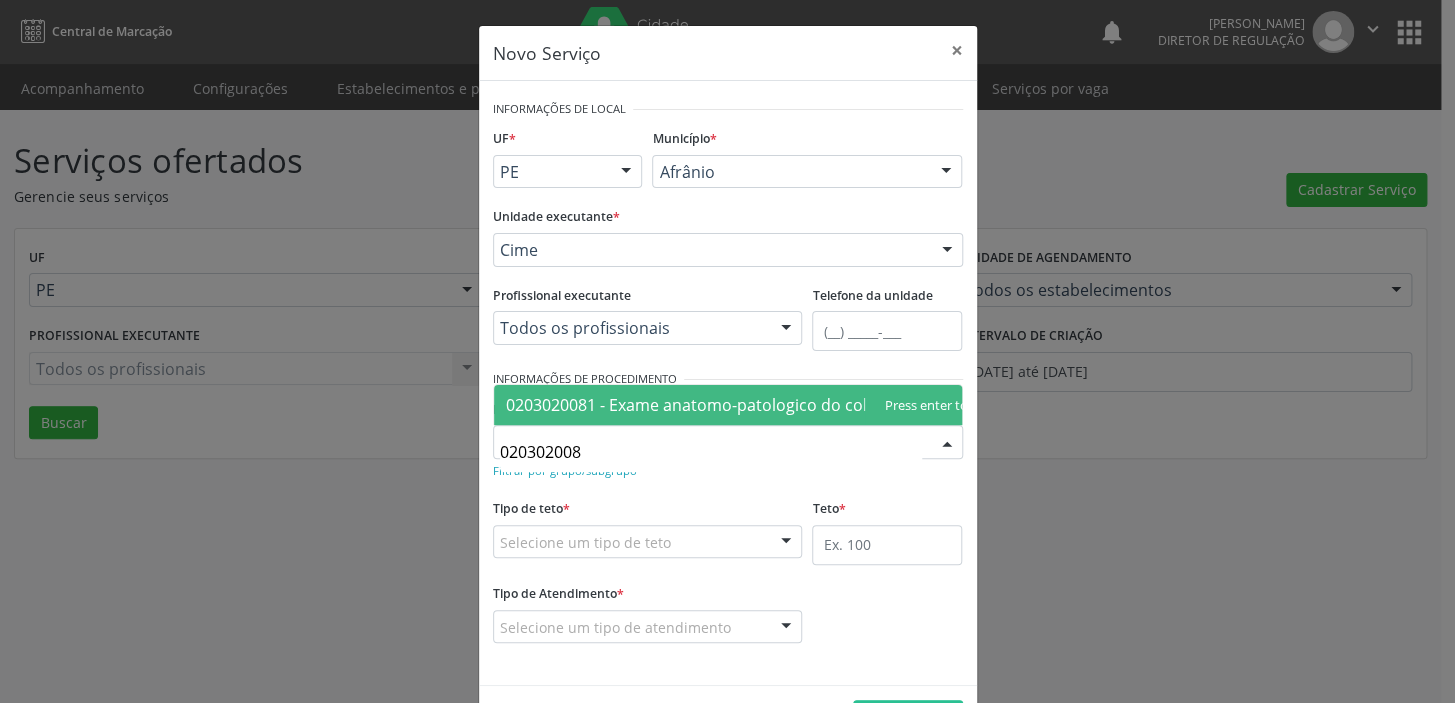 type on "0203020081" 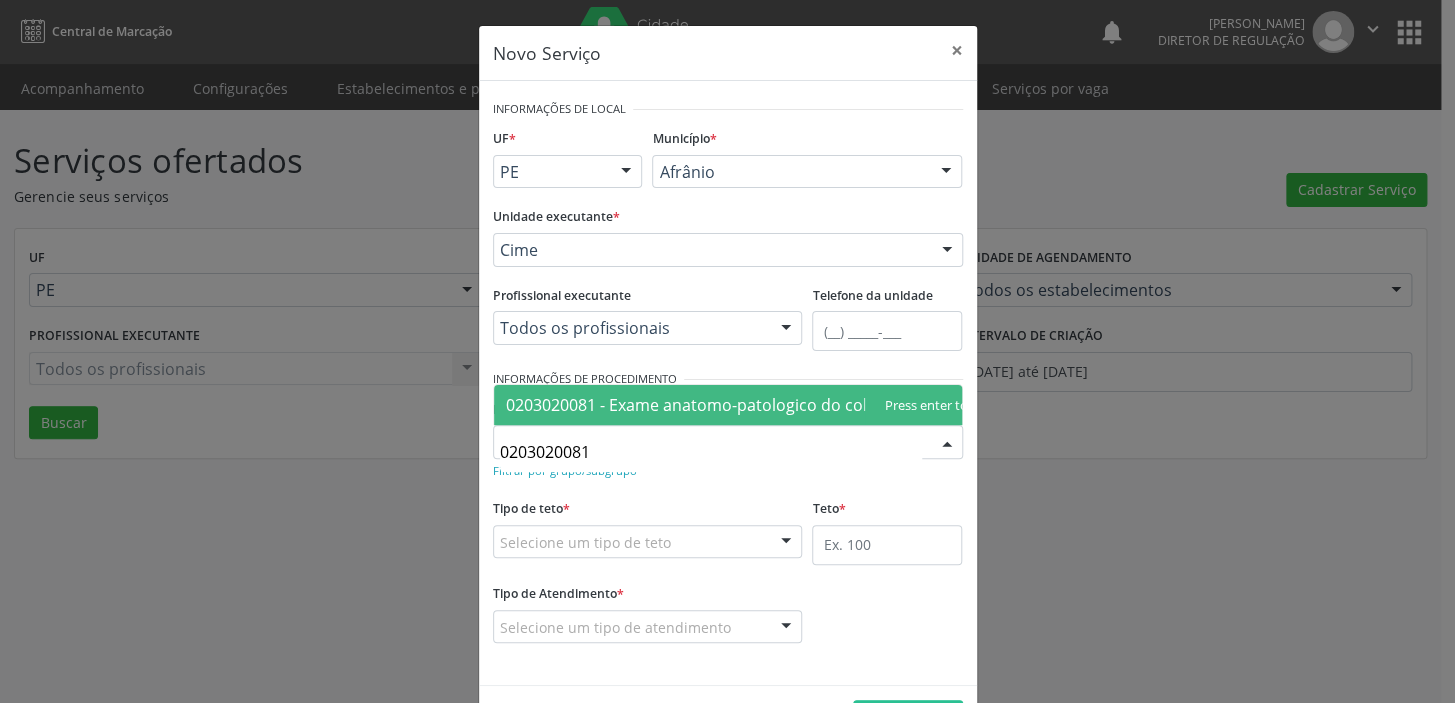 click on "0203020081 - Exame anatomo-patologico do colo uterino - biopsia     No elements found. Consider changing the search query.   List is empty." at bounding box center (728, 404) 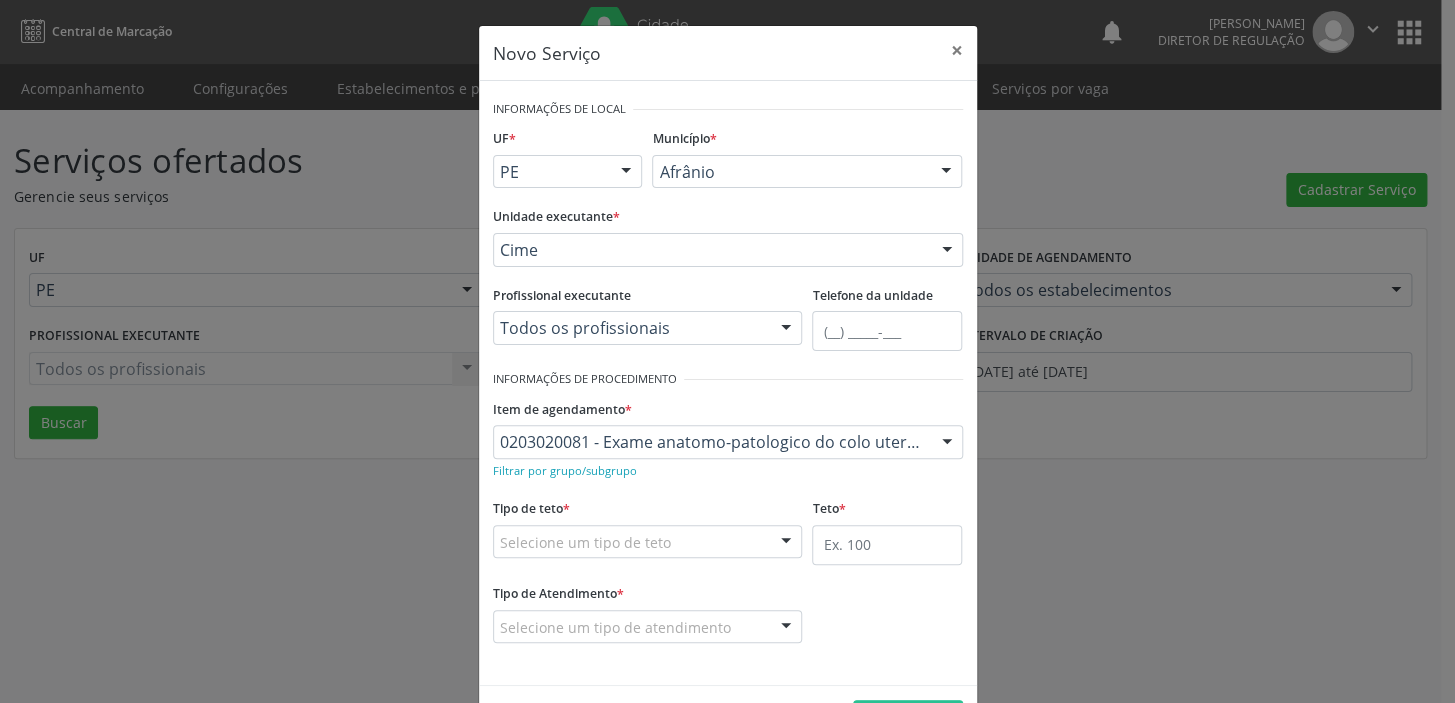 drag, startPoint x: 553, startPoint y: 535, endPoint x: 541, endPoint y: 563, distance: 30.463093 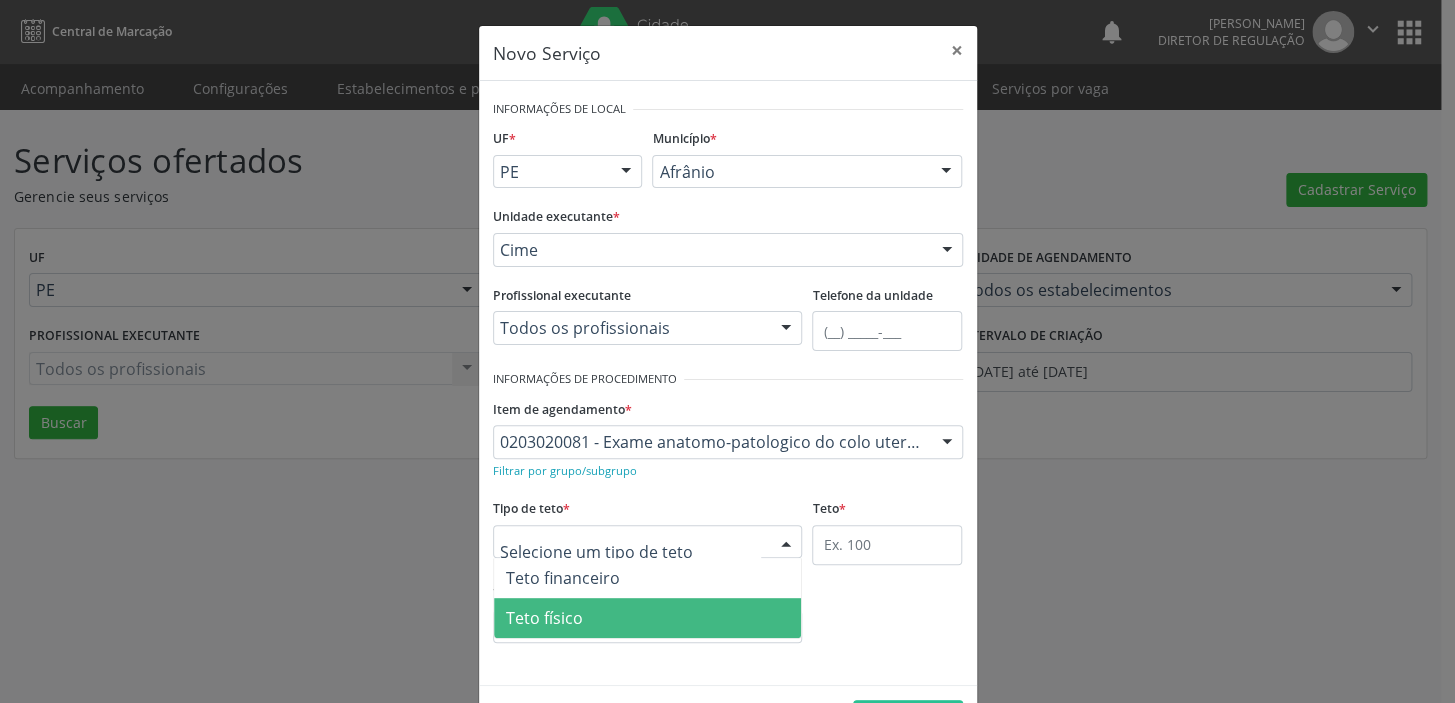click on "Teto físico" at bounding box center (544, 618) 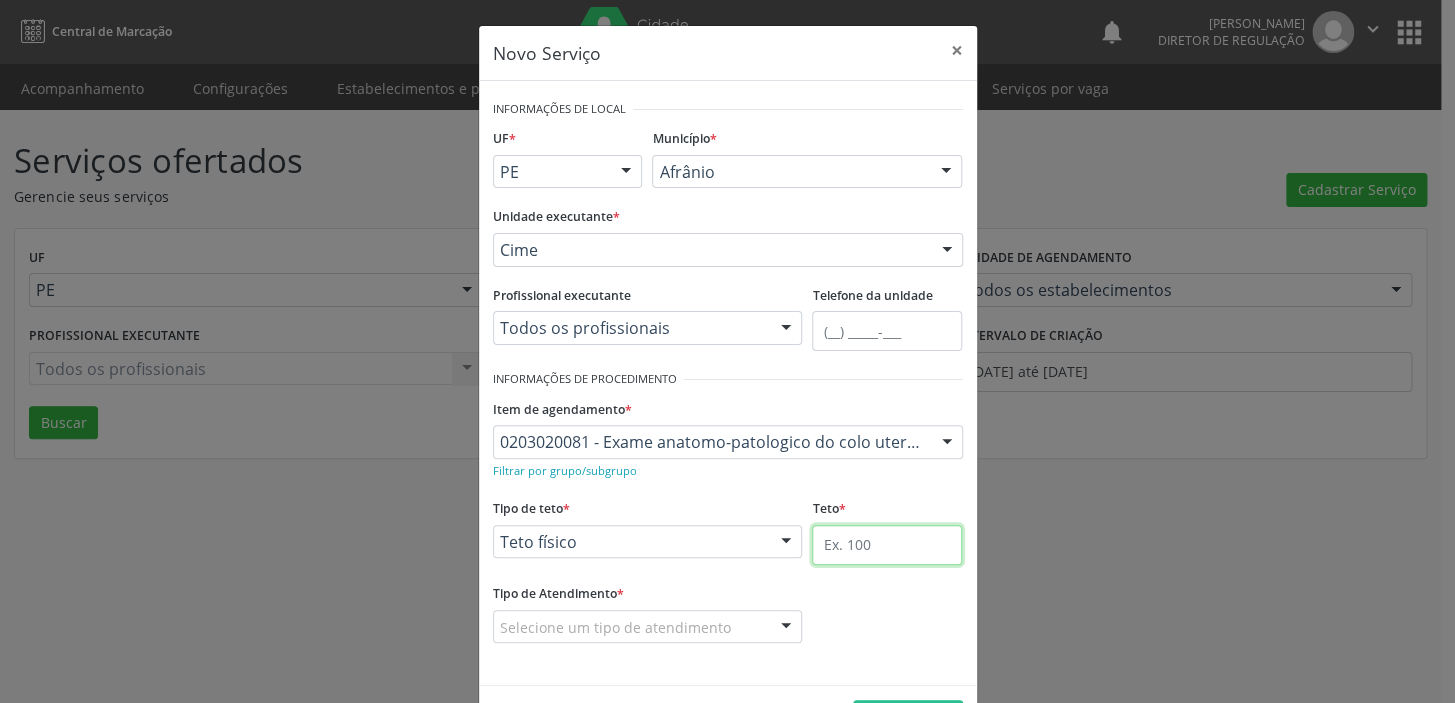 click at bounding box center [887, 545] 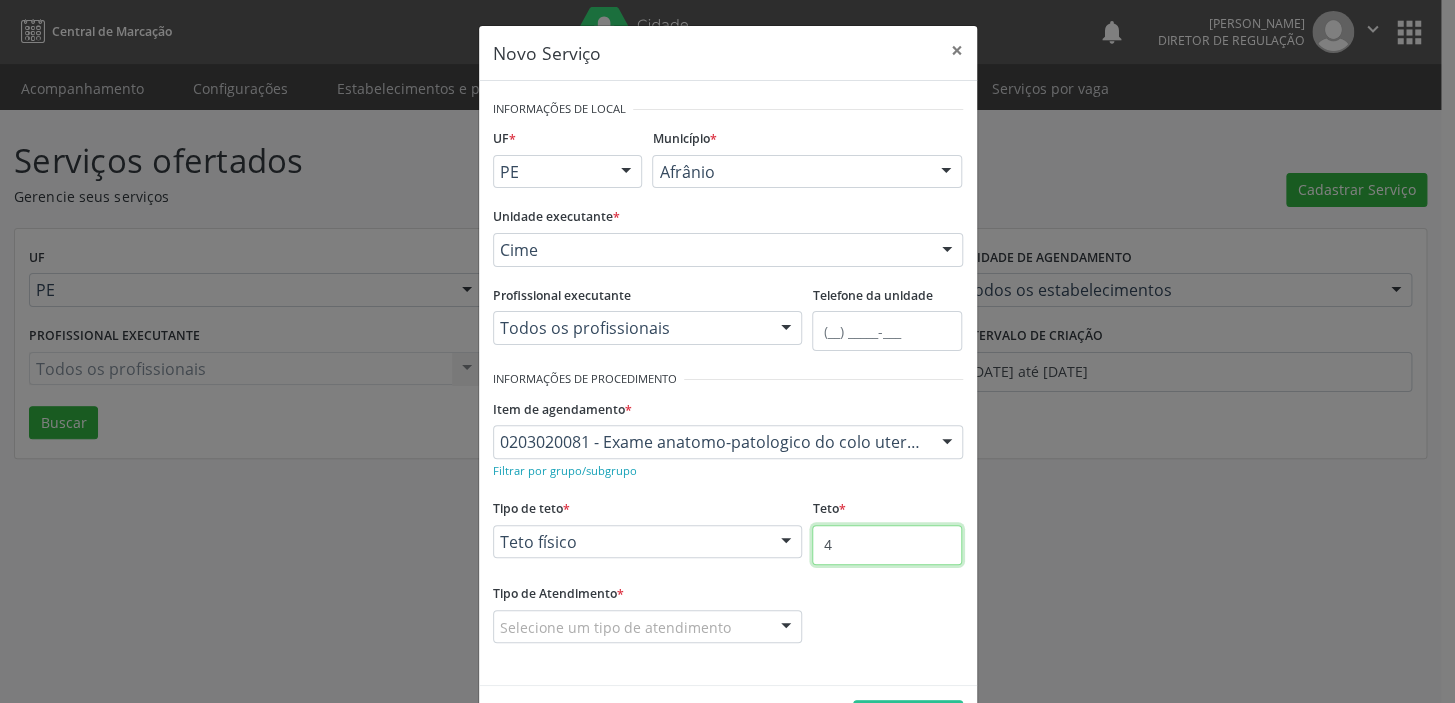type on "4" 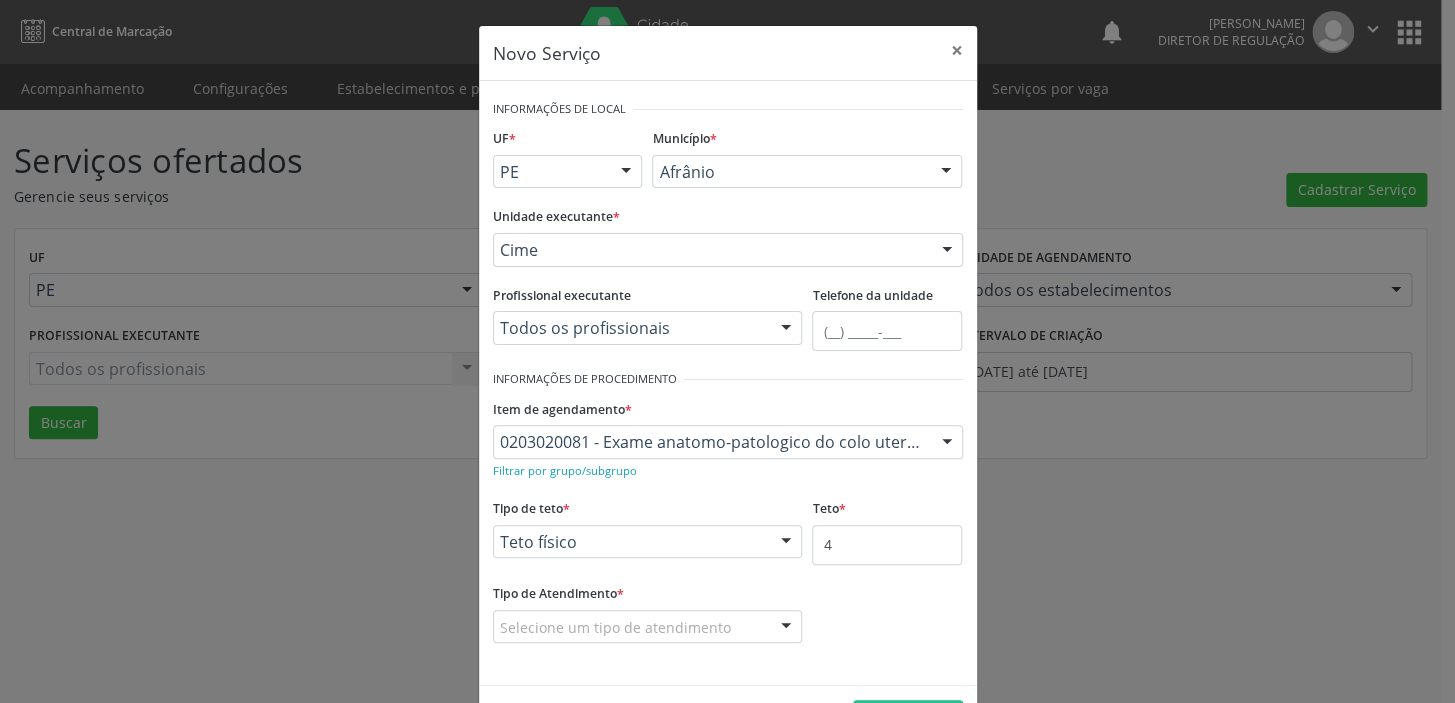 drag, startPoint x: 610, startPoint y: 617, endPoint x: 613, endPoint y: 627, distance: 10.440307 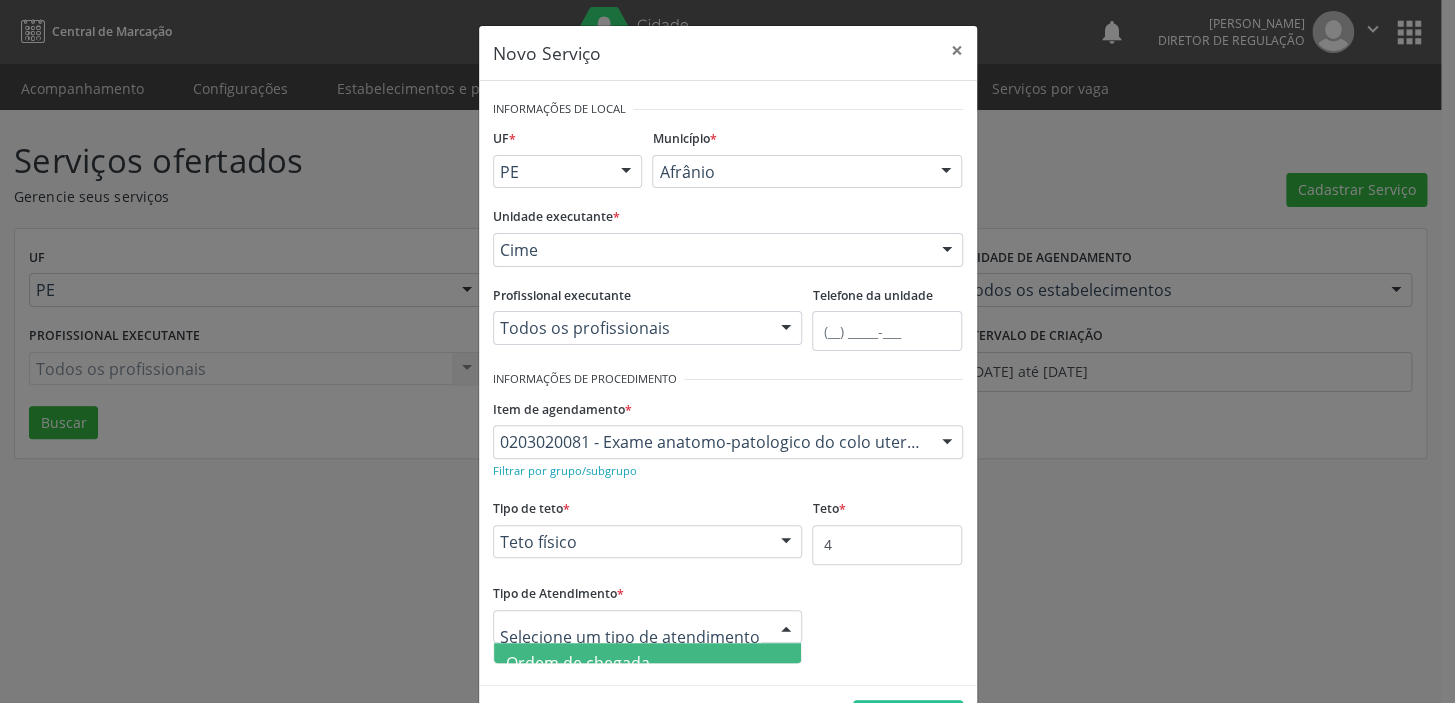 click on "Ordem de chegada" at bounding box center [578, 663] 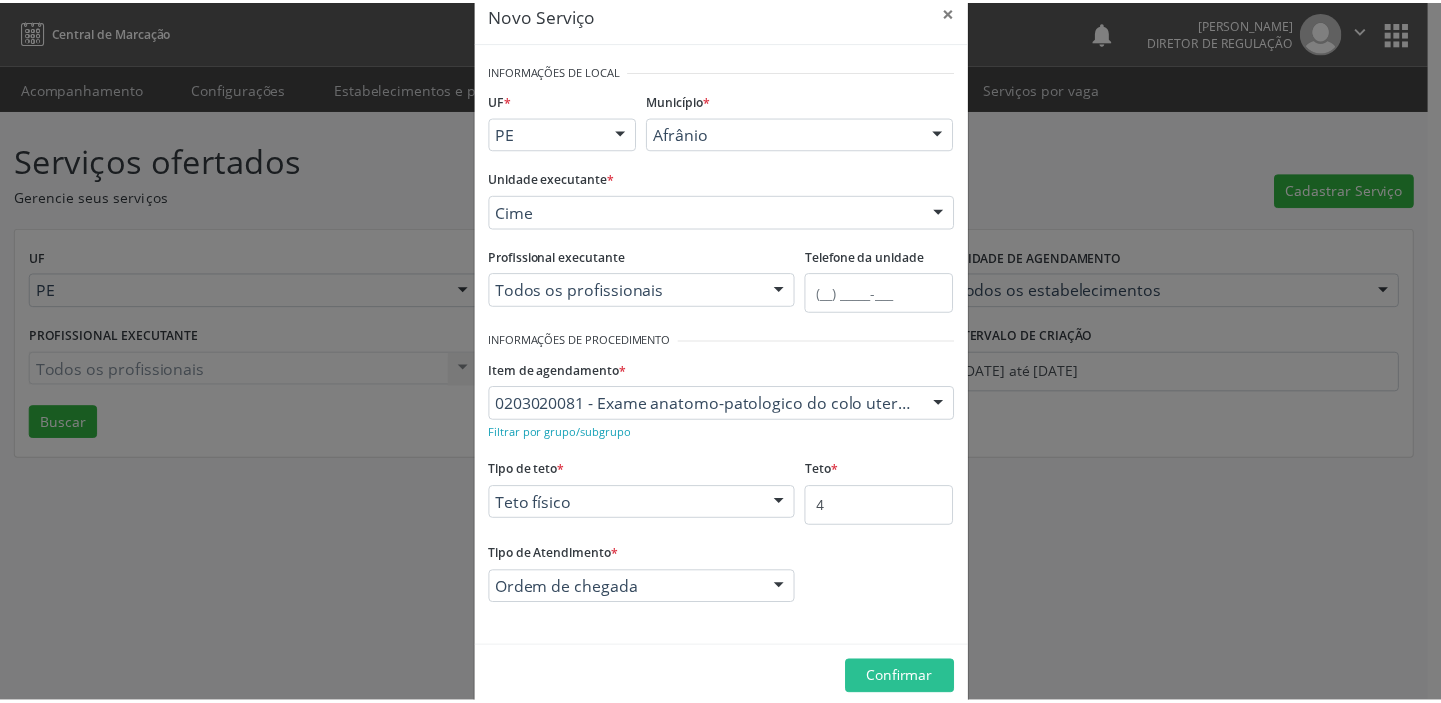 scroll, scrollTop: 69, scrollLeft: 0, axis: vertical 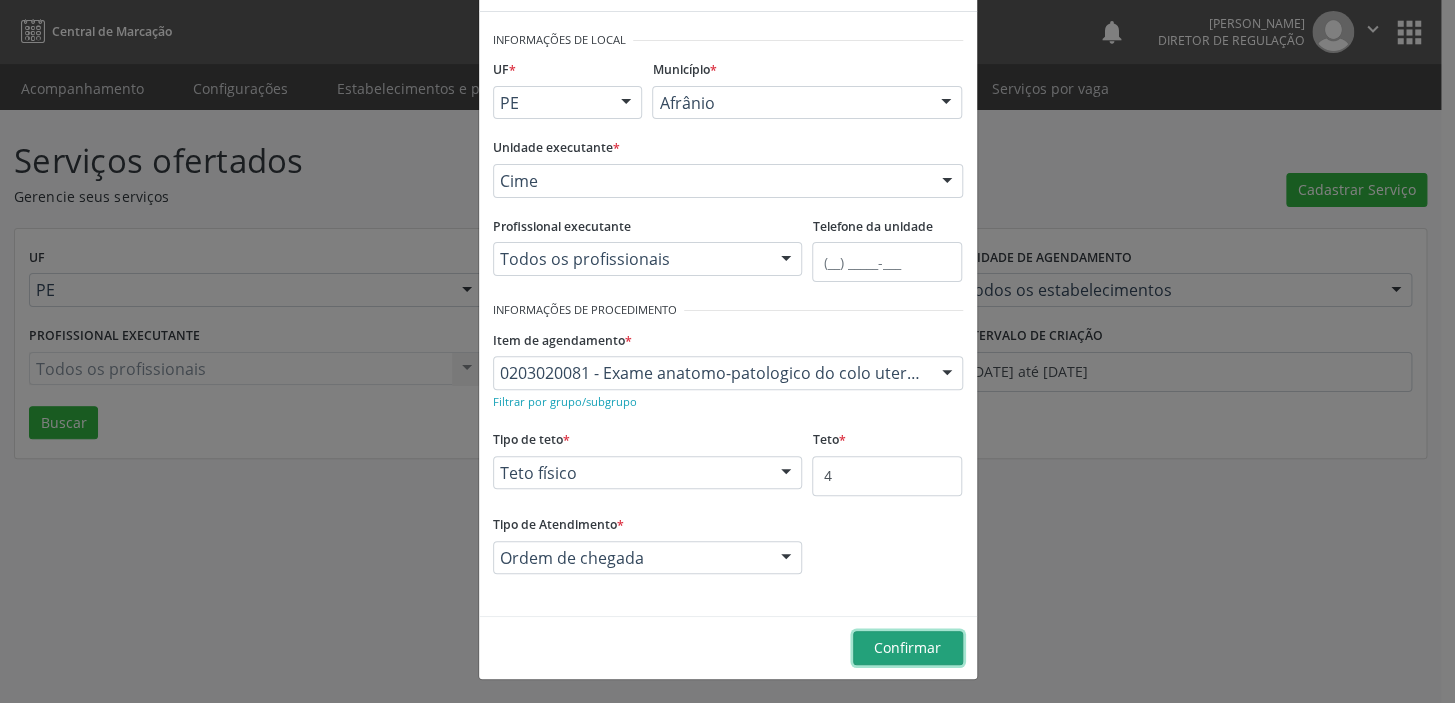 click on "Confirmar" at bounding box center (907, 647) 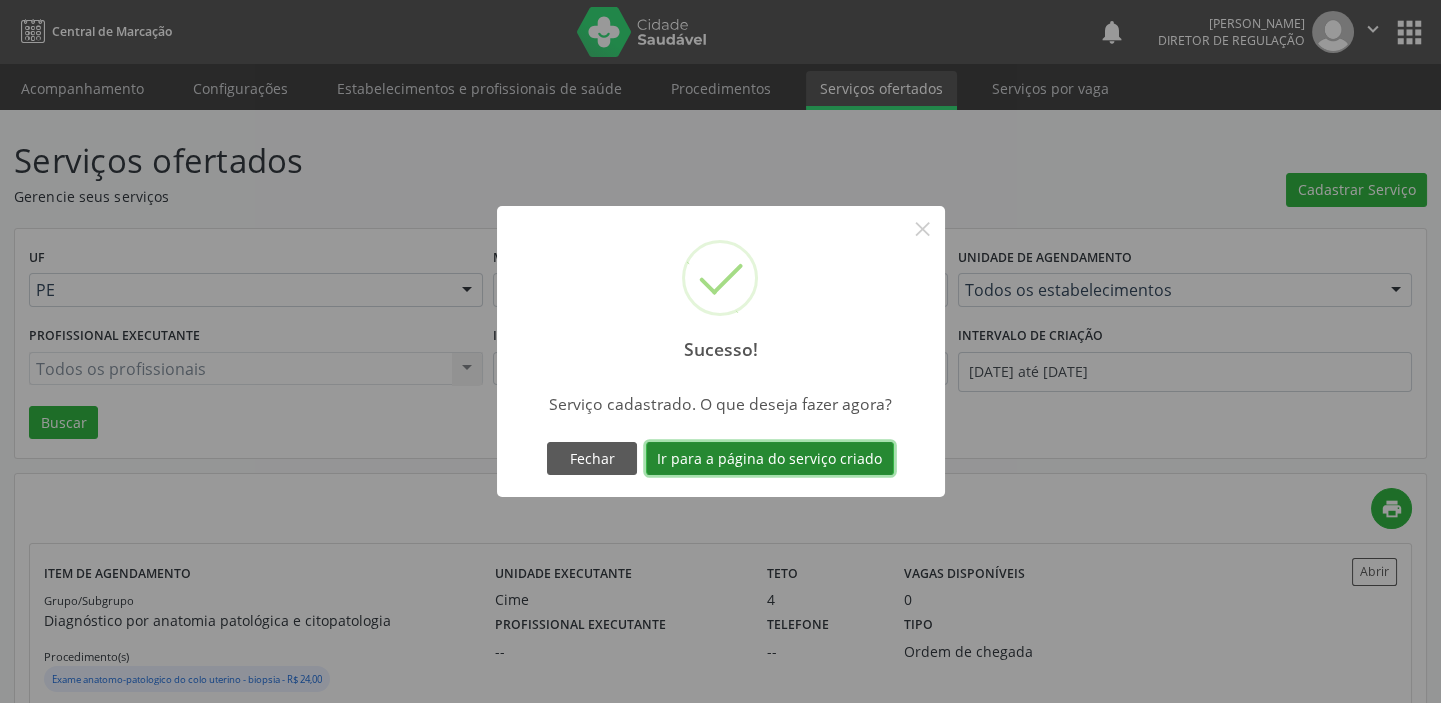 click on "Ir para a página do serviço criado" at bounding box center [770, 459] 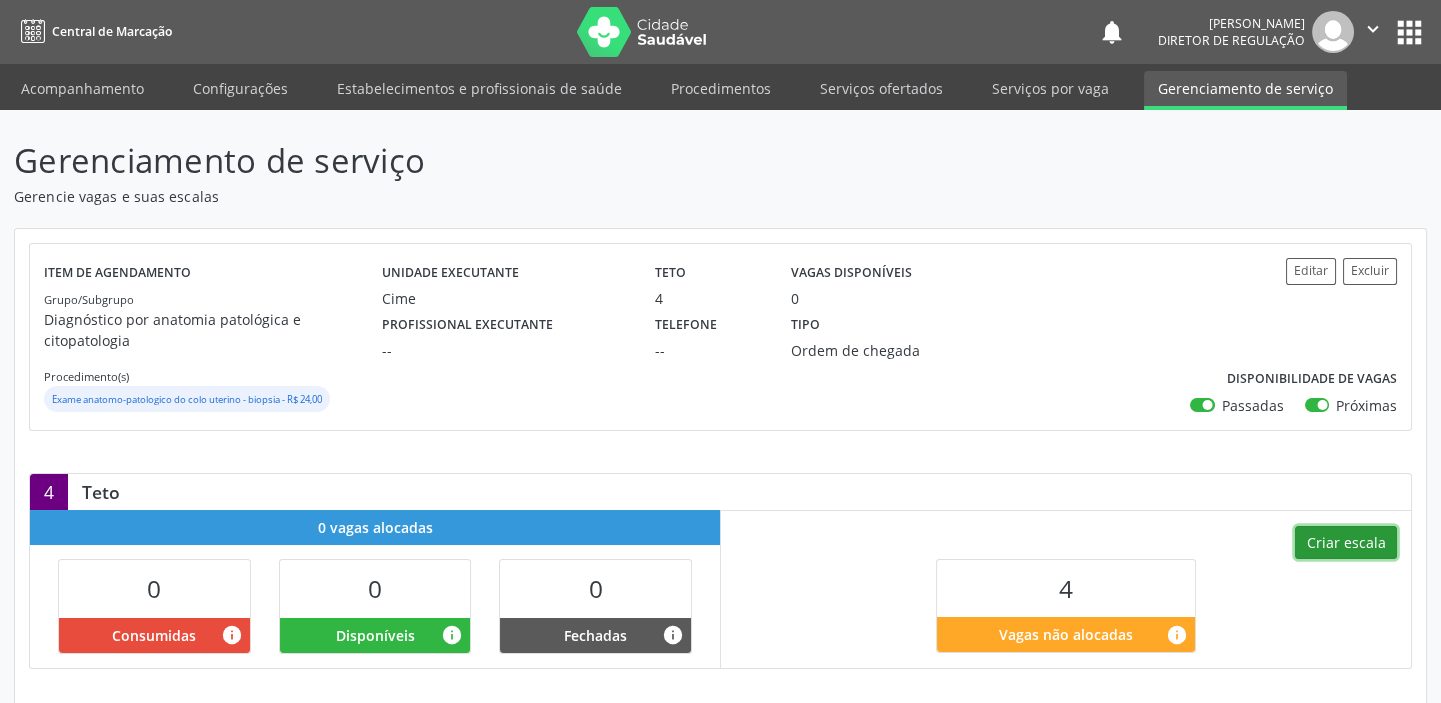 click on "Criar escala" at bounding box center (1346, 543) 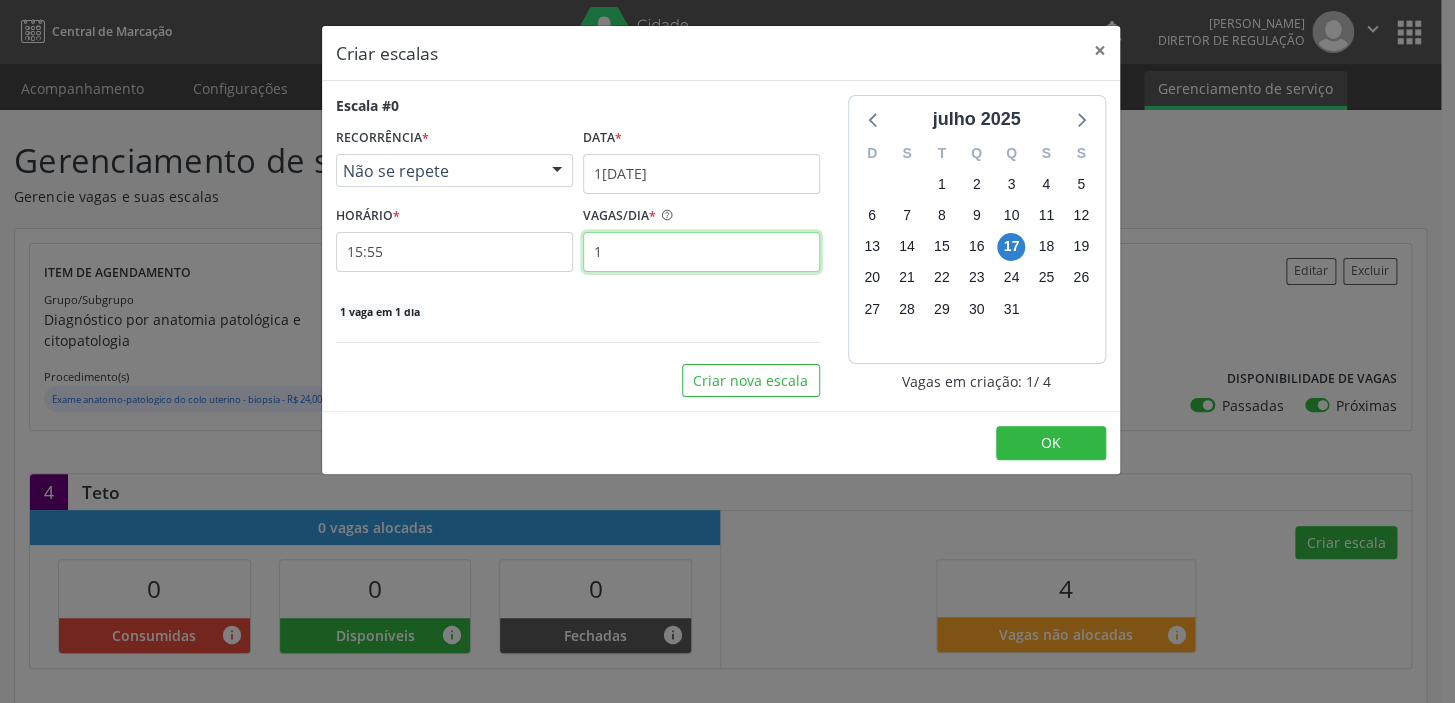 click on "1" at bounding box center (701, 252) 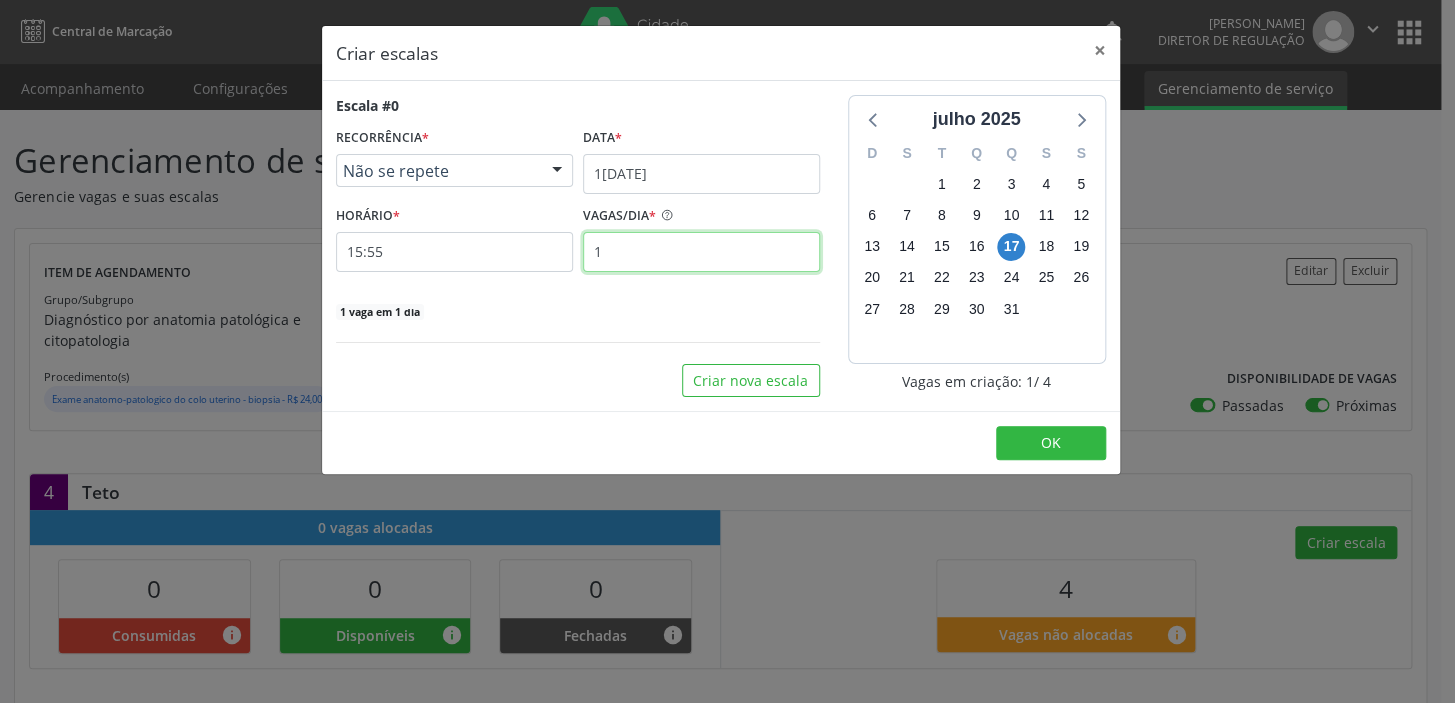 click on "1" at bounding box center [701, 252] 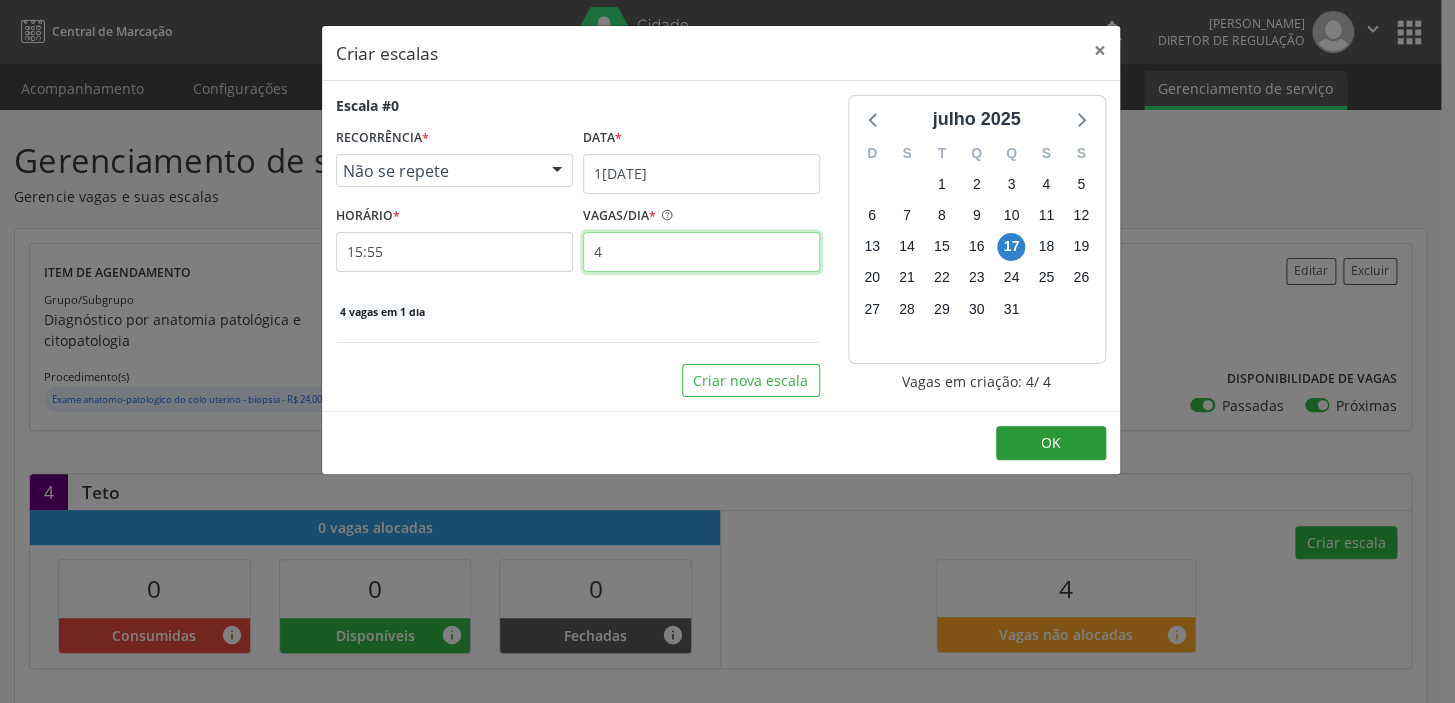 type on "4" 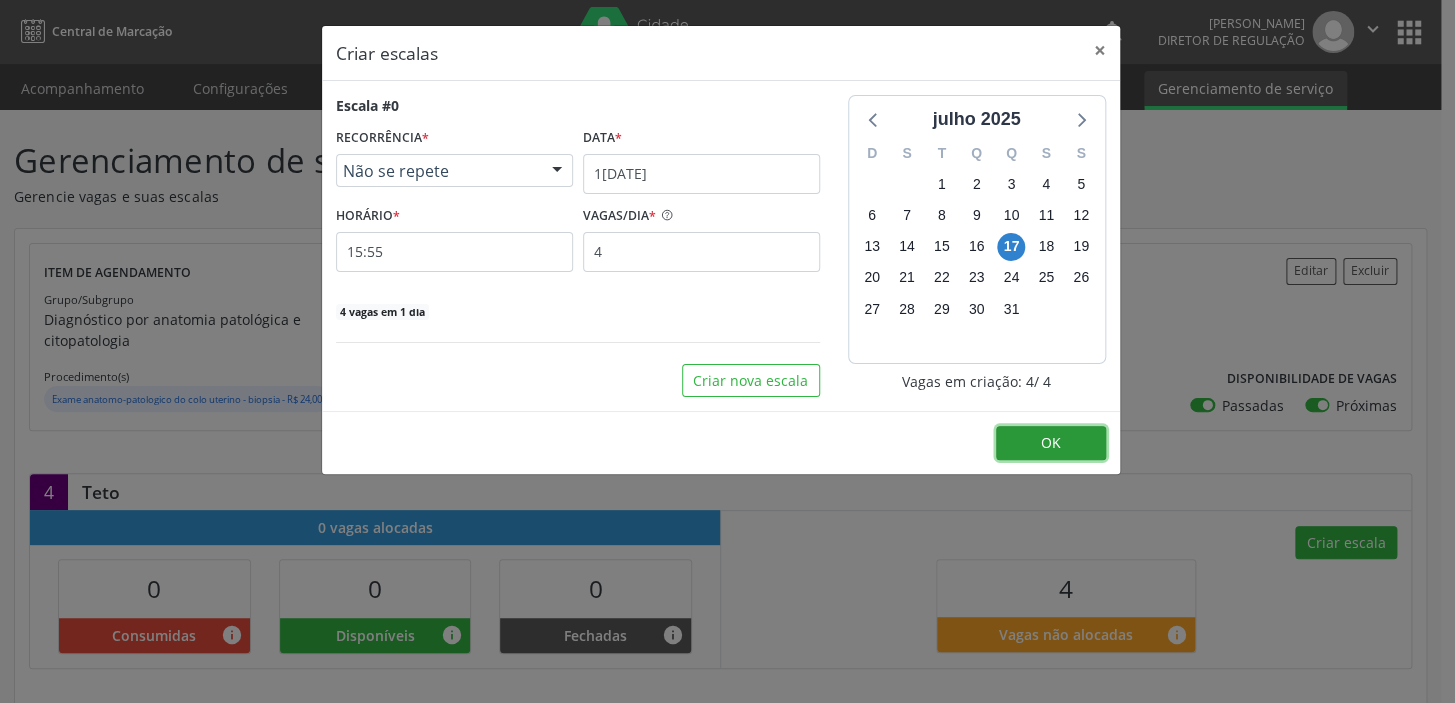 click on "OK" at bounding box center [1051, 443] 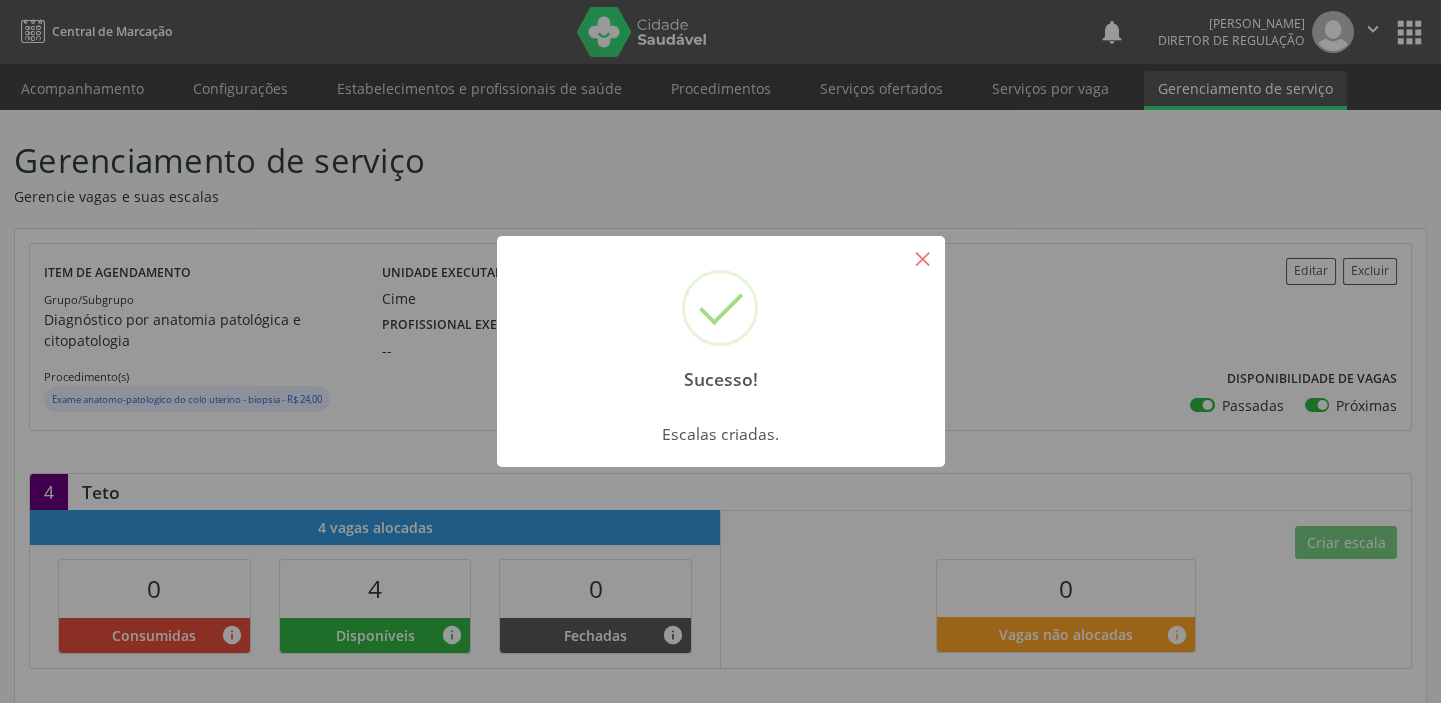 click on "×" at bounding box center [923, 258] 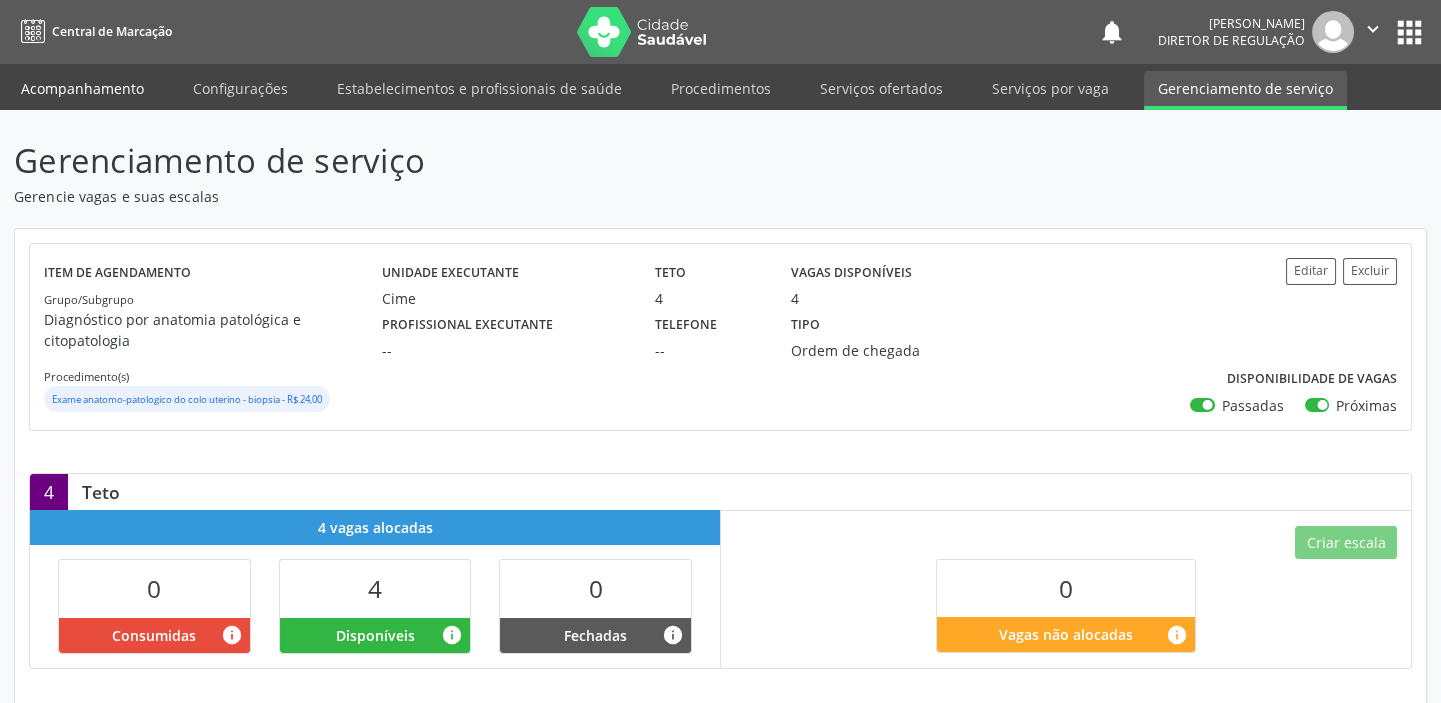 click on "Acompanhamento" at bounding box center [82, 88] 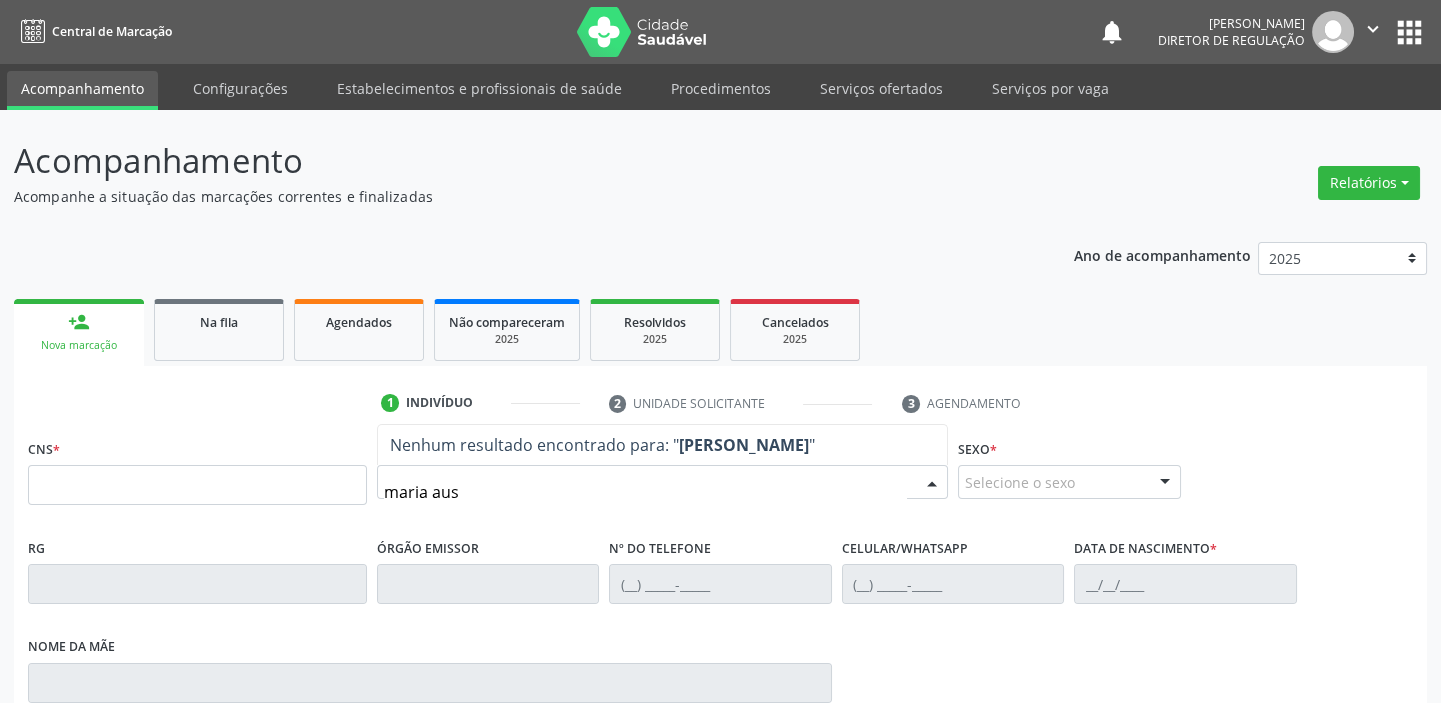 type on "[PERSON_NAME]" 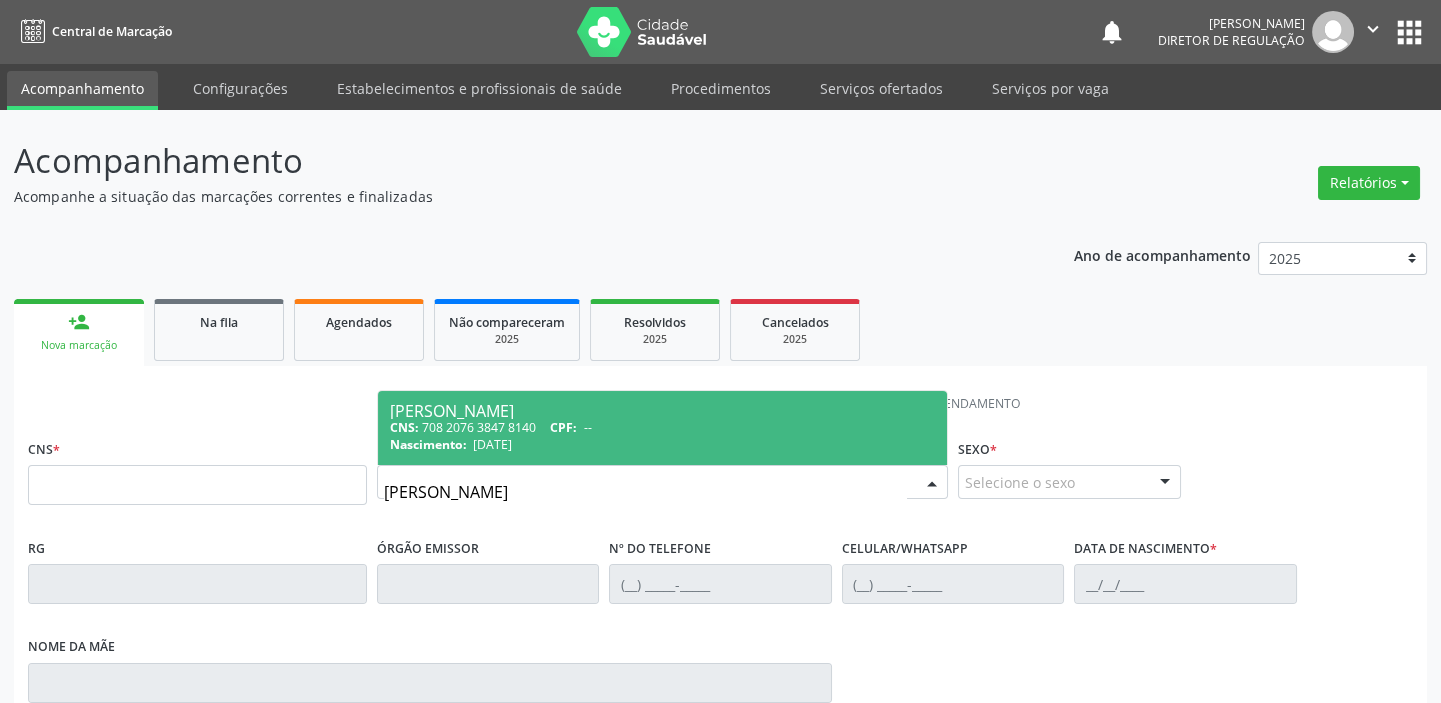 click on "[DATE]" at bounding box center (492, 444) 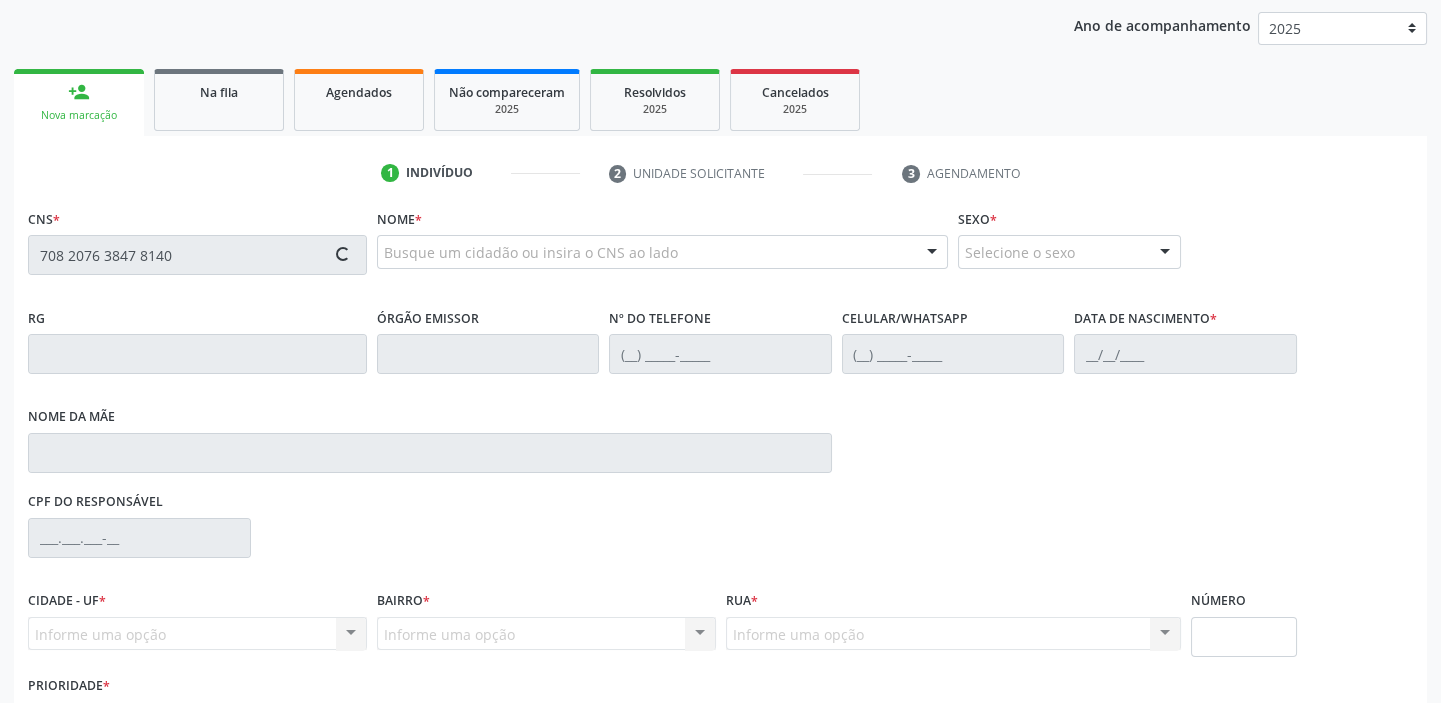 scroll, scrollTop: 366, scrollLeft: 0, axis: vertical 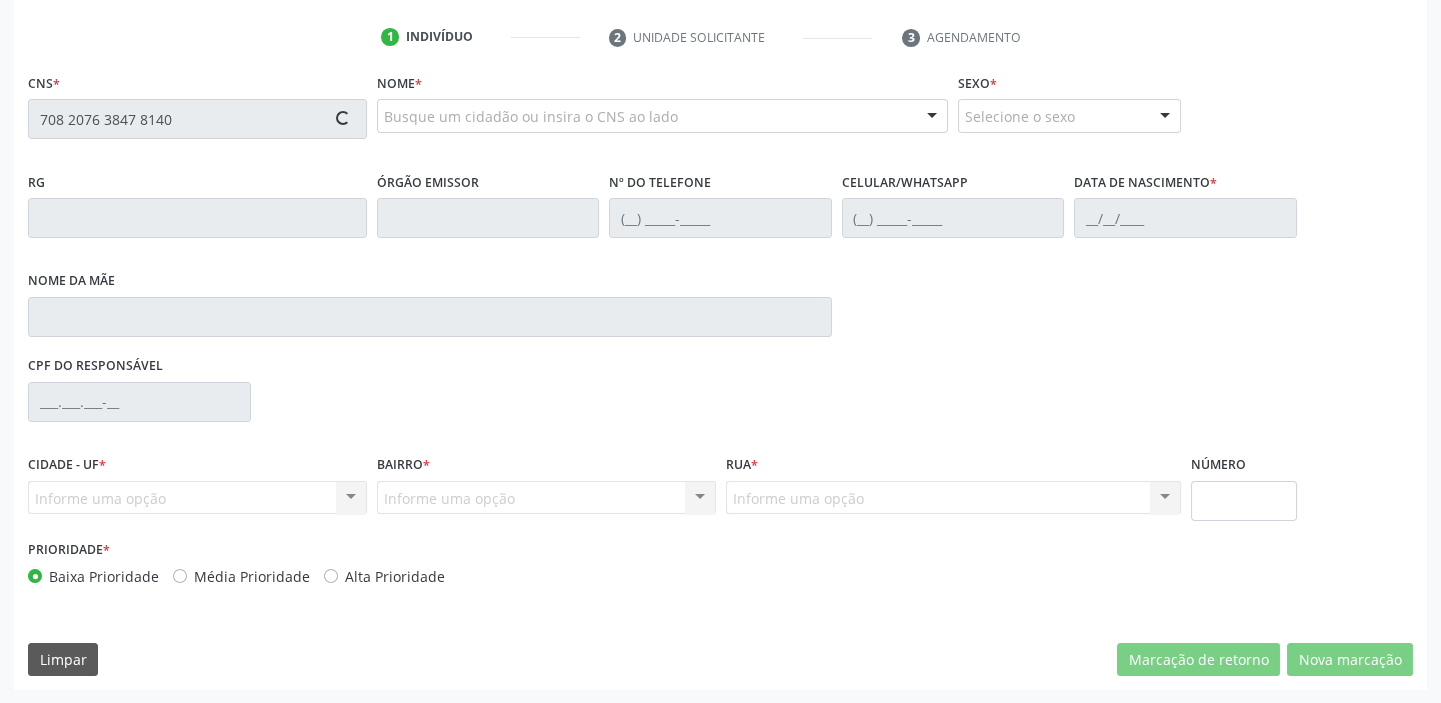 type on "708 2076 3847 8140" 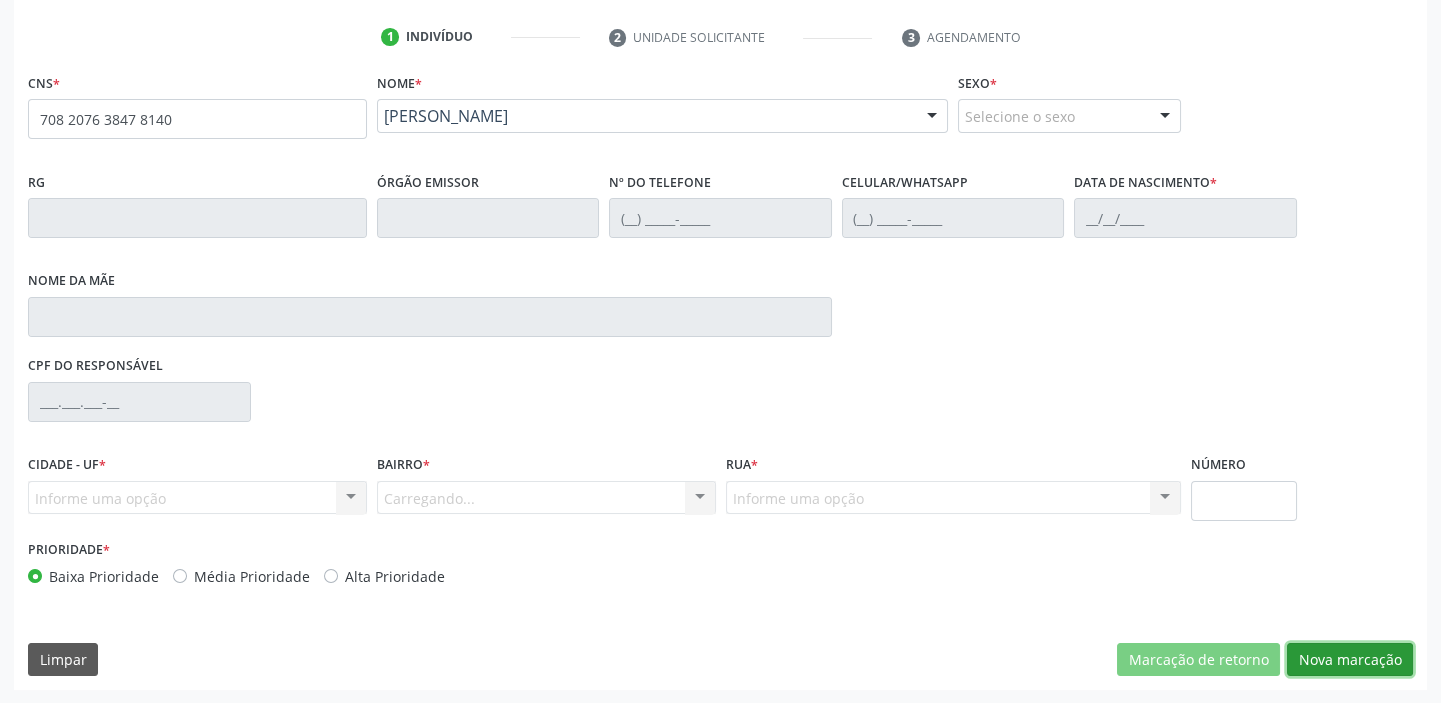 click on "Nova marcação" at bounding box center [1350, 660] 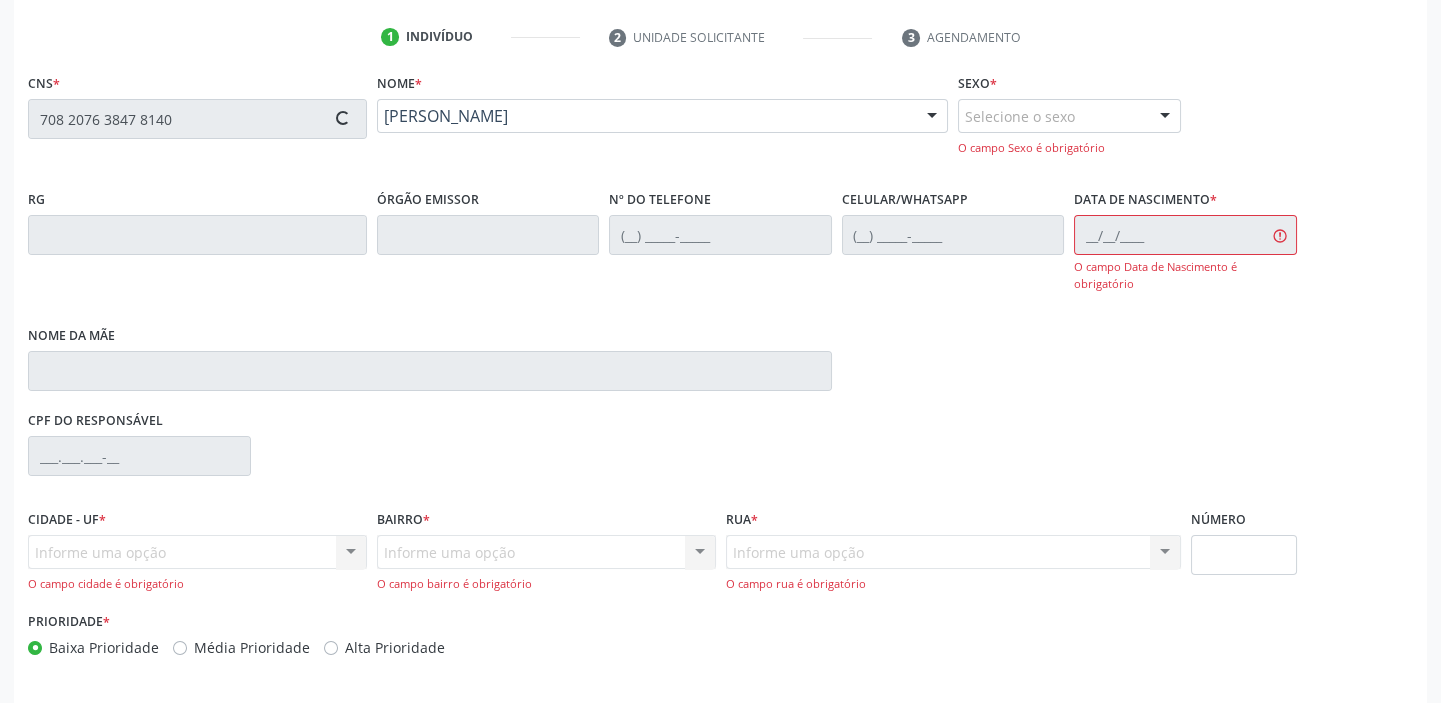 type on "[PHONE_NUMBER]" 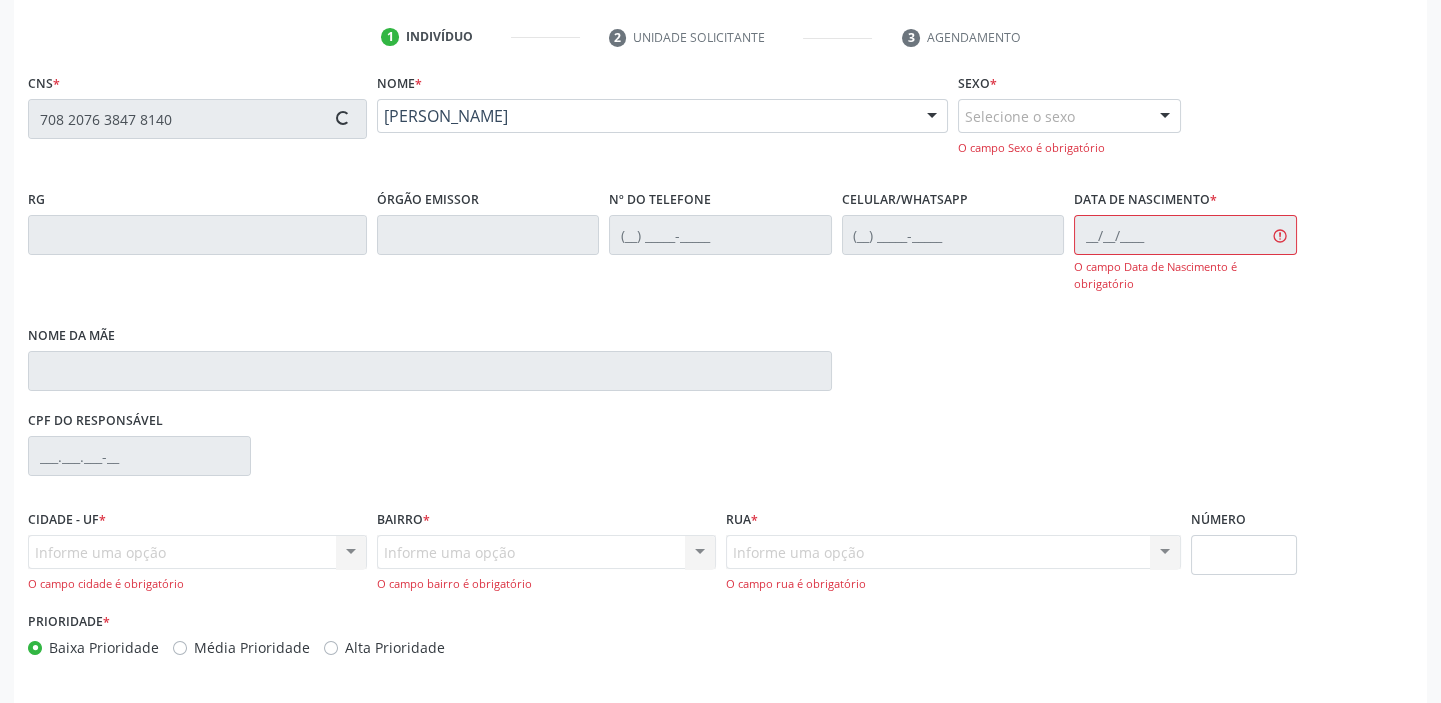 type on "[DATE]" 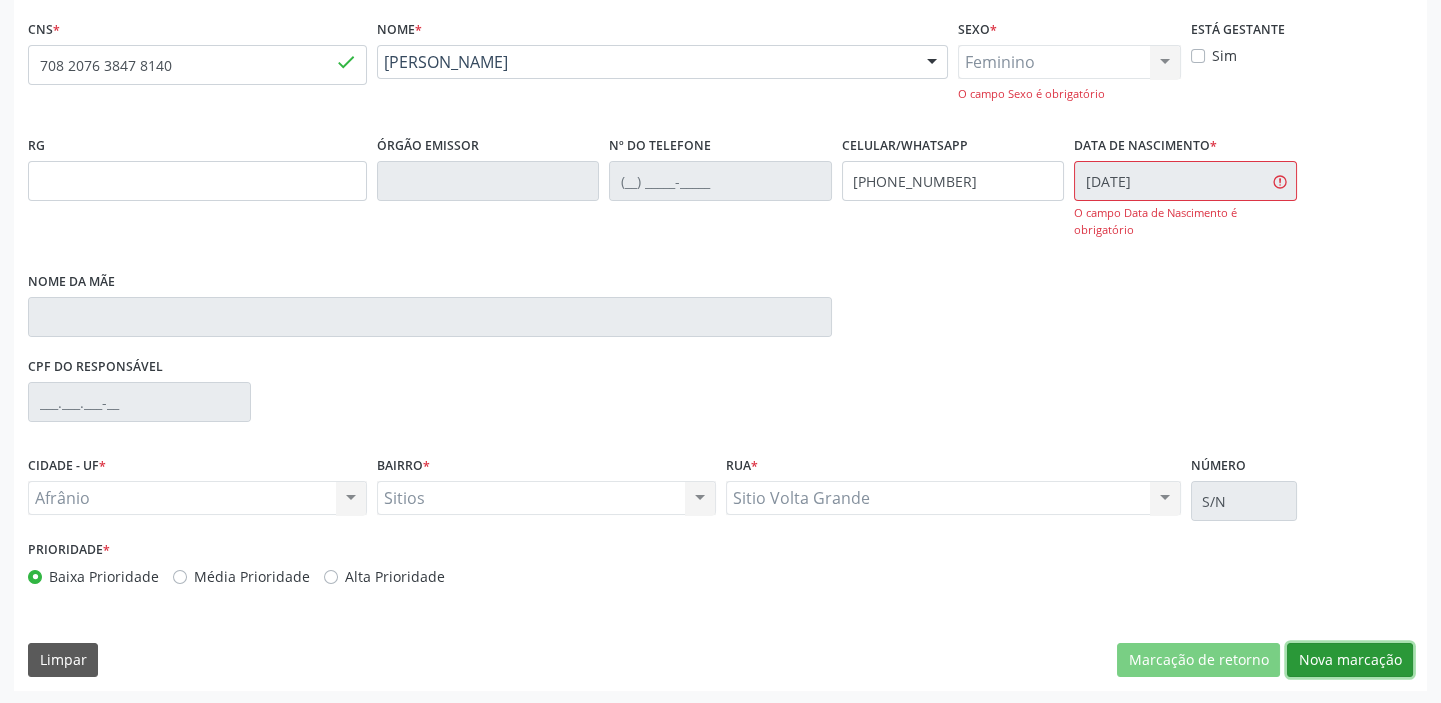 click on "Nova marcação" at bounding box center [1350, 660] 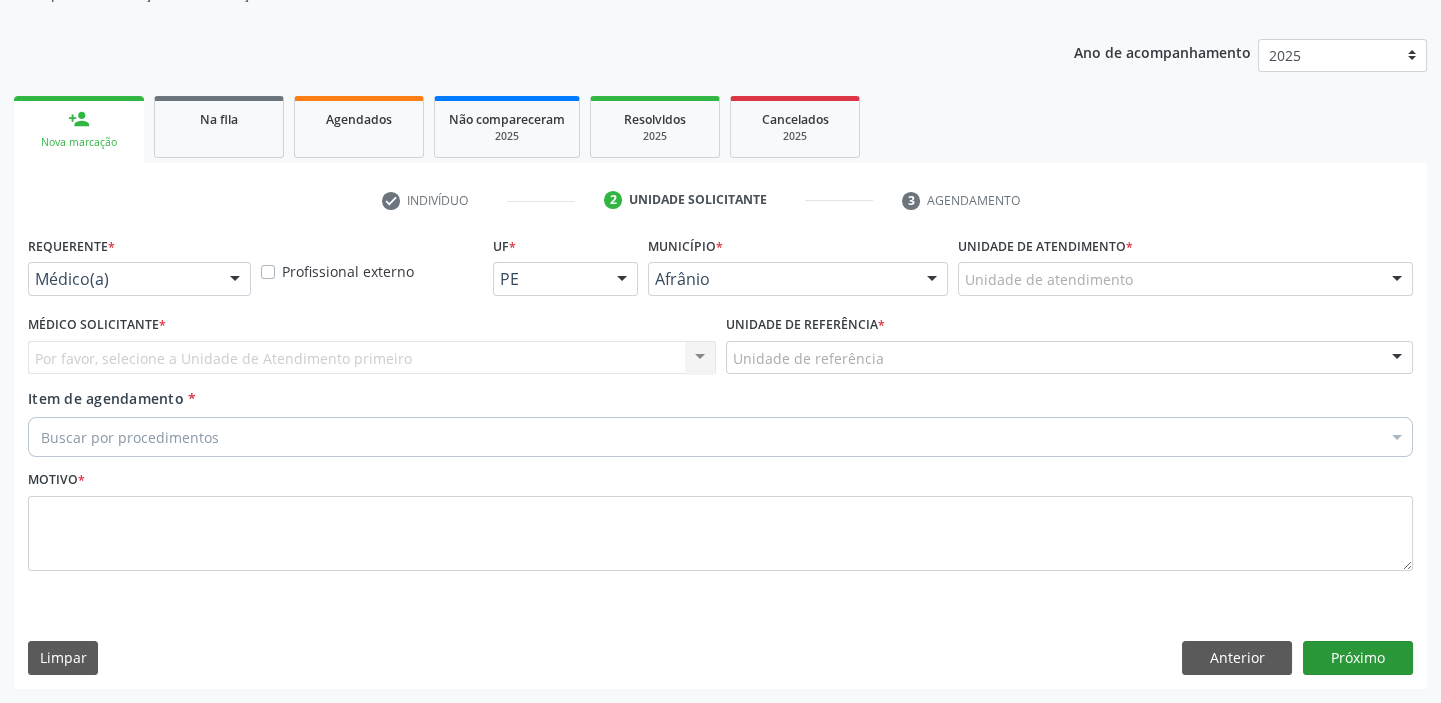 scroll, scrollTop: 201, scrollLeft: 0, axis: vertical 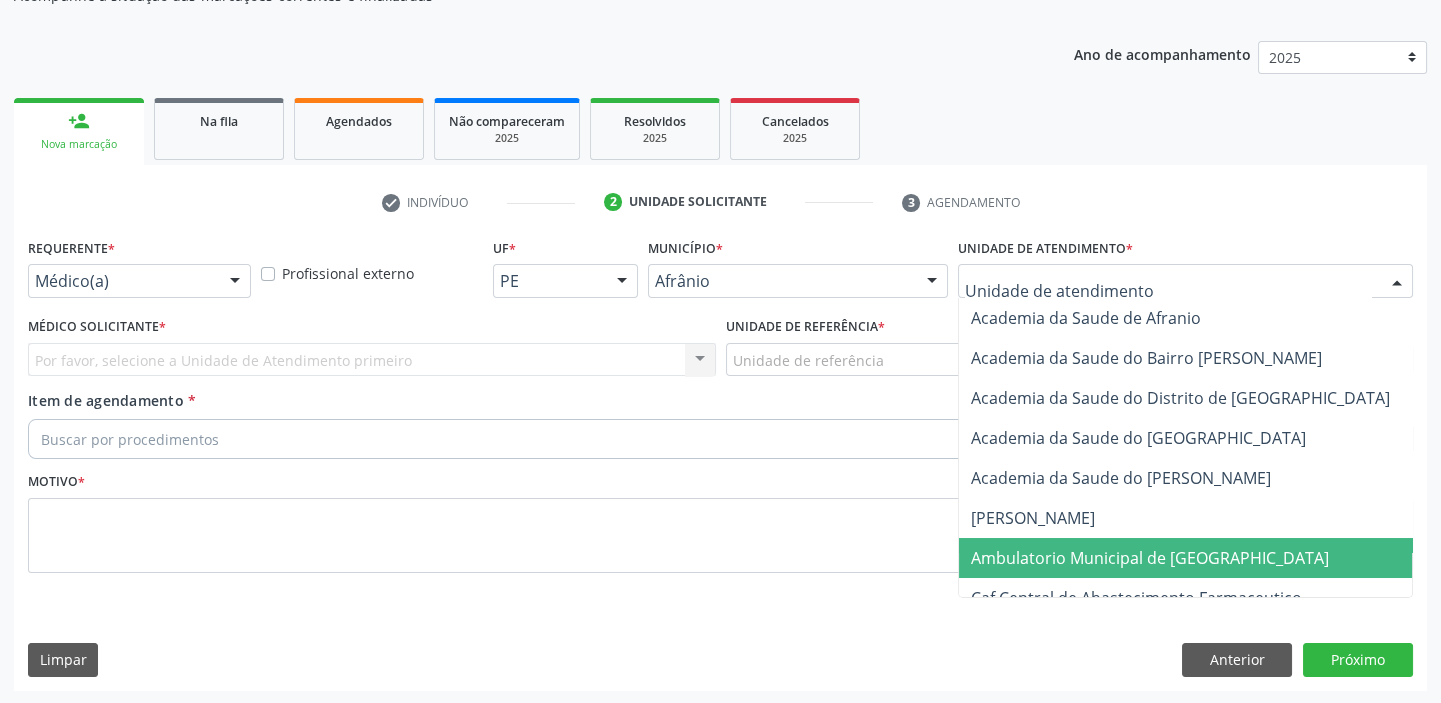 drag, startPoint x: 1058, startPoint y: 558, endPoint x: 968, endPoint y: 515, distance: 99.744675 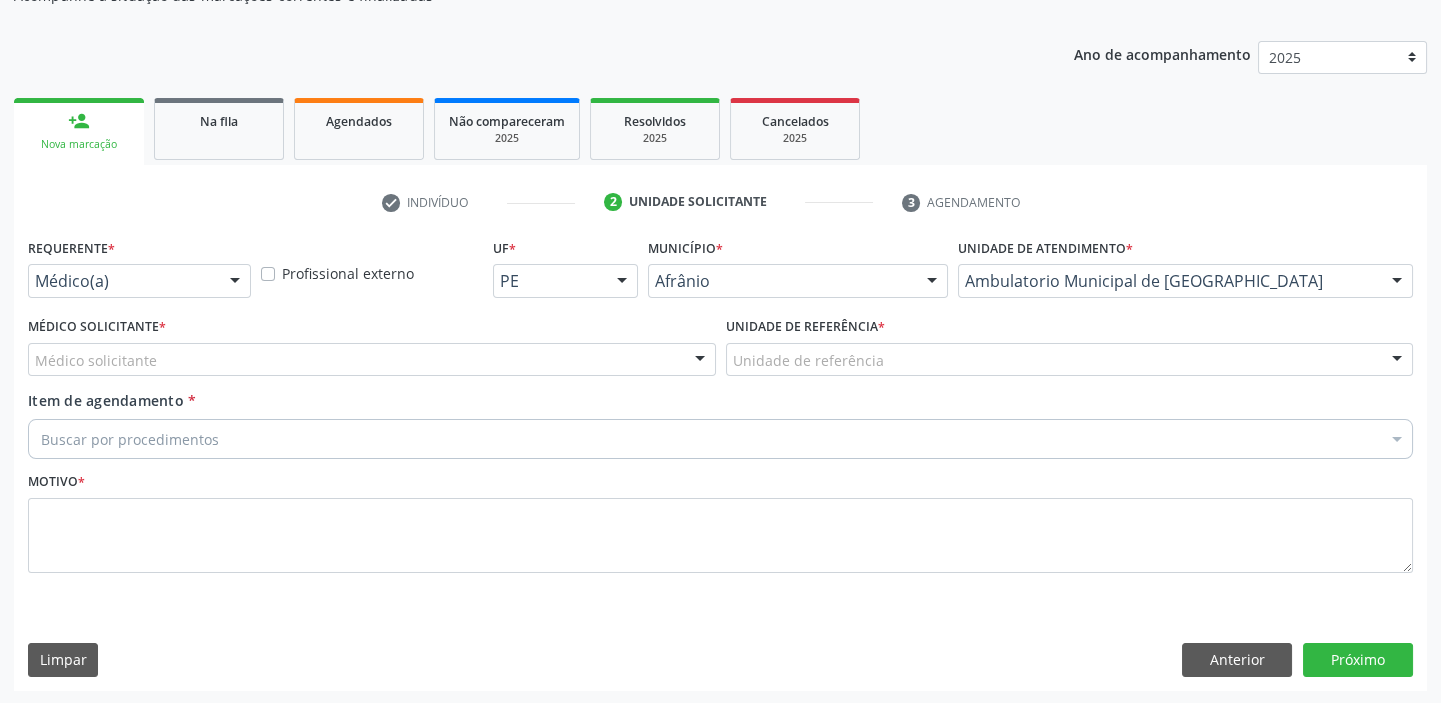 drag, startPoint x: 773, startPoint y: 364, endPoint x: 777, endPoint y: 406, distance: 42.190044 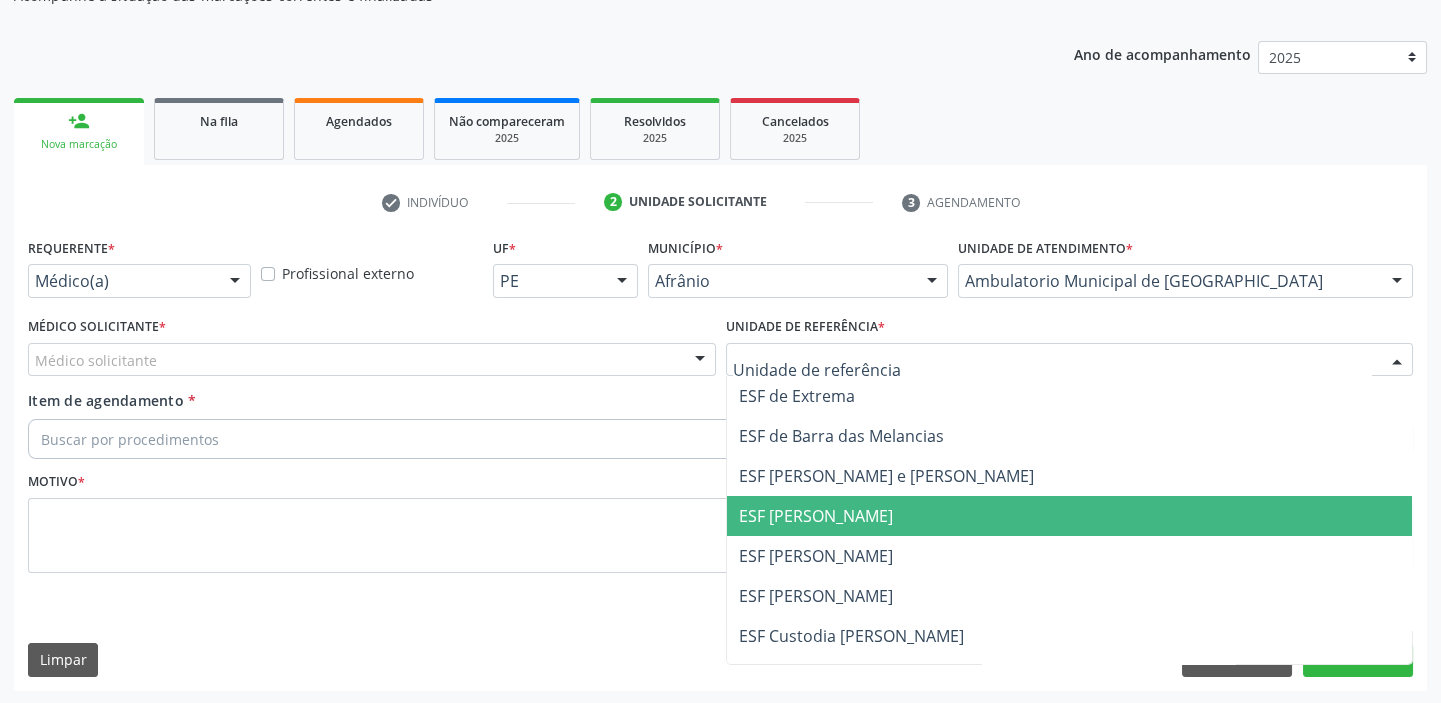 click on "ESF [PERSON_NAME]" at bounding box center (1070, 556) 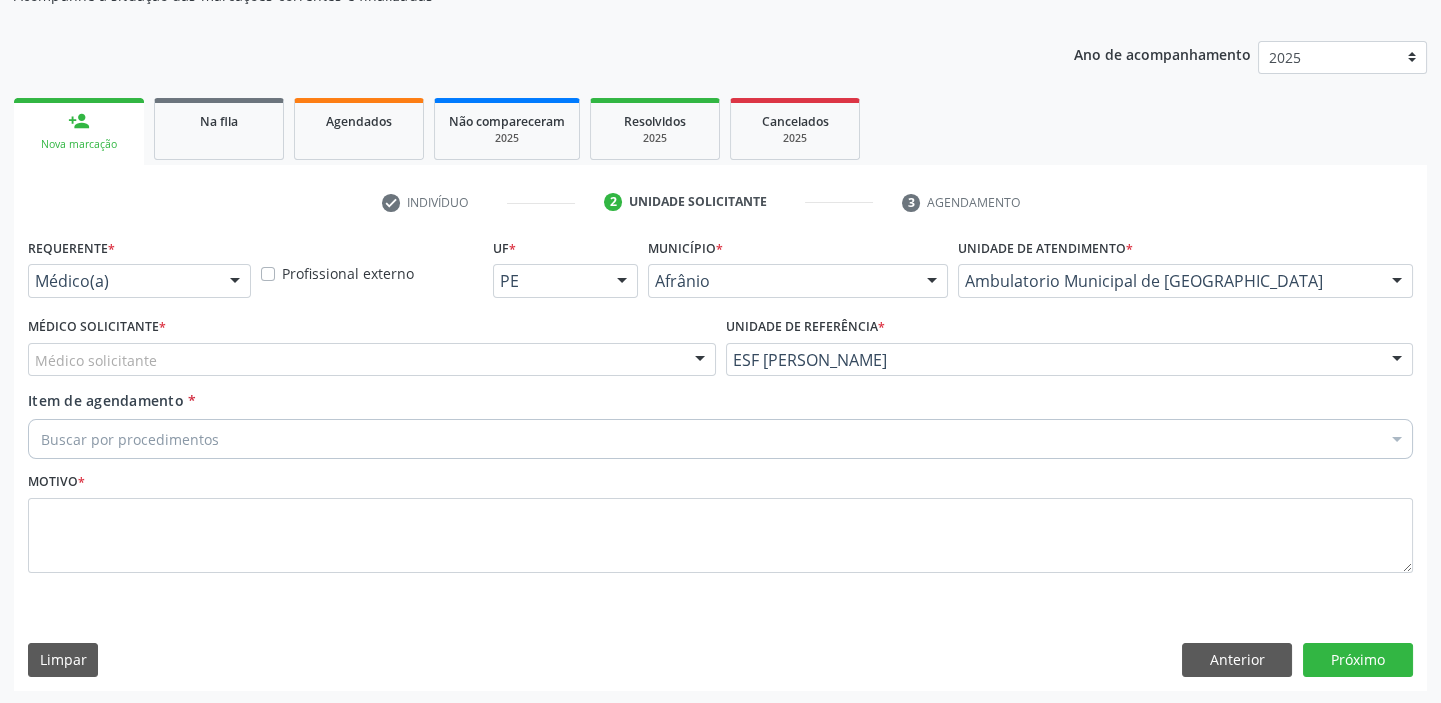 click on "Médico solicitante" at bounding box center [372, 360] 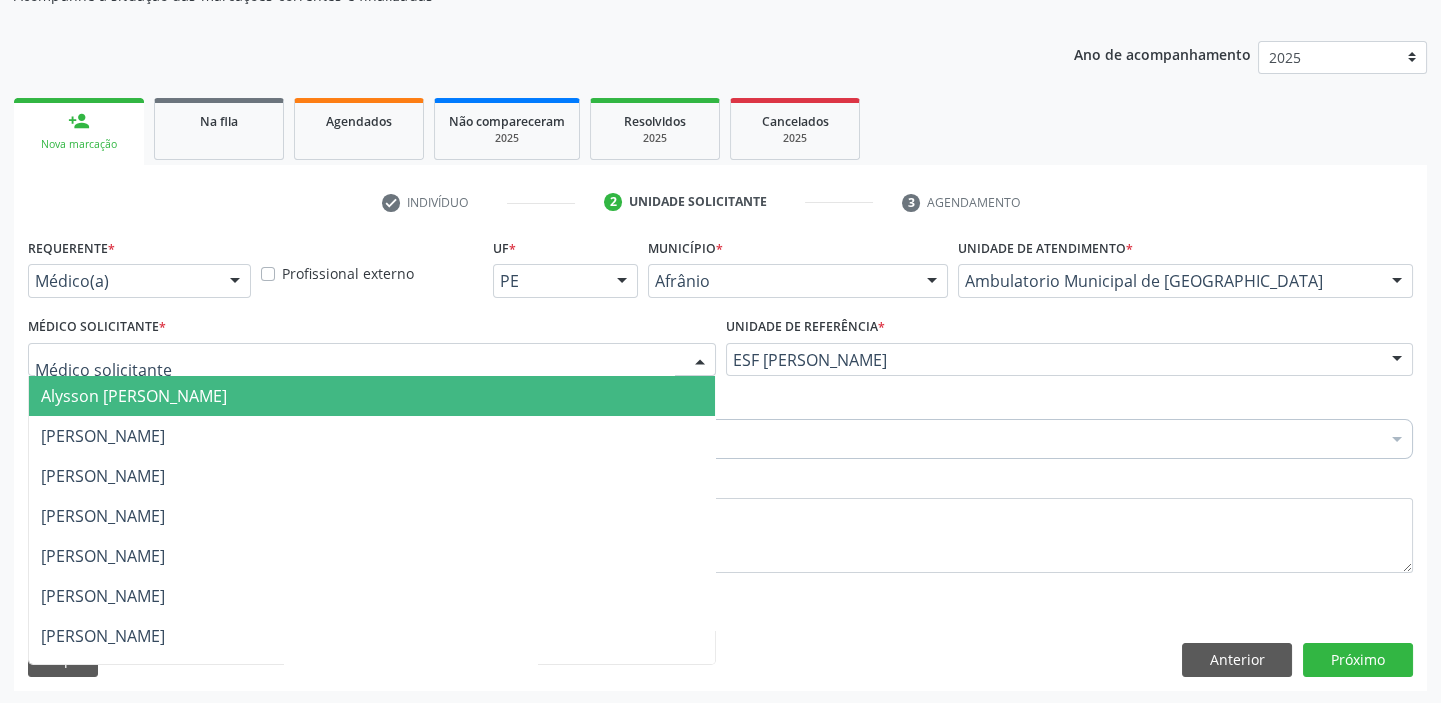 drag, startPoint x: 207, startPoint y: 400, endPoint x: 197, endPoint y: 412, distance: 15.6205 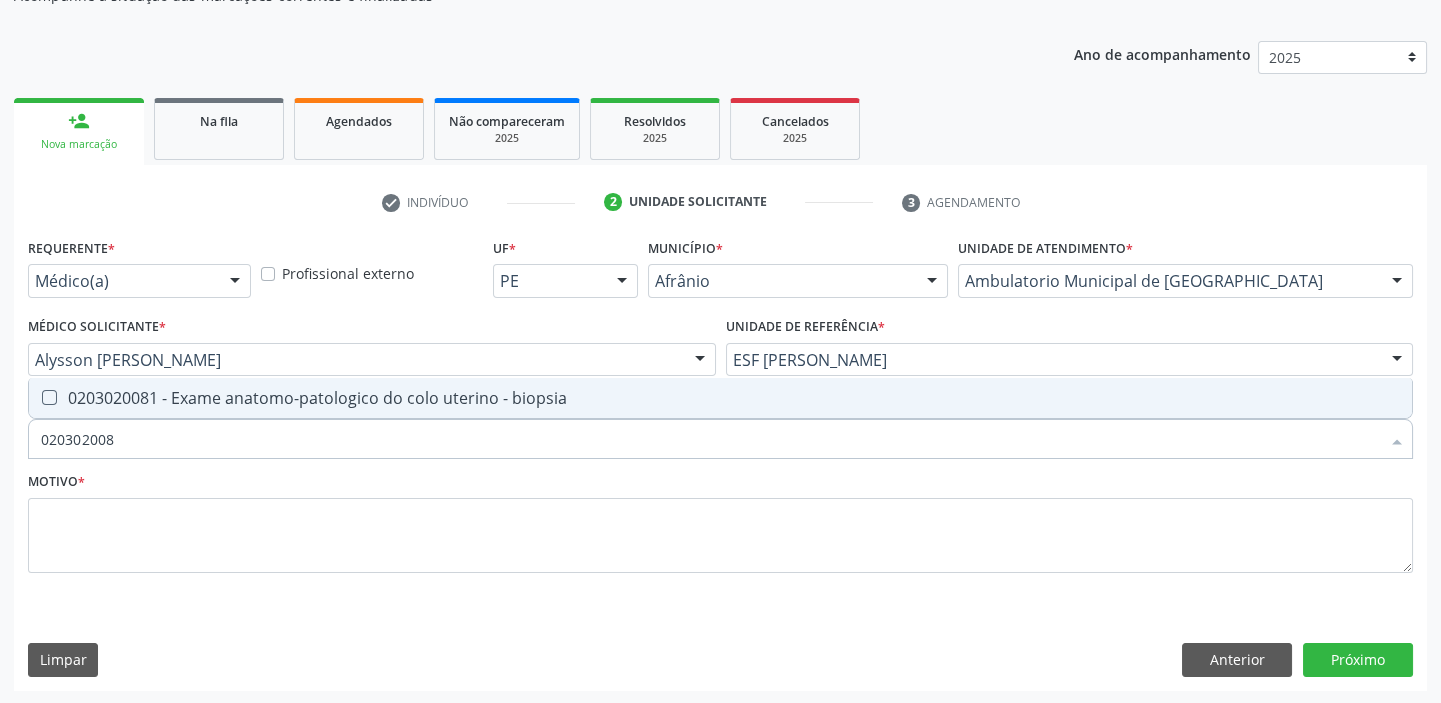 type on "0203020081" 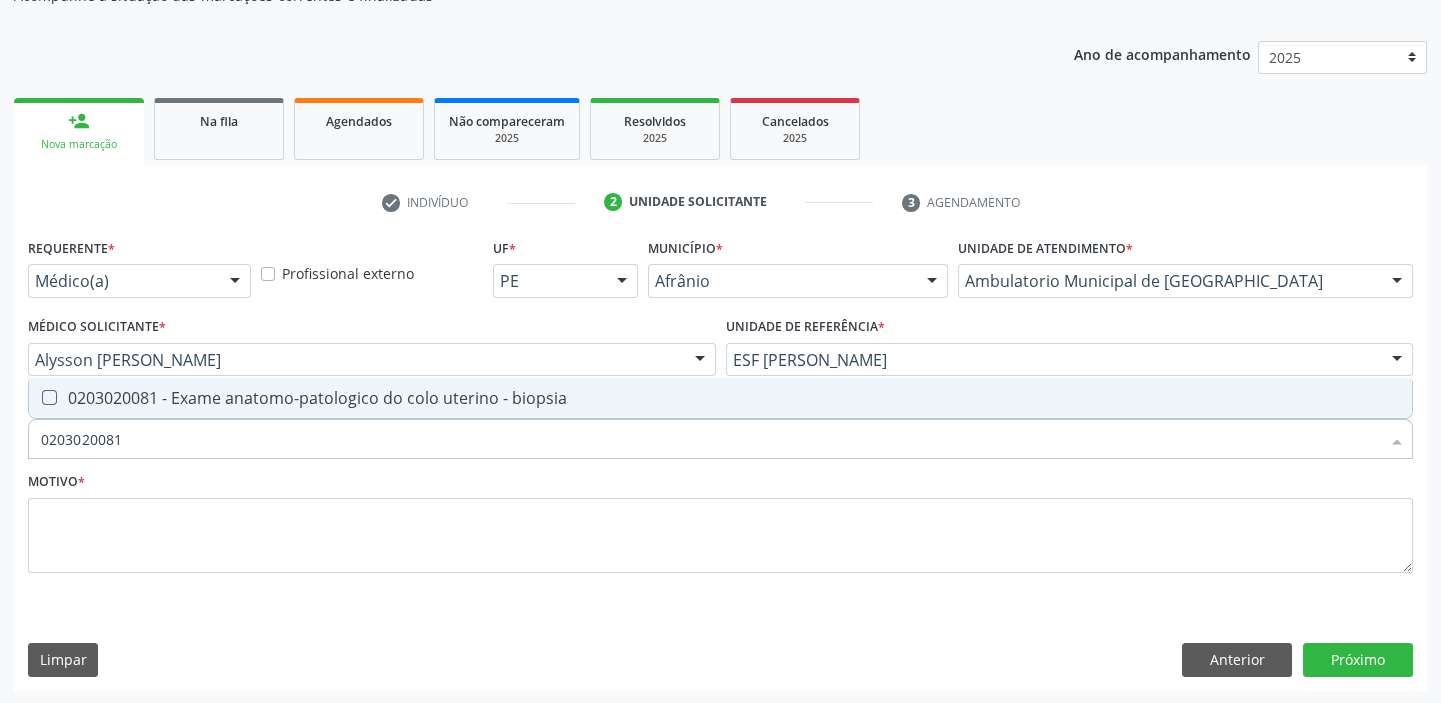 click on "0203020081 - Exame anatomo-patologico do colo uterino - biopsia" at bounding box center [720, 398] 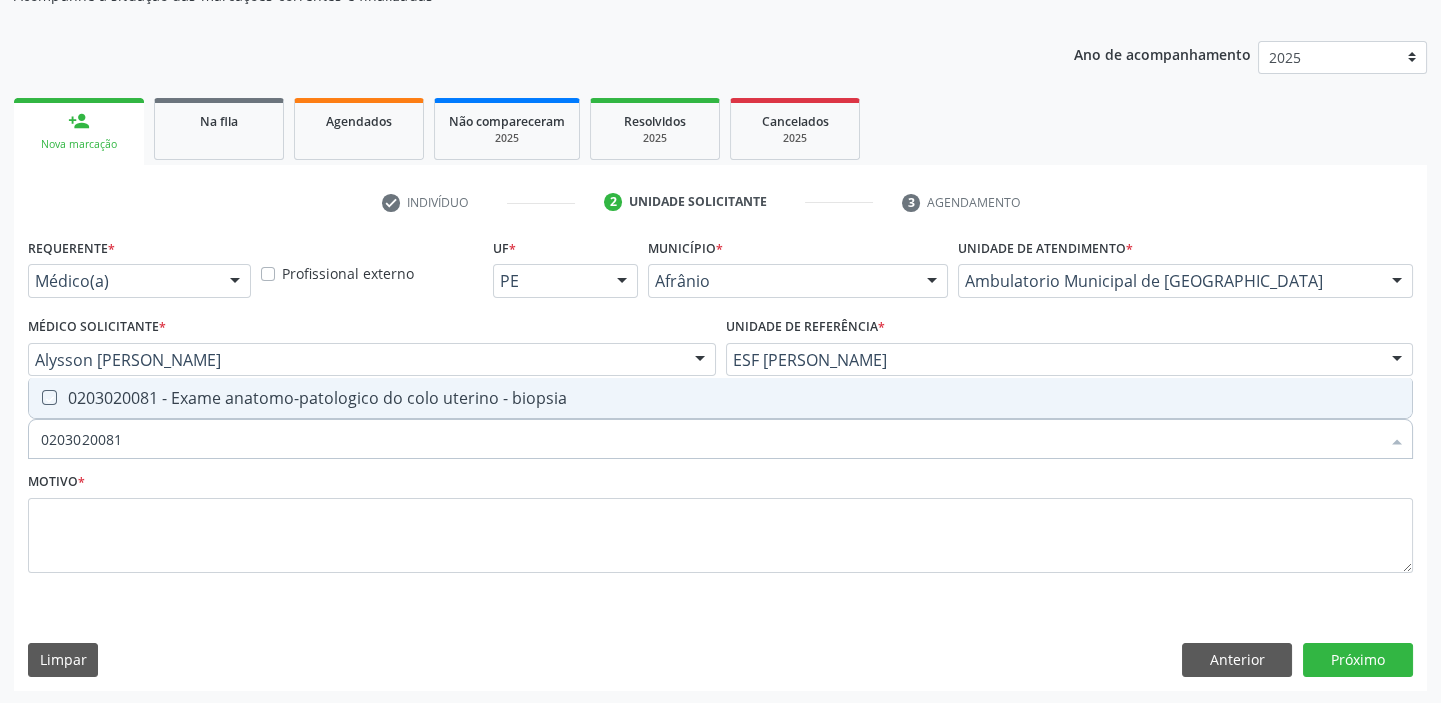 checkbox on "true" 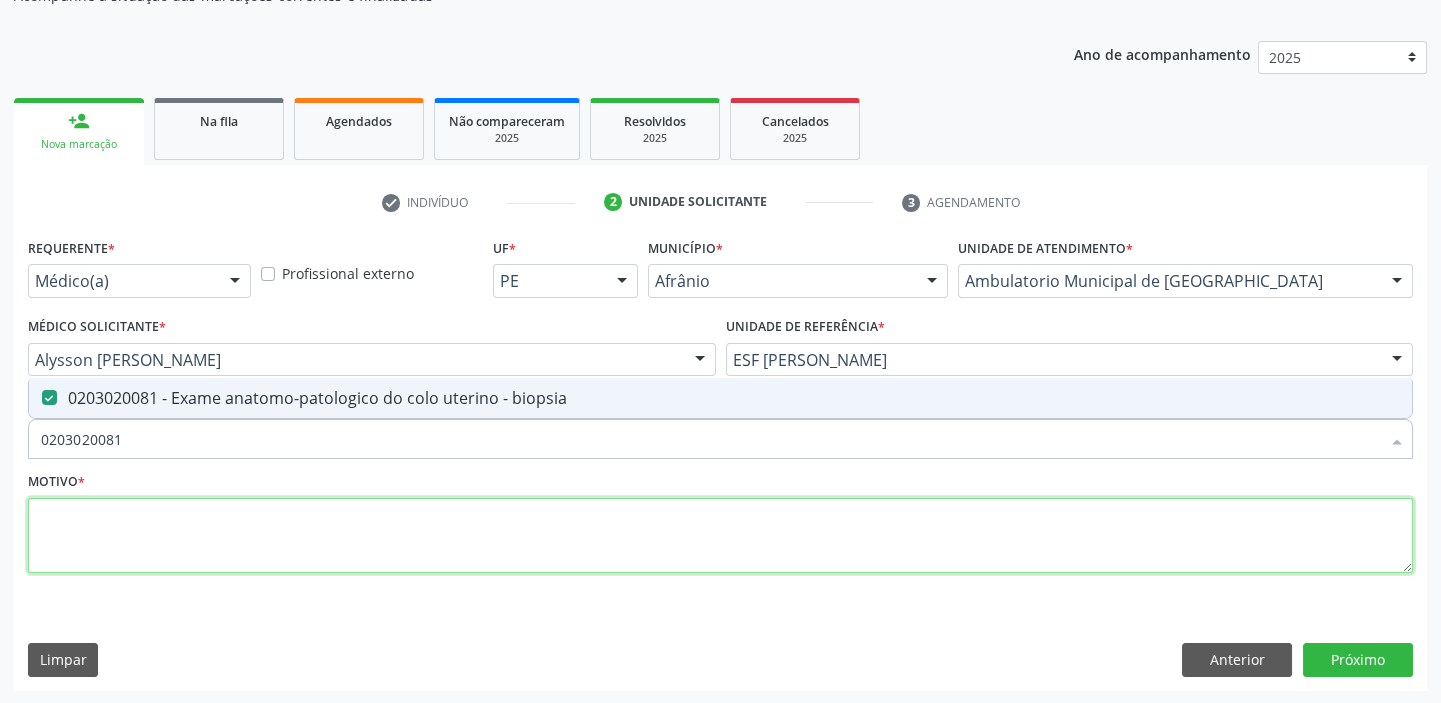 click at bounding box center [720, 536] 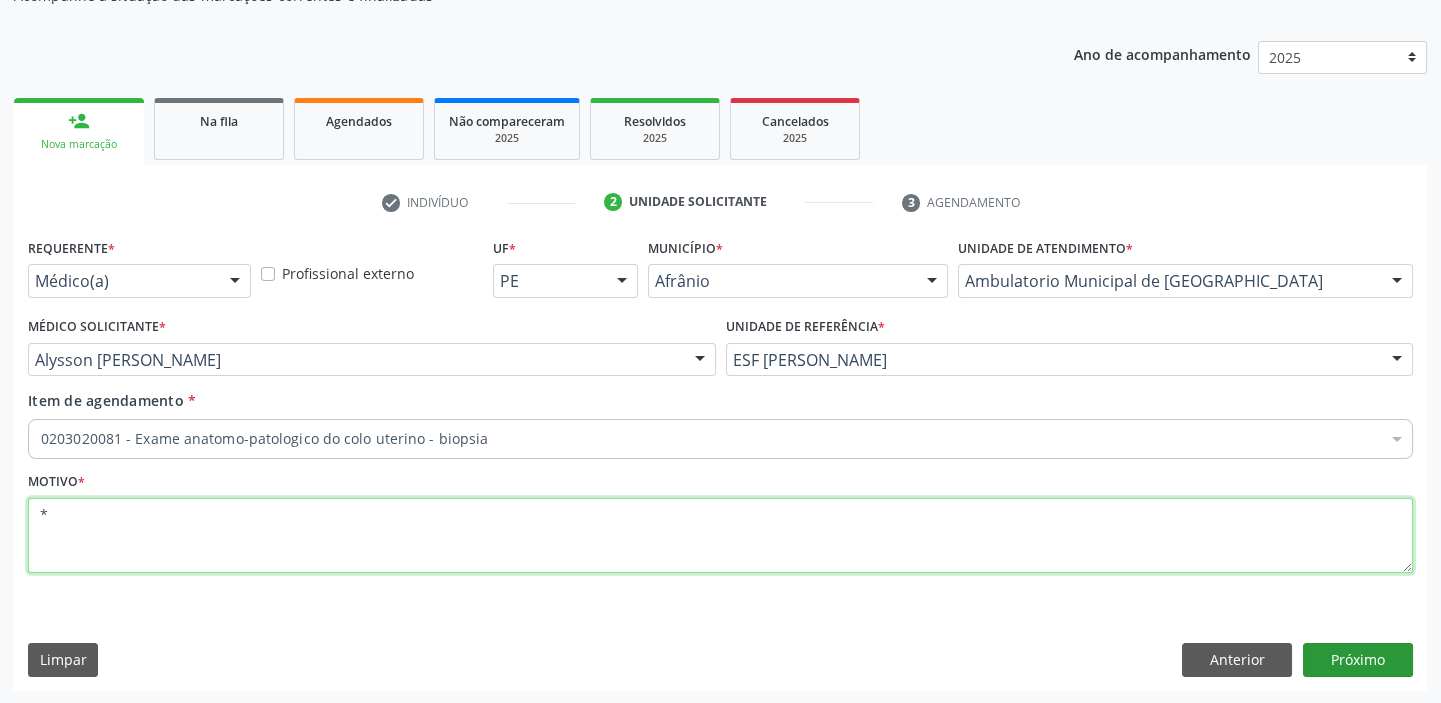 type on "*" 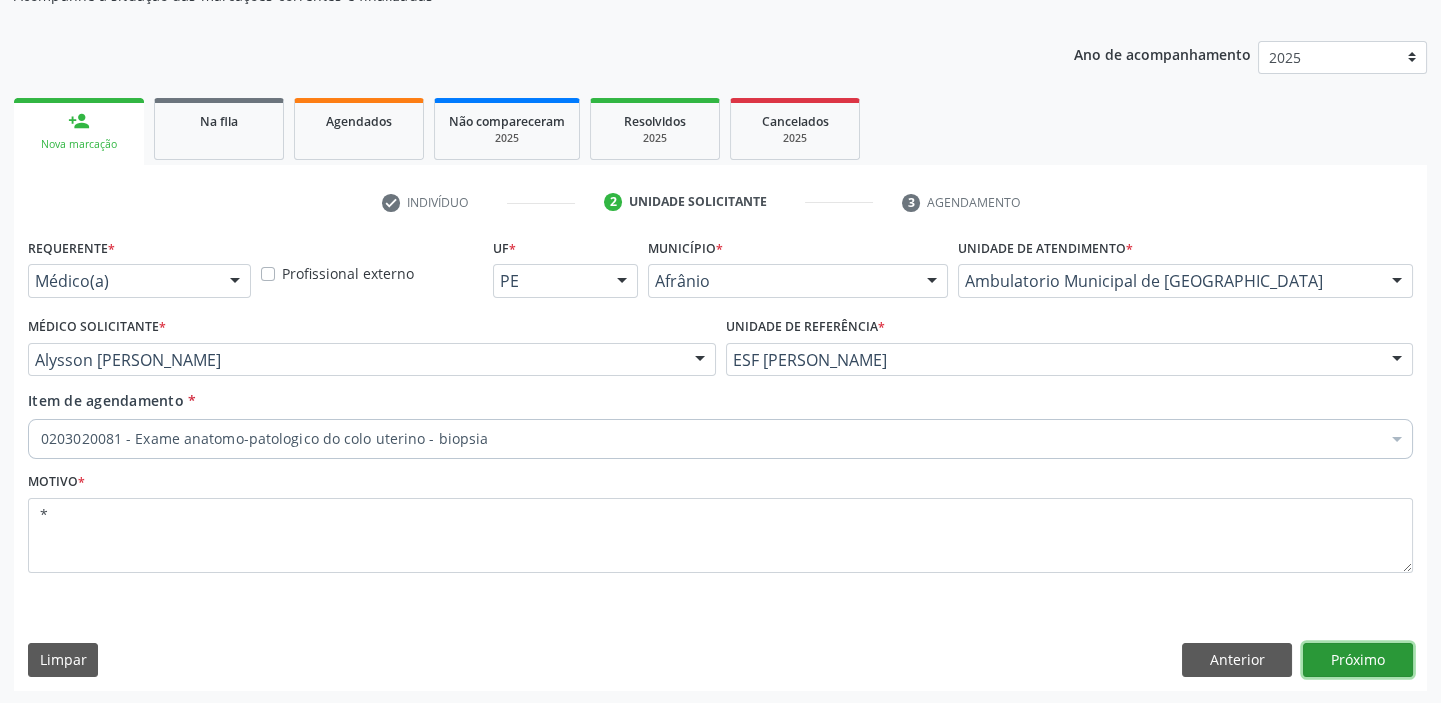 click on "Próximo" at bounding box center [1358, 660] 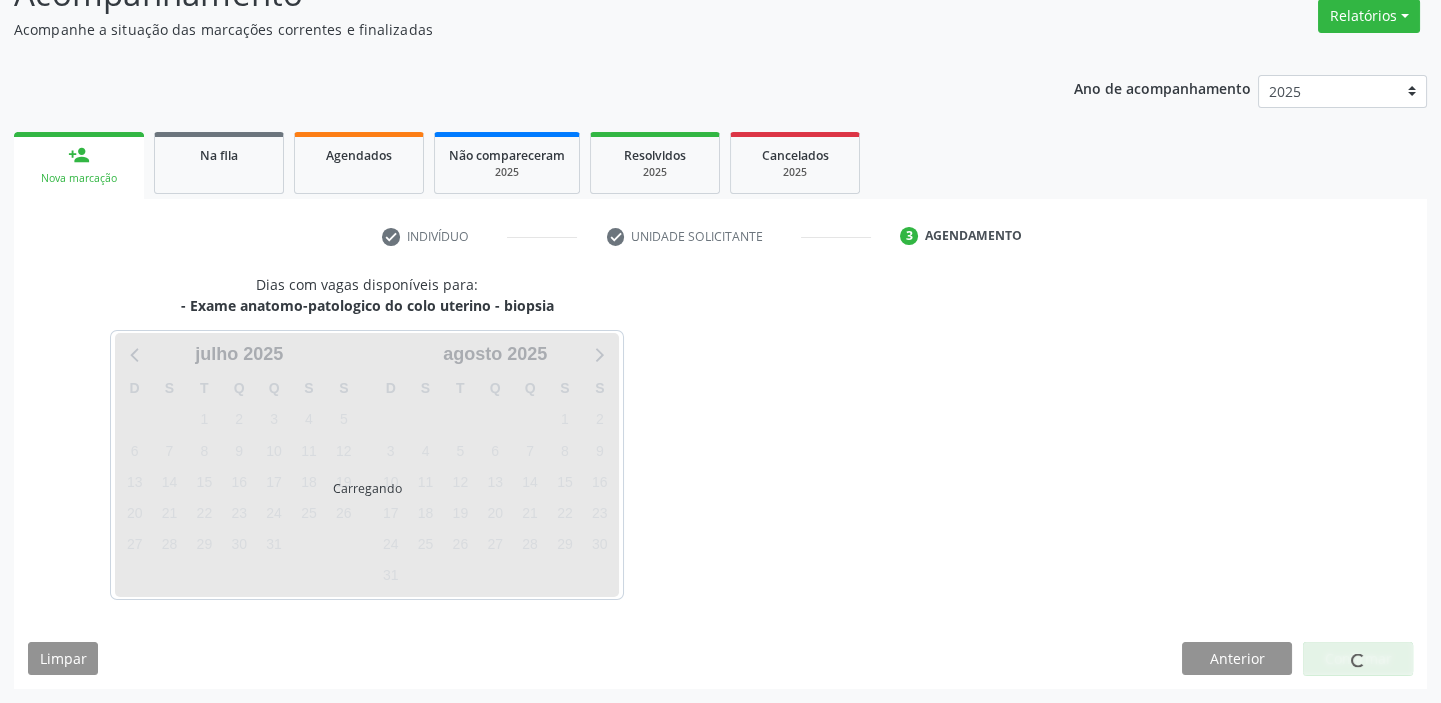 scroll, scrollTop: 166, scrollLeft: 0, axis: vertical 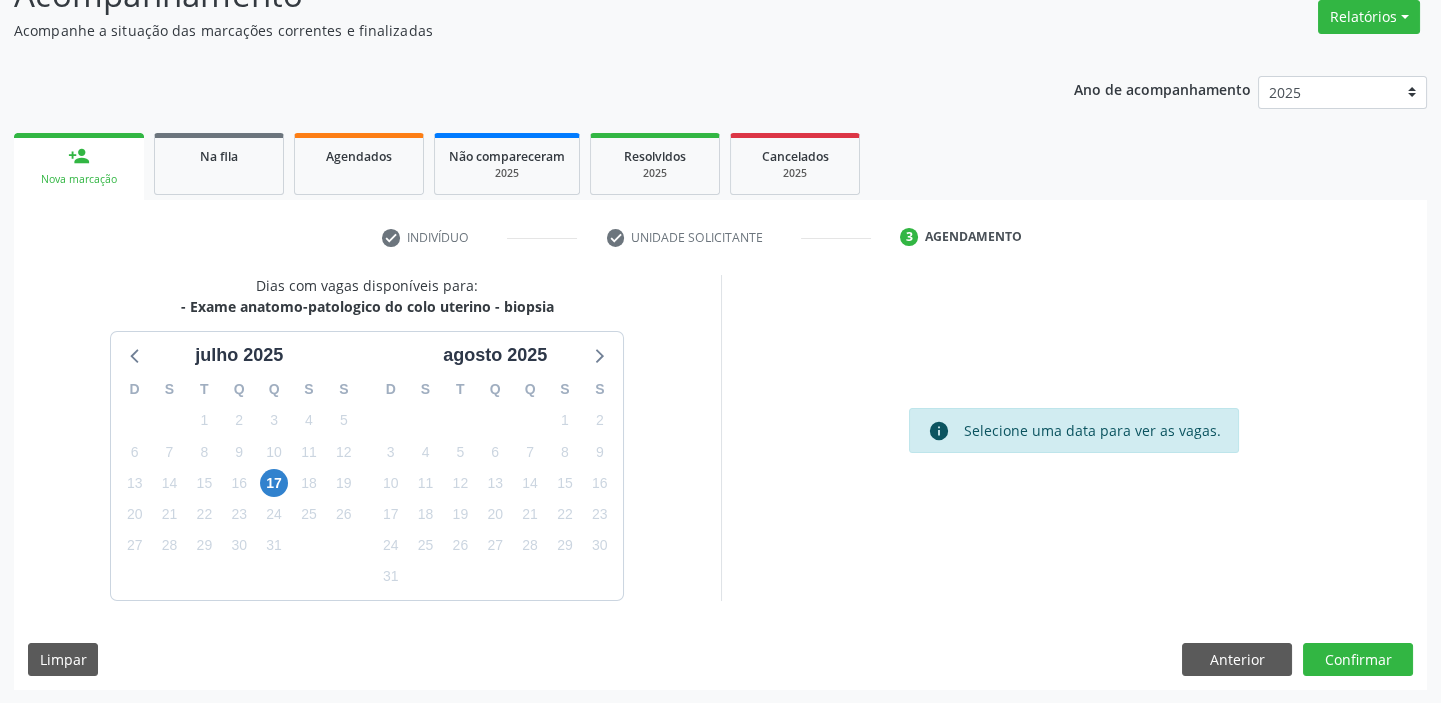 click on "17" at bounding box center [274, 483] 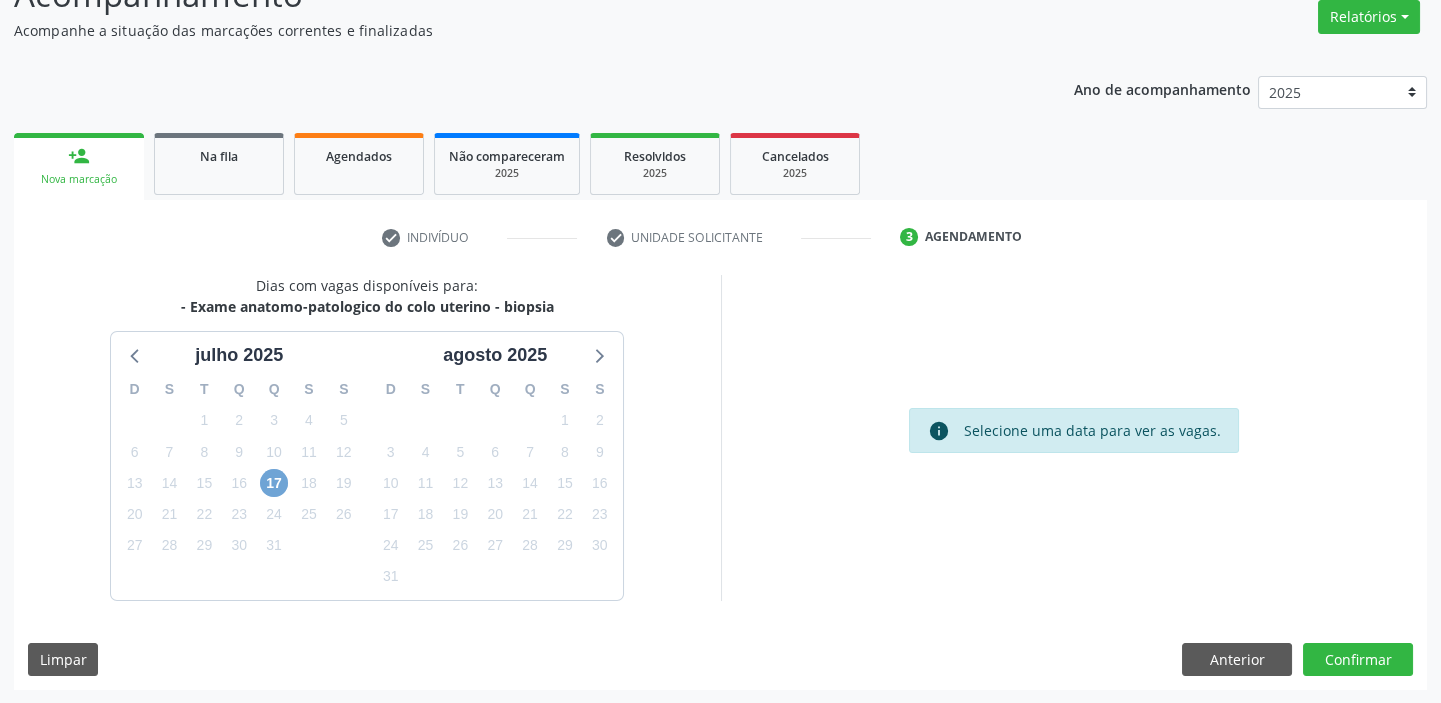 click on "17" at bounding box center (274, 483) 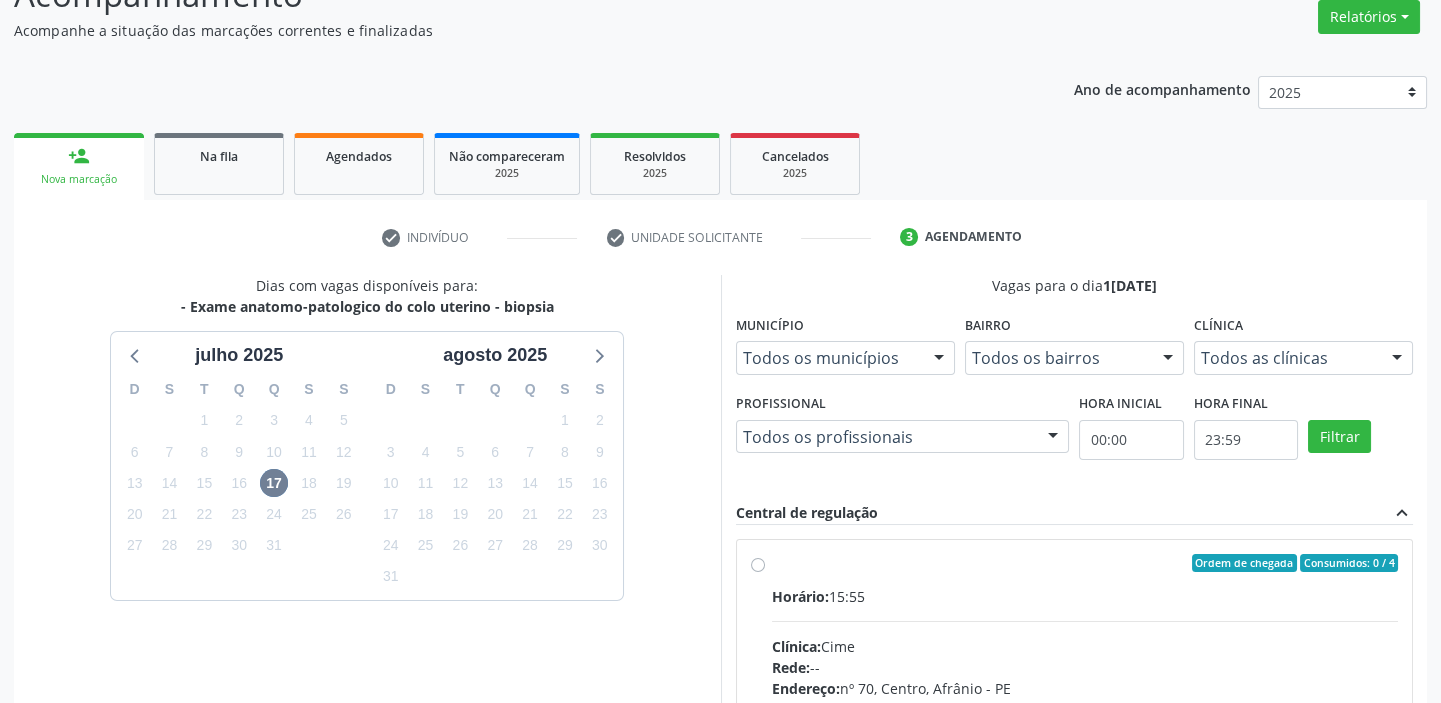 click on "Horário:   15:55" at bounding box center [1085, 596] 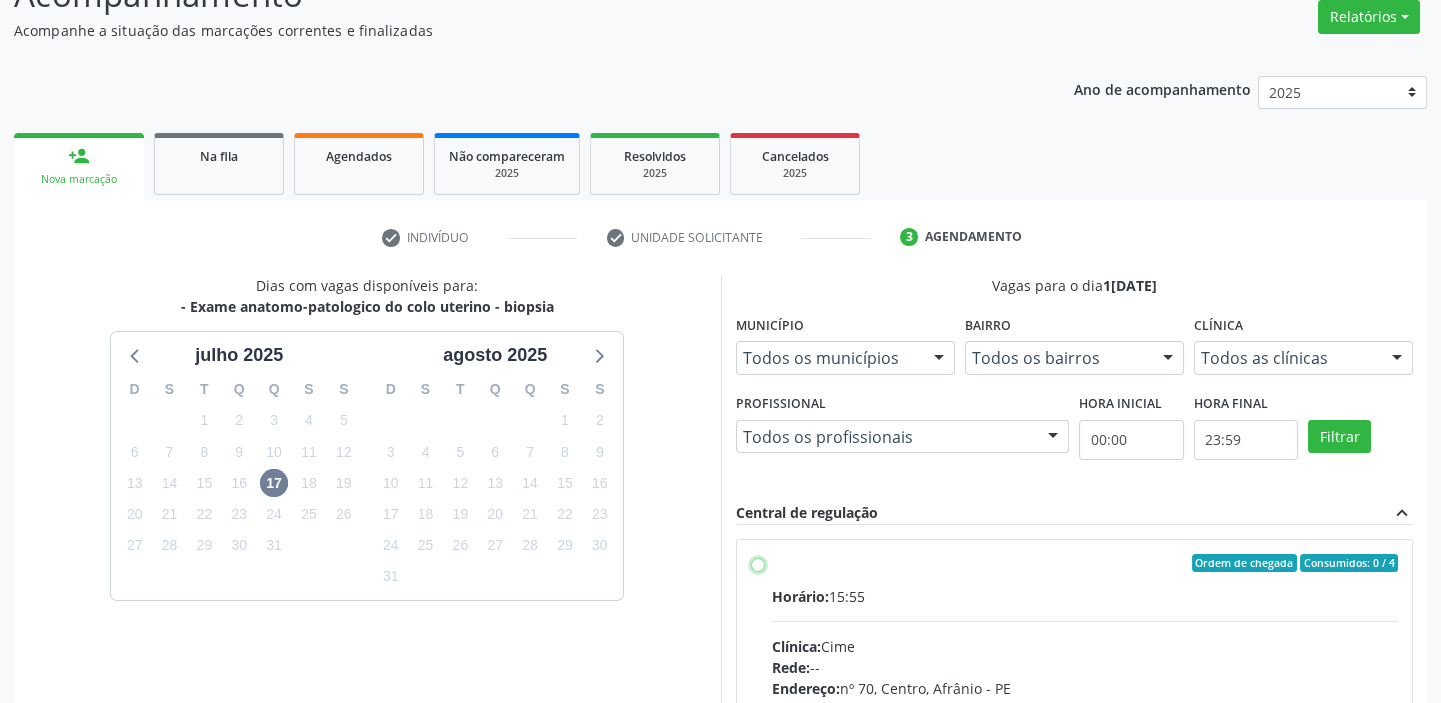 click on "Ordem de chegada
Consumidos: 0 / 4
Horário:   15:55
Clínica:  Cime
Rede:
--
Endereço:   [STREET_ADDRESS]
Telefone:   [PHONE_NUMBER]
Profissional:
--
Informações adicionais sobre o atendimento
Idade de atendimento:
Sem restrição
Gênero(s) atendido(s):
Sem restrição
Informações adicionais:
--" at bounding box center (758, 563) 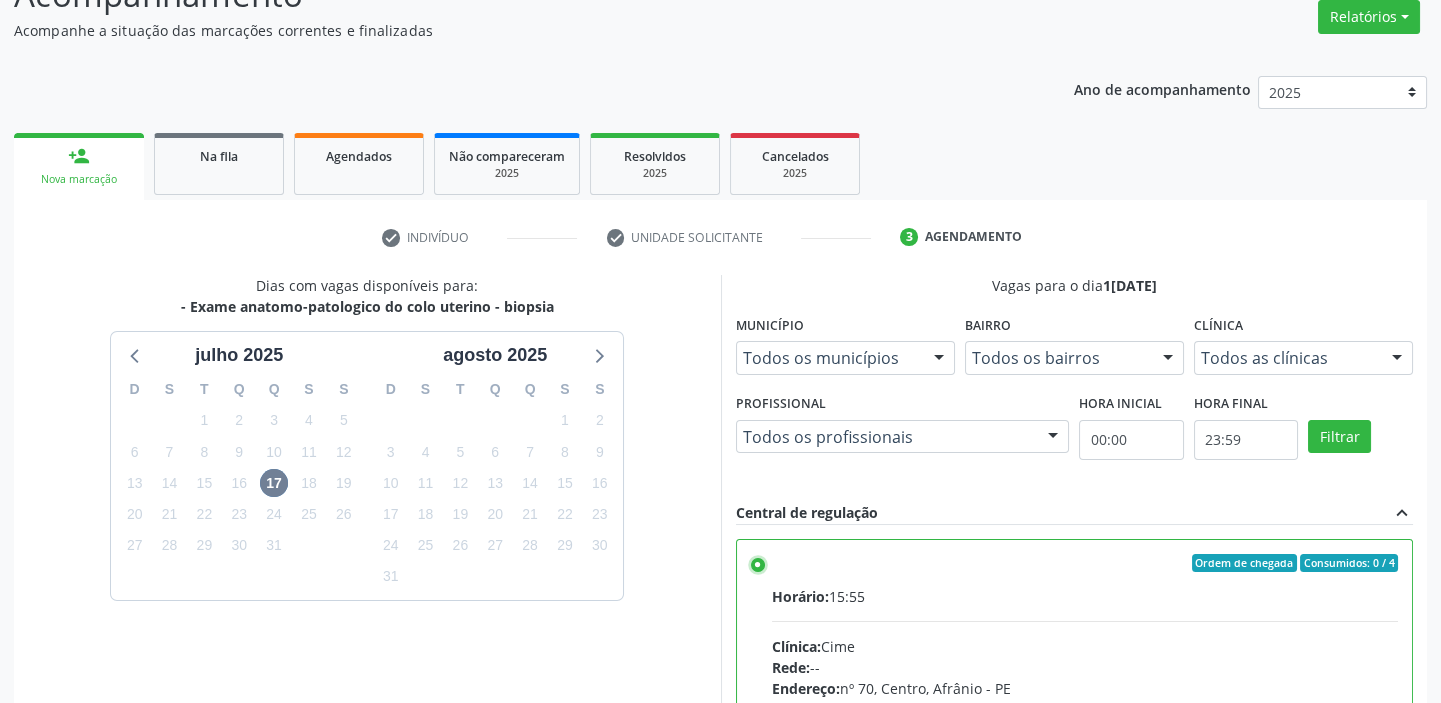 scroll, scrollTop: 99, scrollLeft: 0, axis: vertical 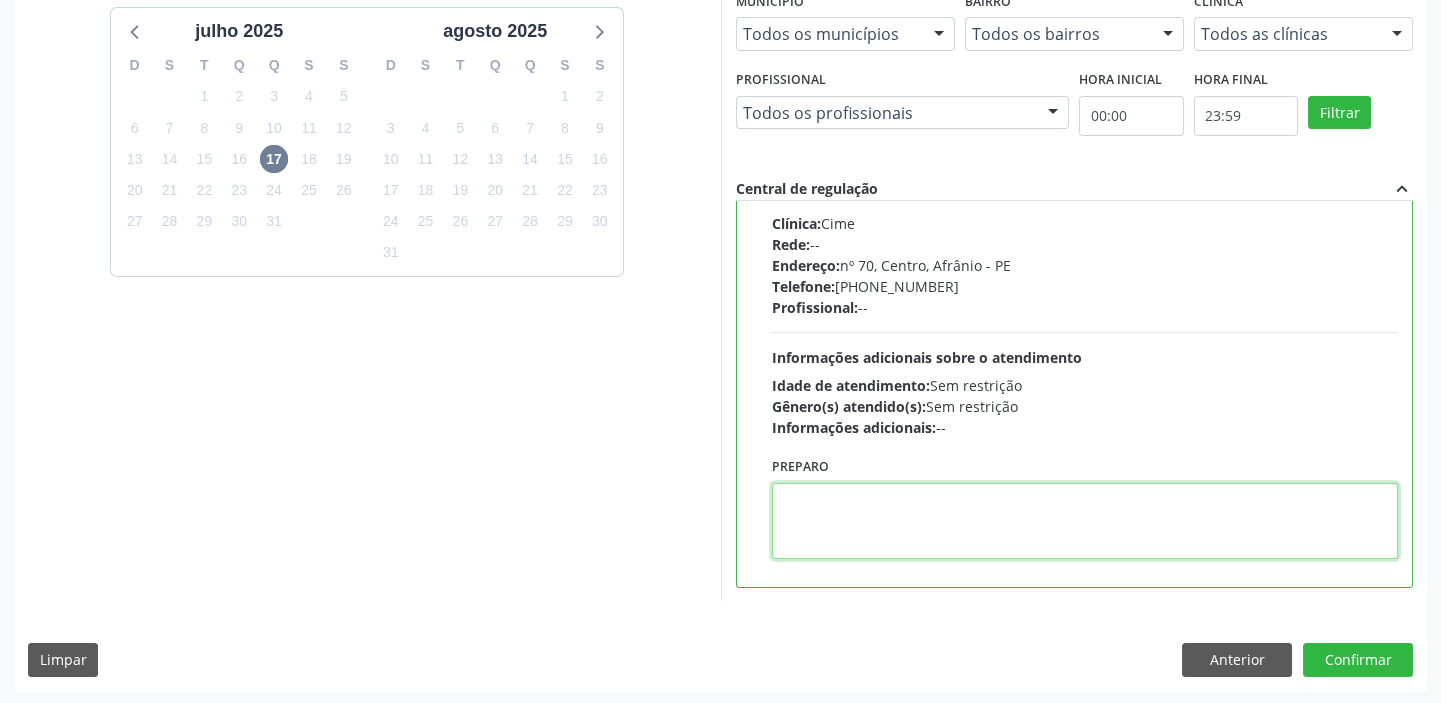 click at bounding box center [1085, 521] 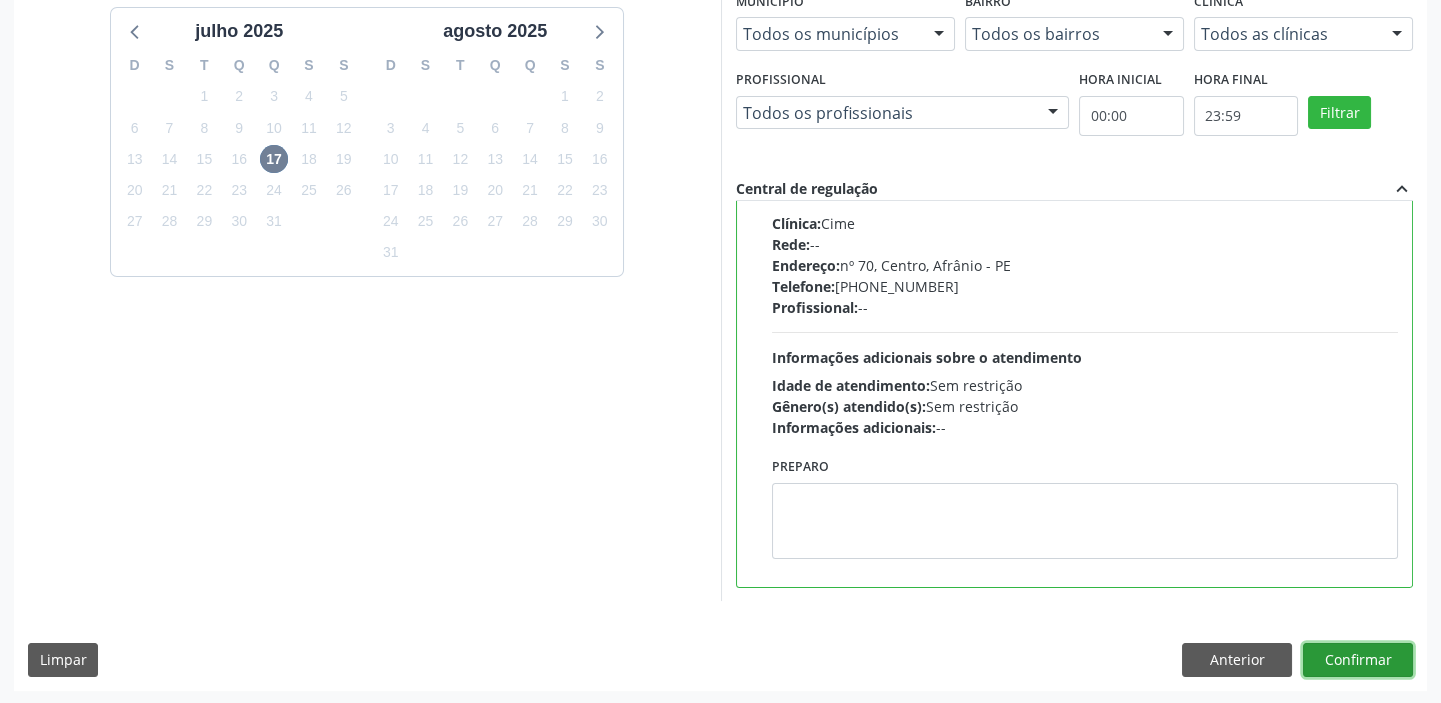 click on "Confirmar" at bounding box center [1358, 660] 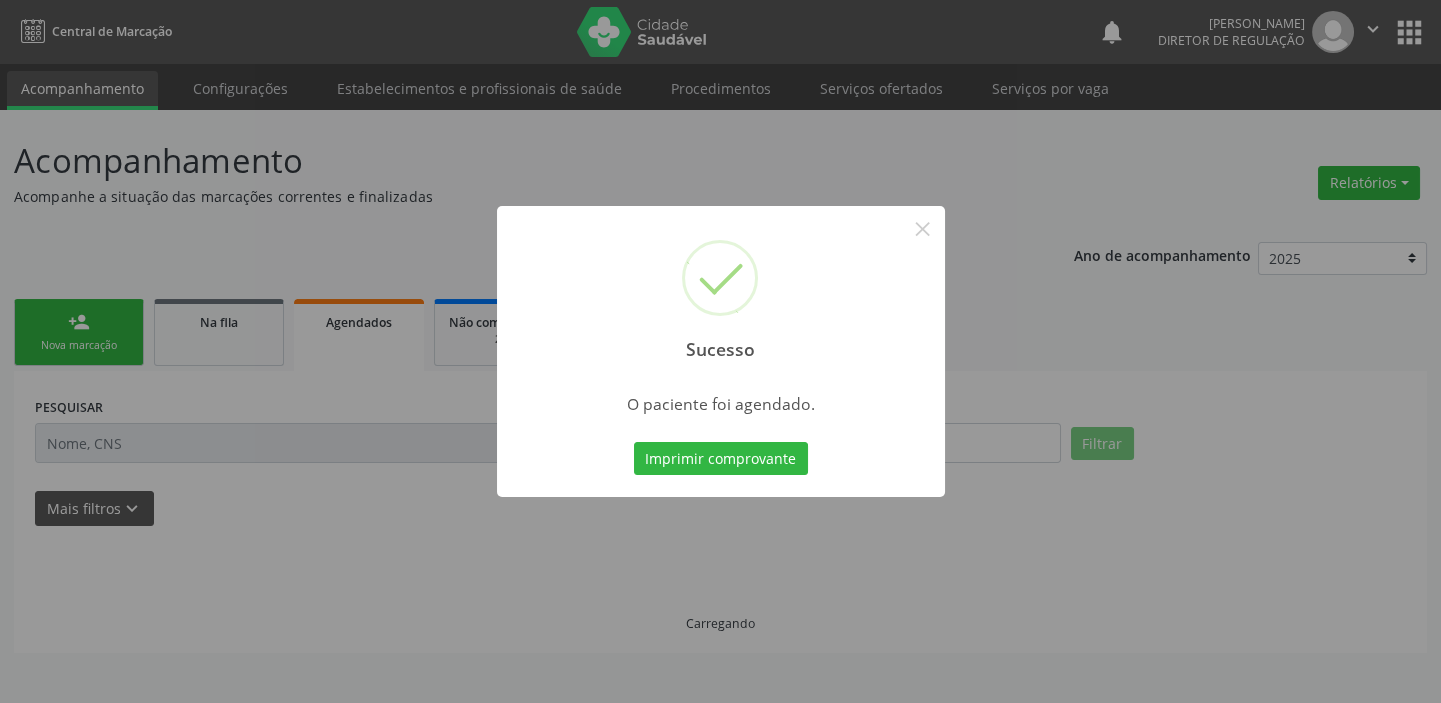 scroll, scrollTop: 0, scrollLeft: 0, axis: both 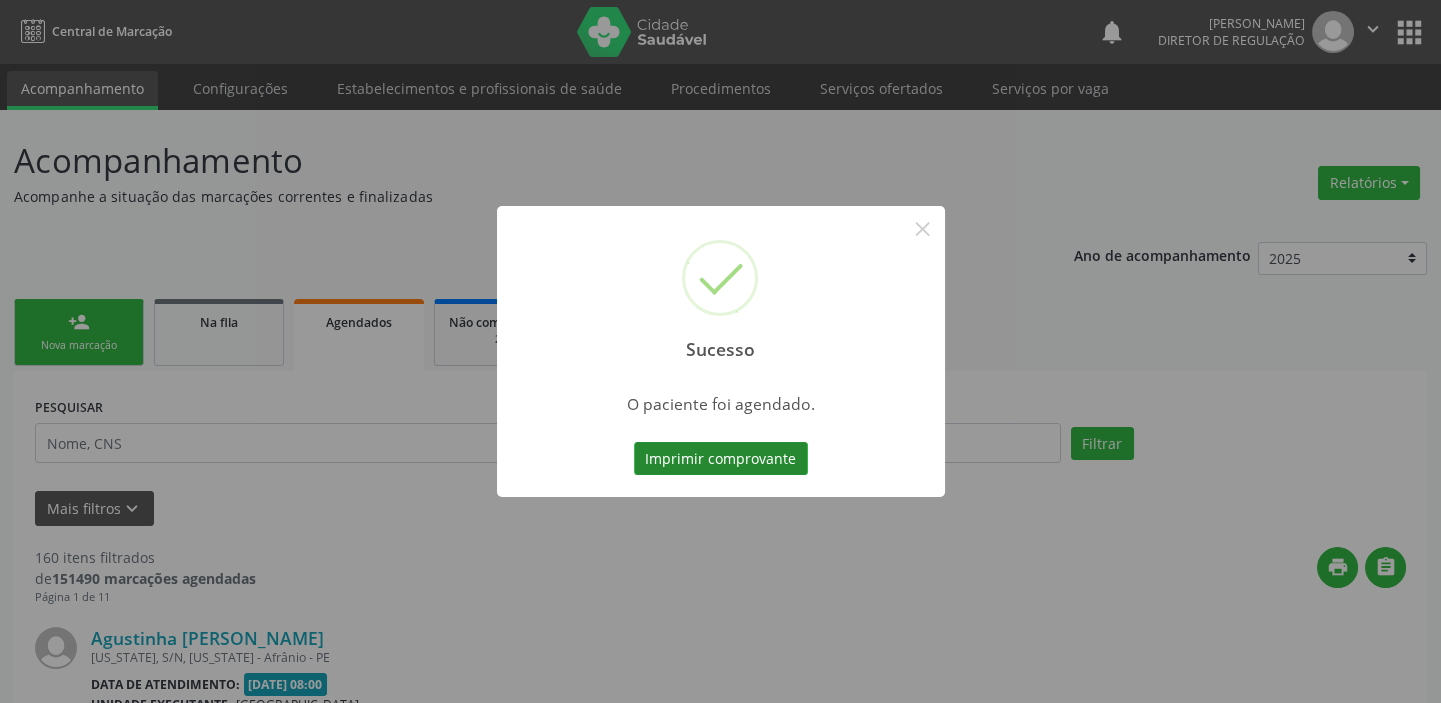 click on "Imprimir comprovante" at bounding box center [721, 459] 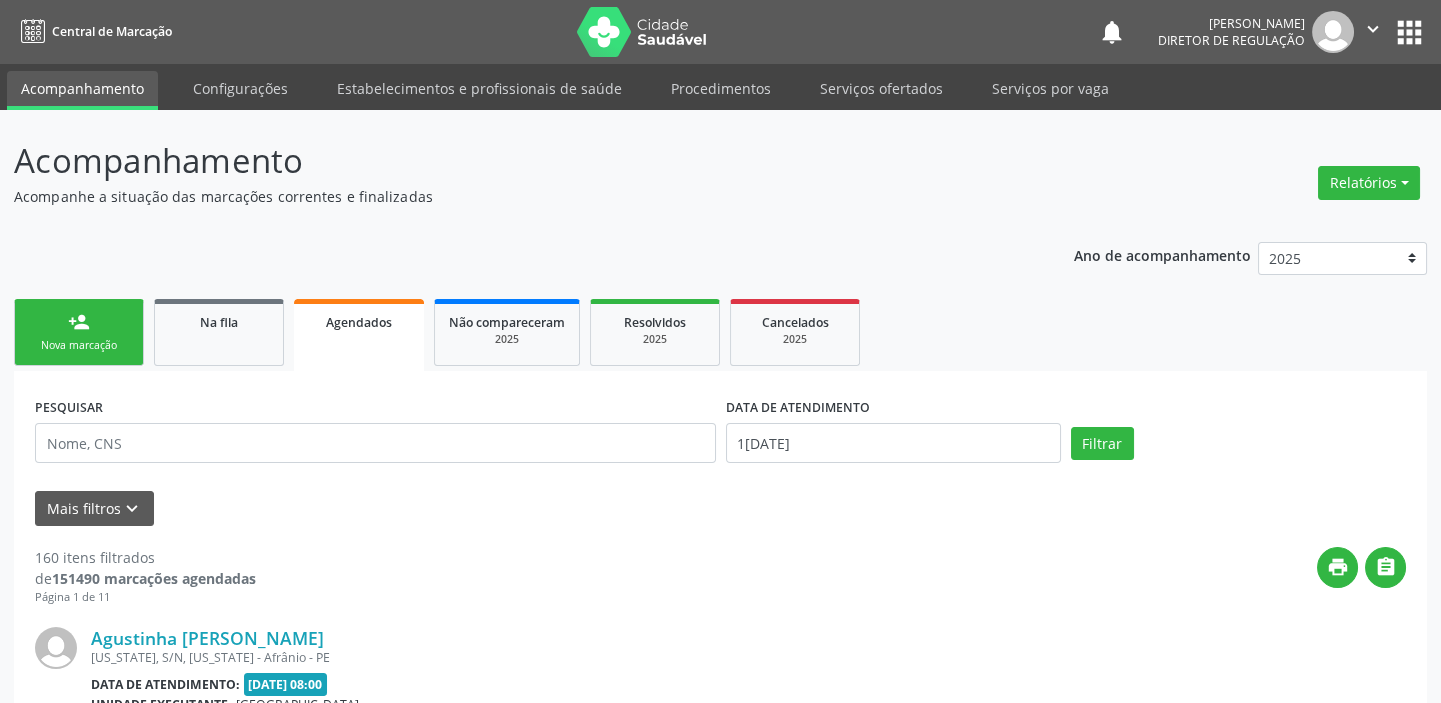 click on "person_add
Nova marcação" at bounding box center [79, 332] 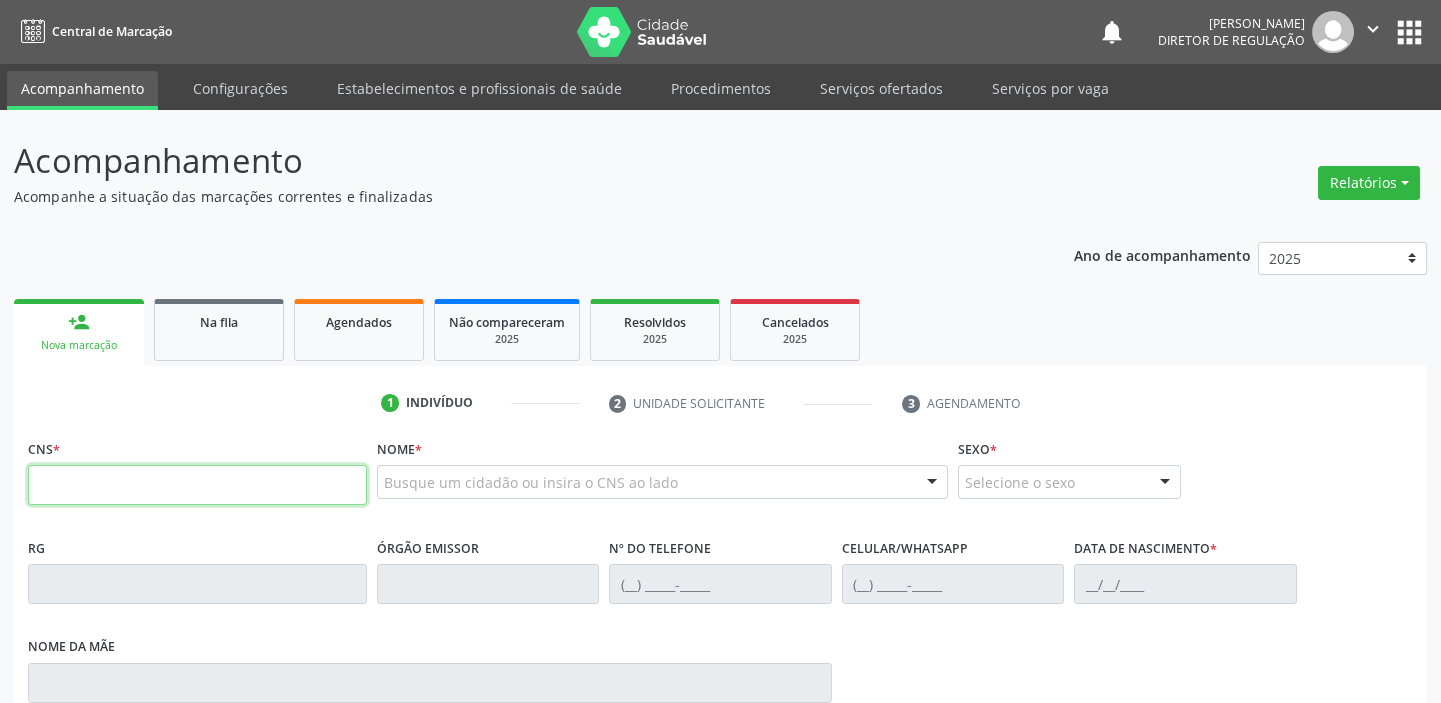 click at bounding box center [197, 485] 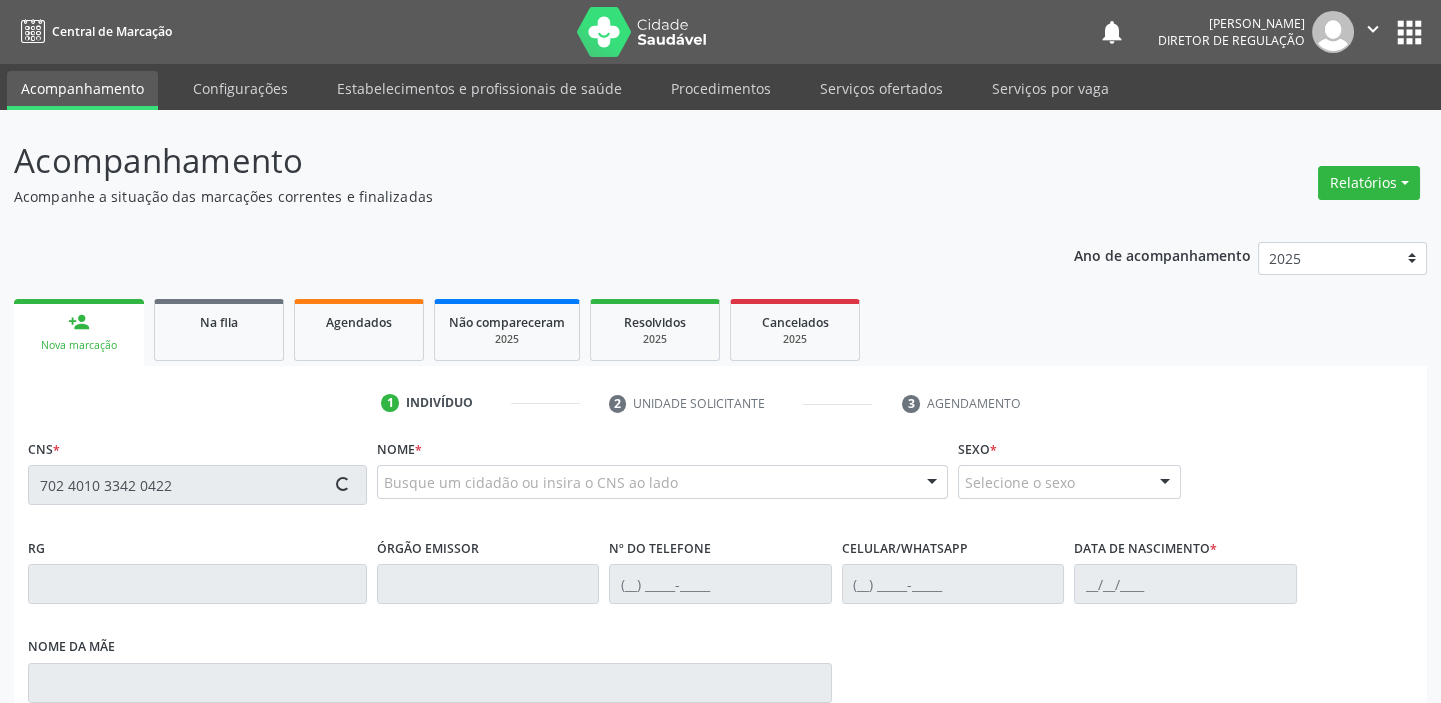 type on "702 4010 3342 0422" 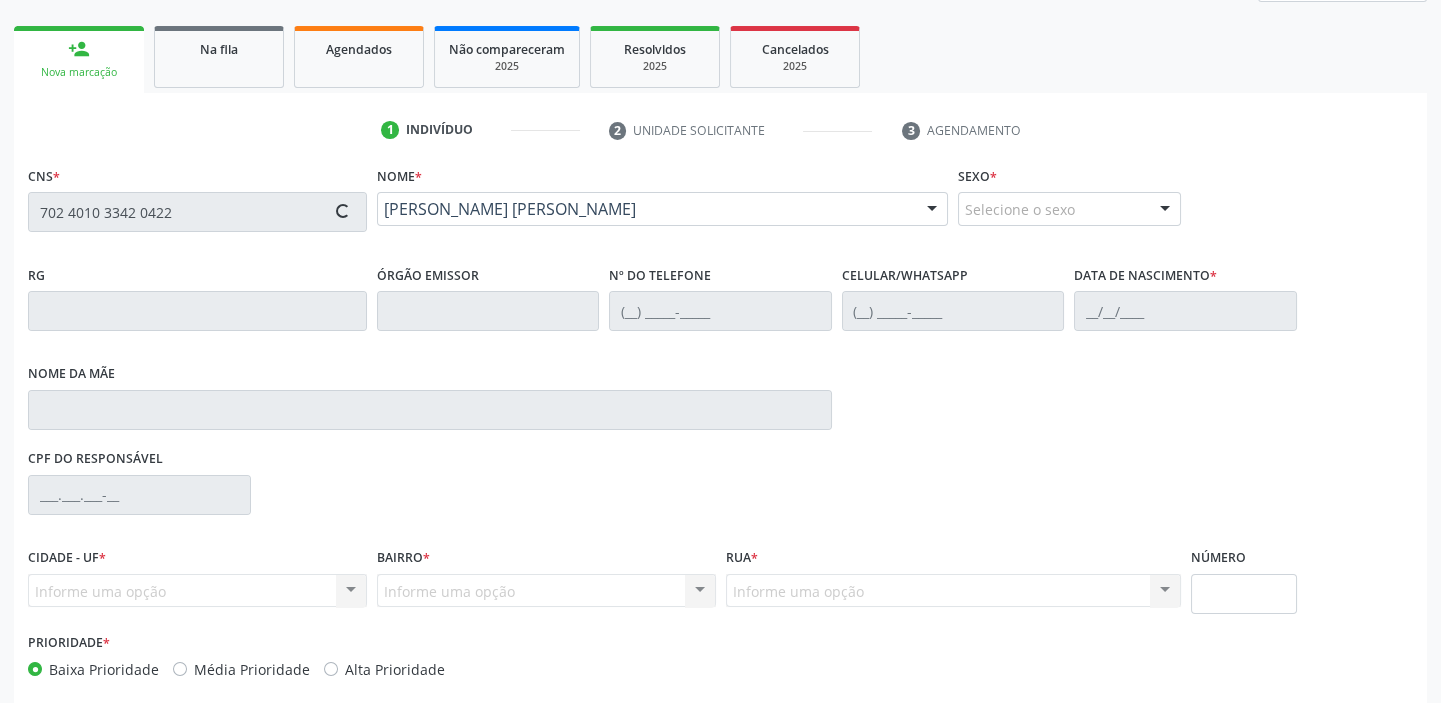 scroll, scrollTop: 366, scrollLeft: 0, axis: vertical 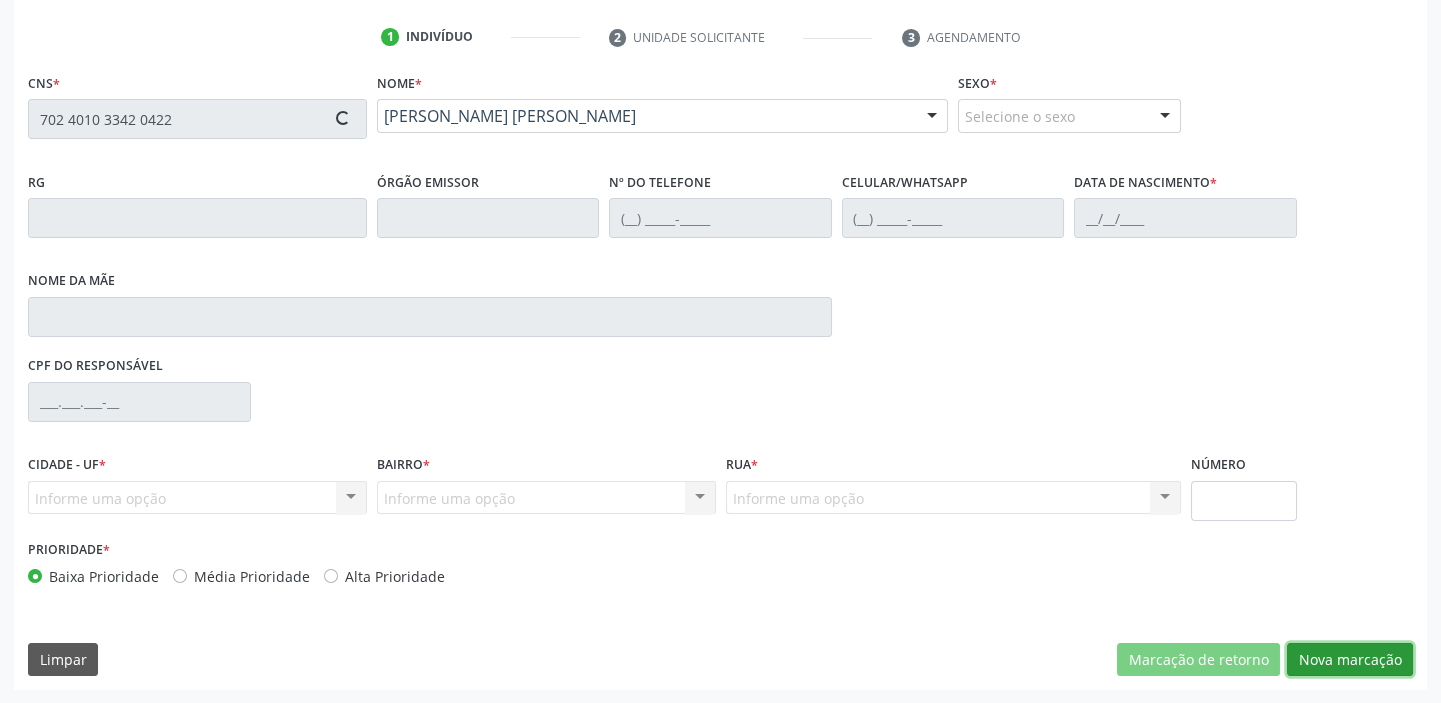 click on "Nova marcação" at bounding box center [1350, 660] 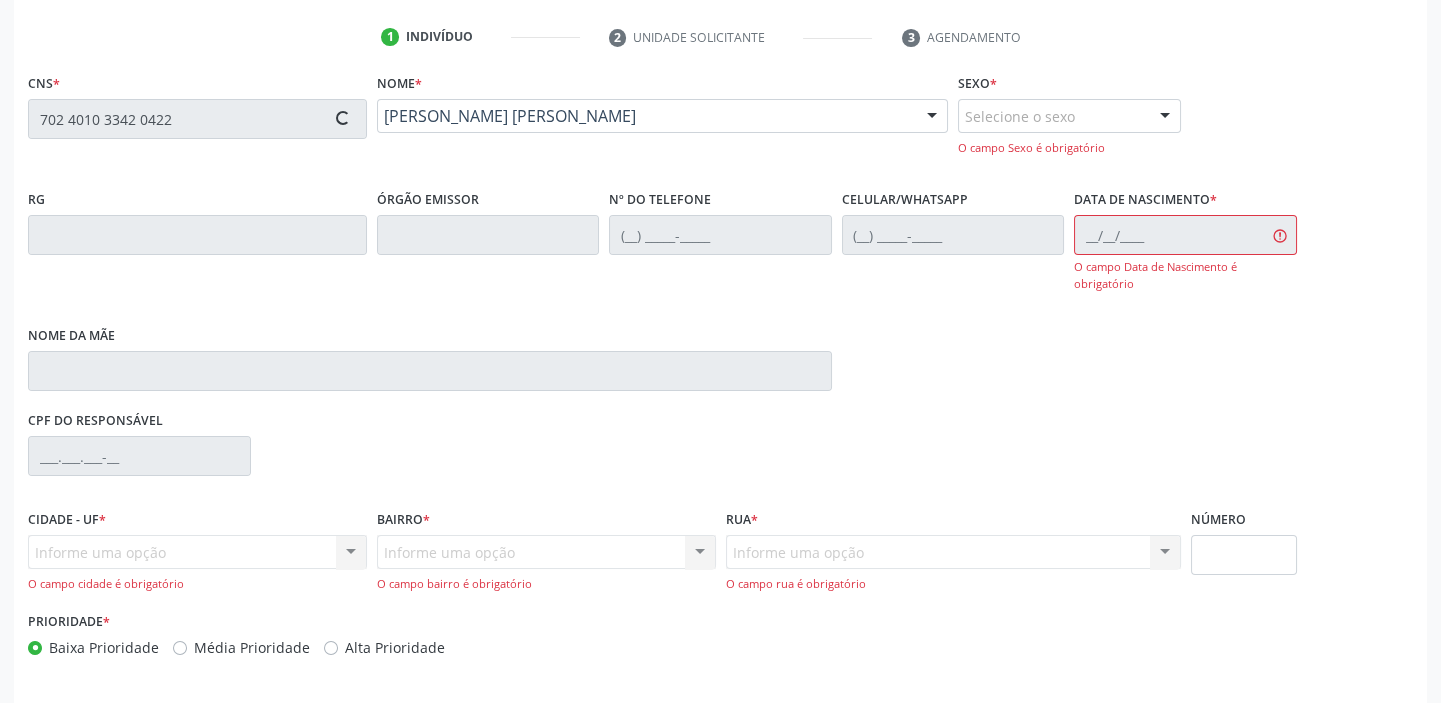 type on "[PHONE_NUMBER]" 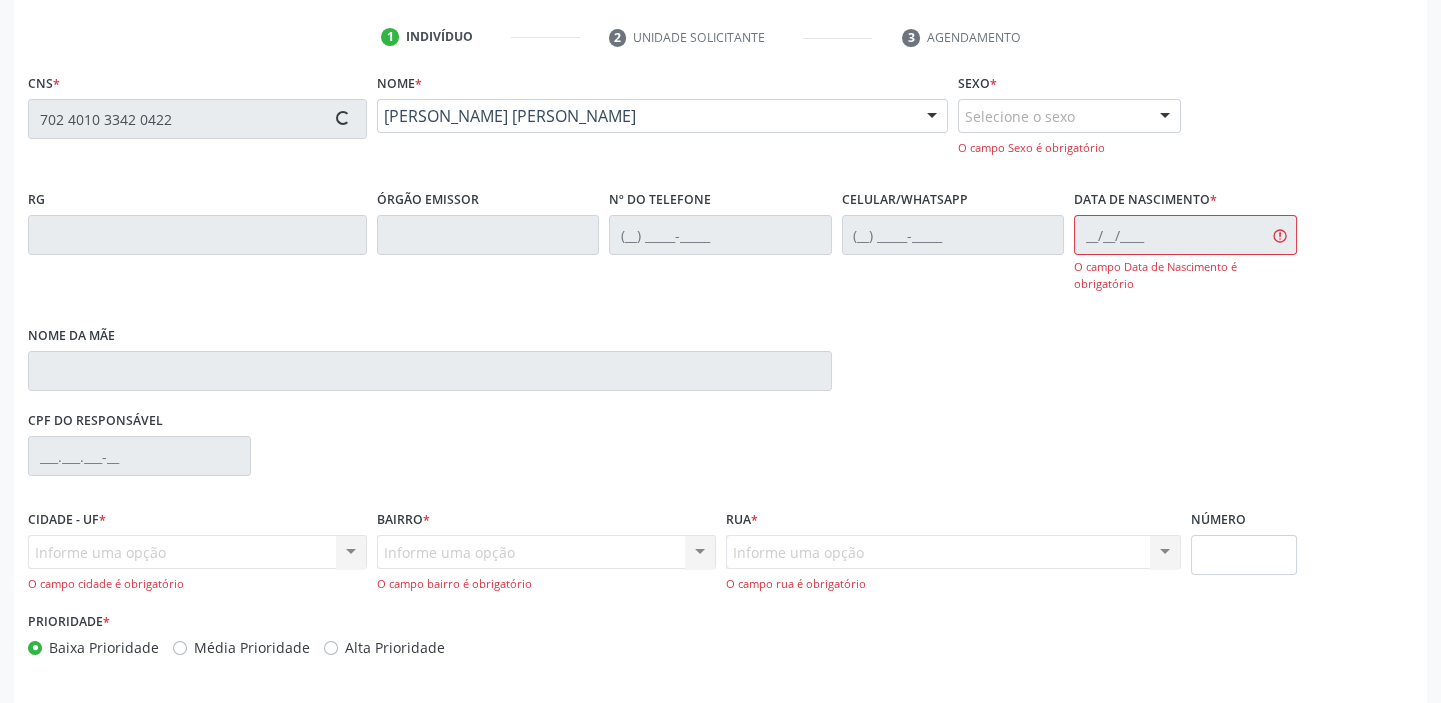 type on "[PHONE_NUMBER]" 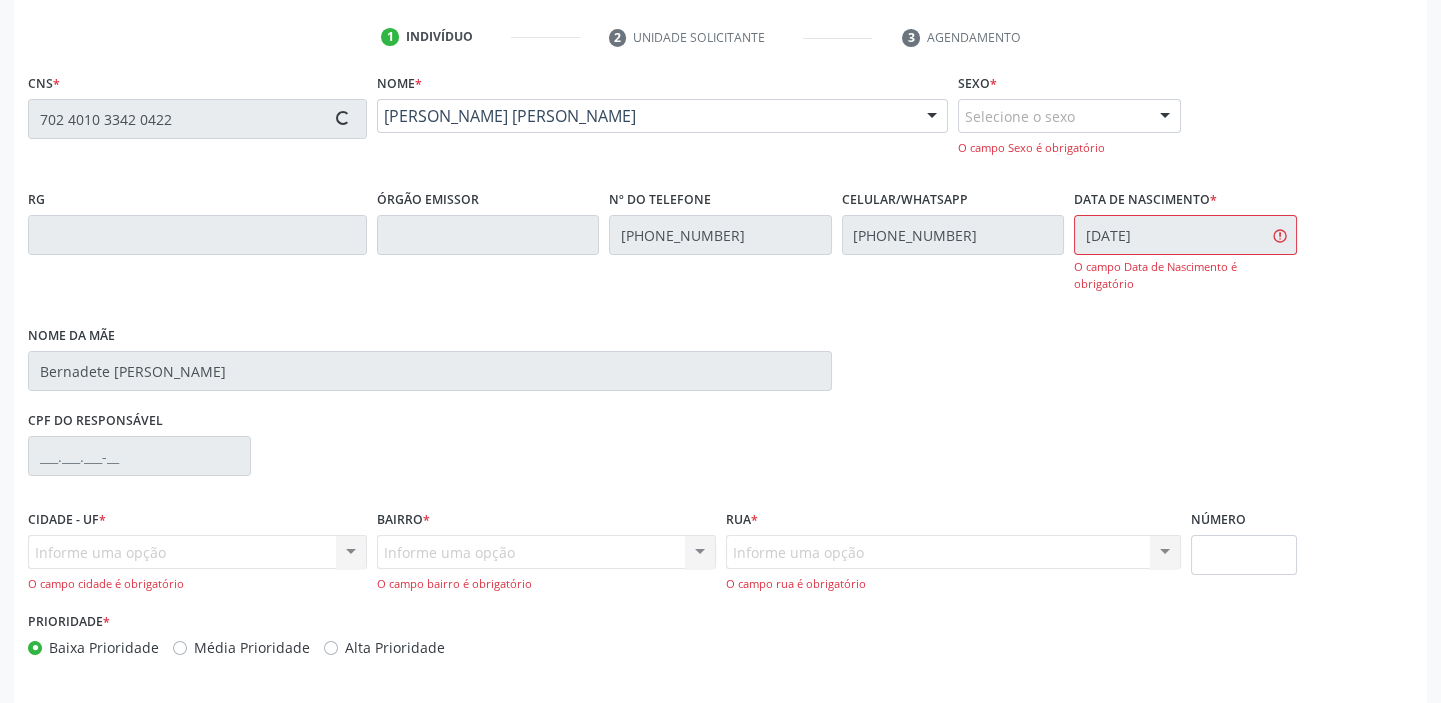 type on "S/N" 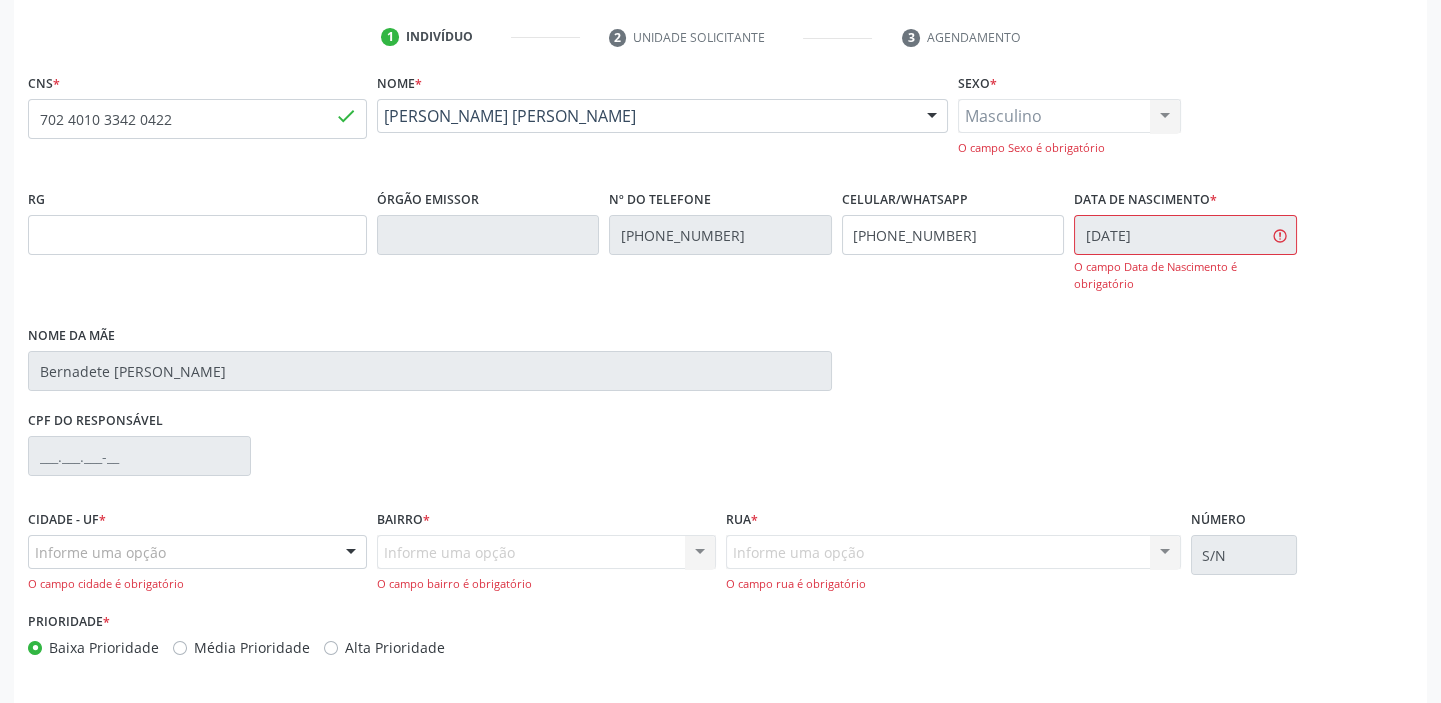 scroll, scrollTop: 420, scrollLeft: 0, axis: vertical 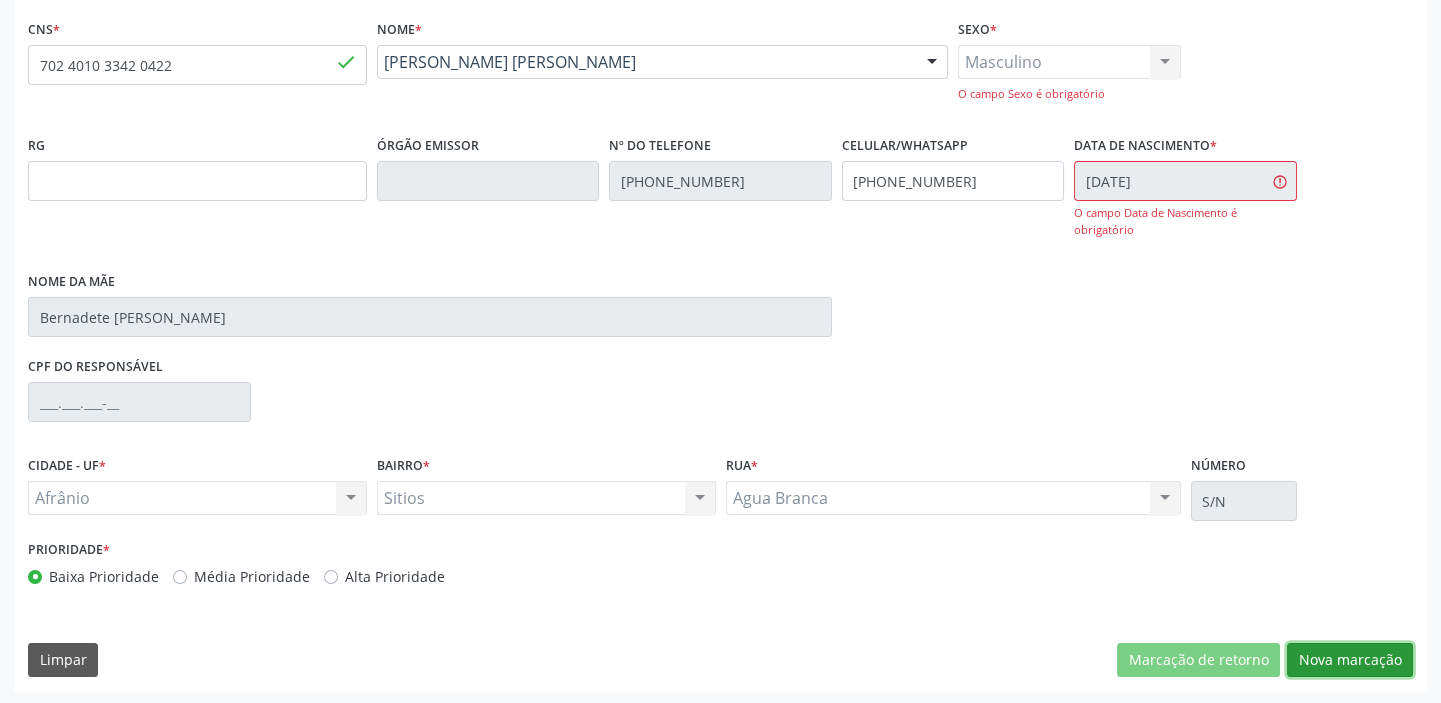 click on "Nova marcação" at bounding box center [1350, 660] 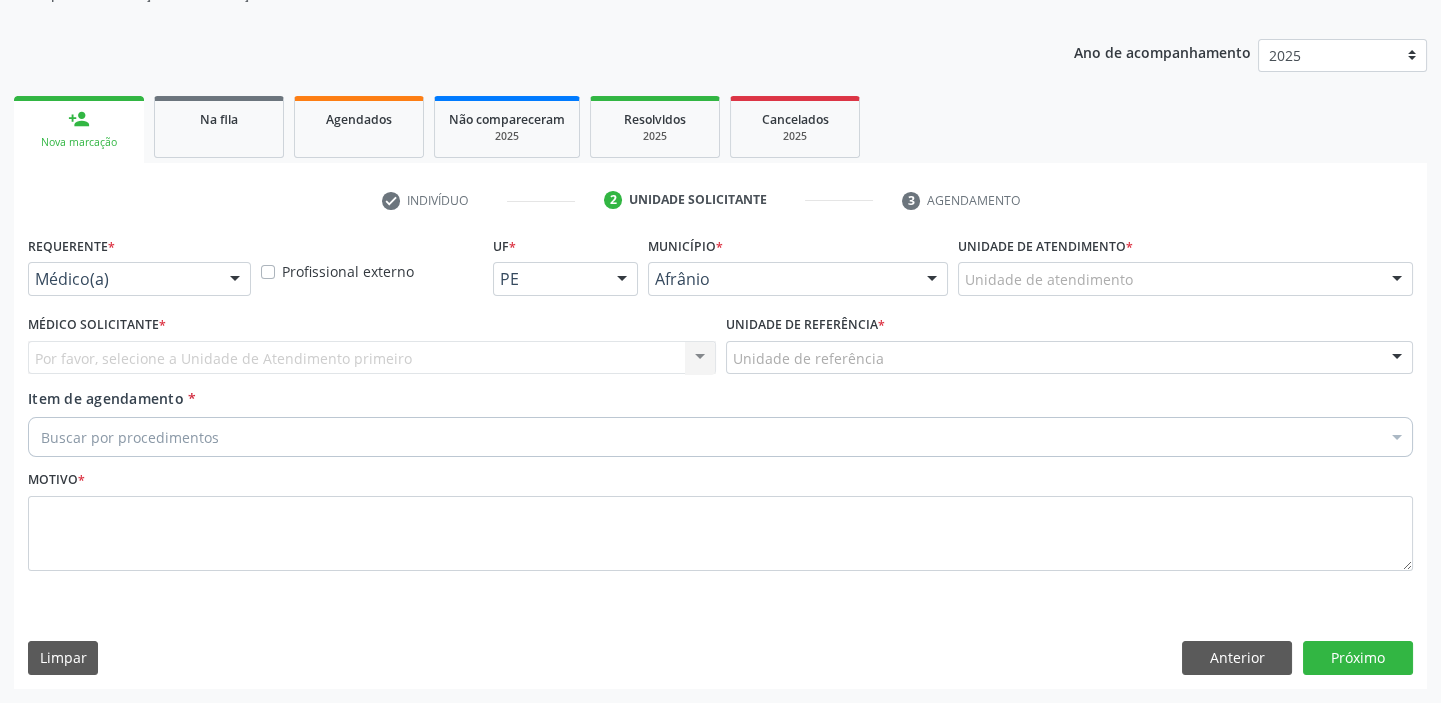 scroll, scrollTop: 201, scrollLeft: 0, axis: vertical 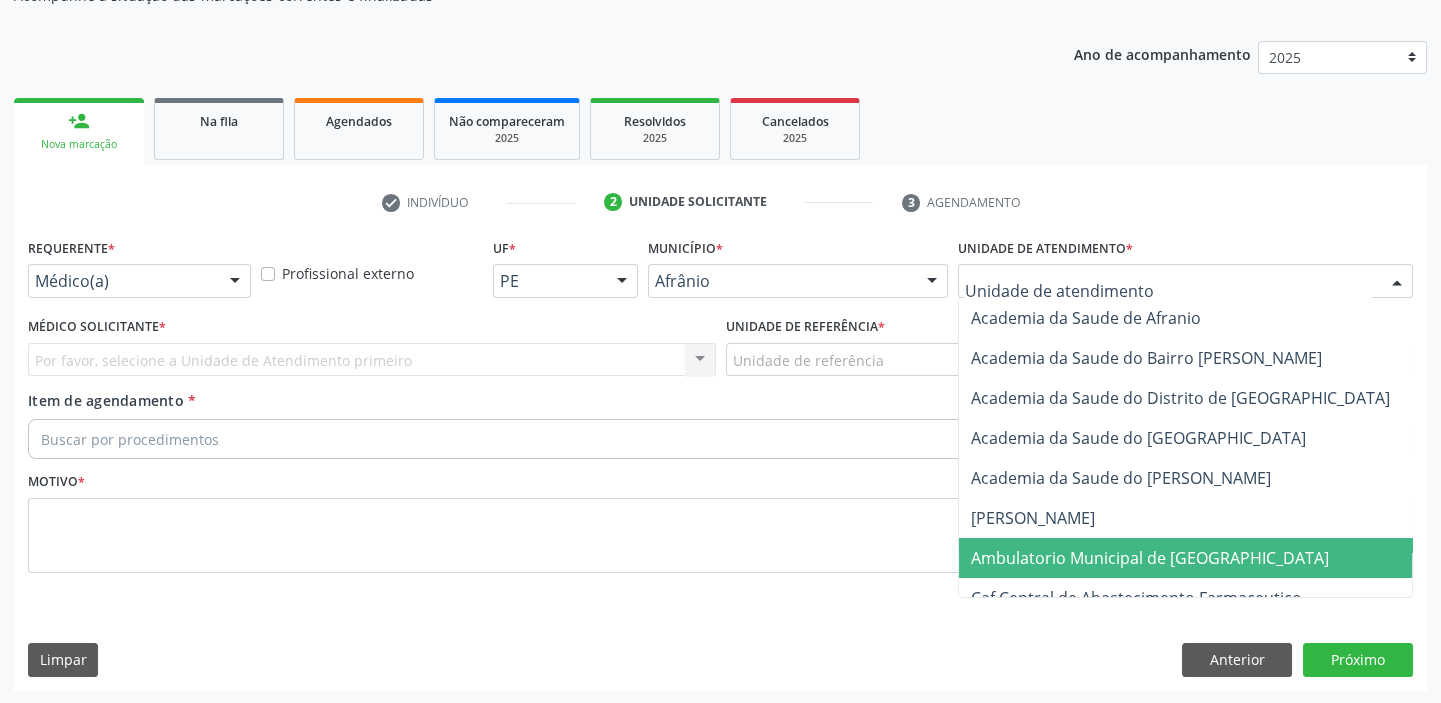 click on "Ambulatorio Municipal de [GEOGRAPHIC_DATA]" at bounding box center [1150, 558] 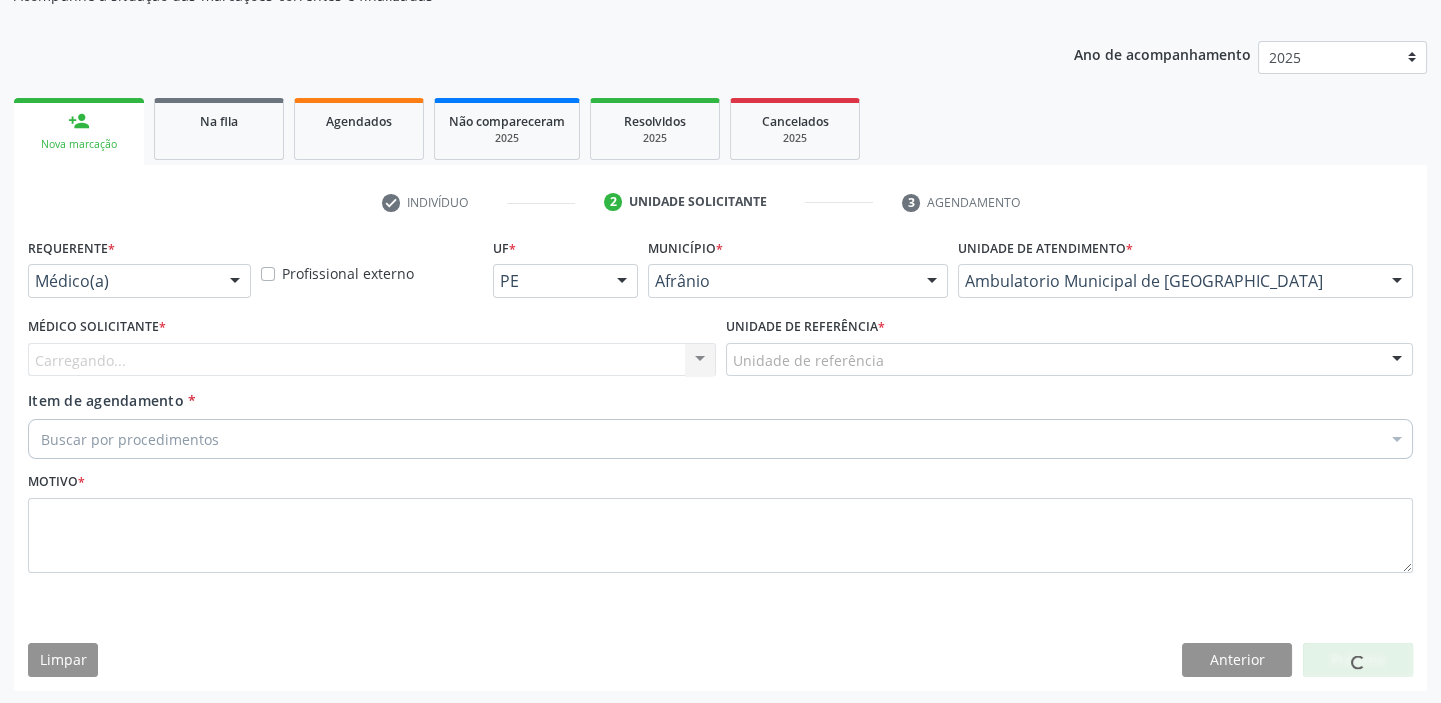 drag, startPoint x: 748, startPoint y: 360, endPoint x: 748, endPoint y: 500, distance: 140 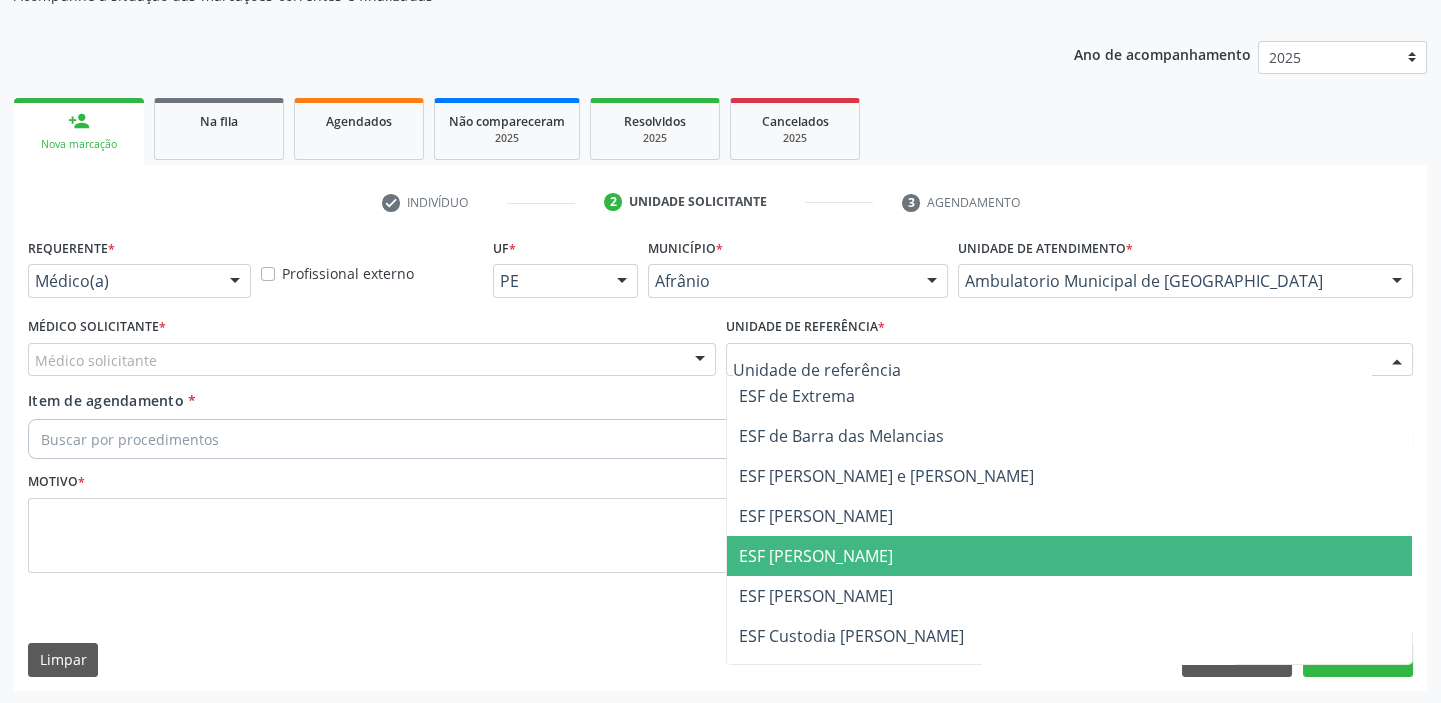 click on "ESF [PERSON_NAME]" at bounding box center [816, 556] 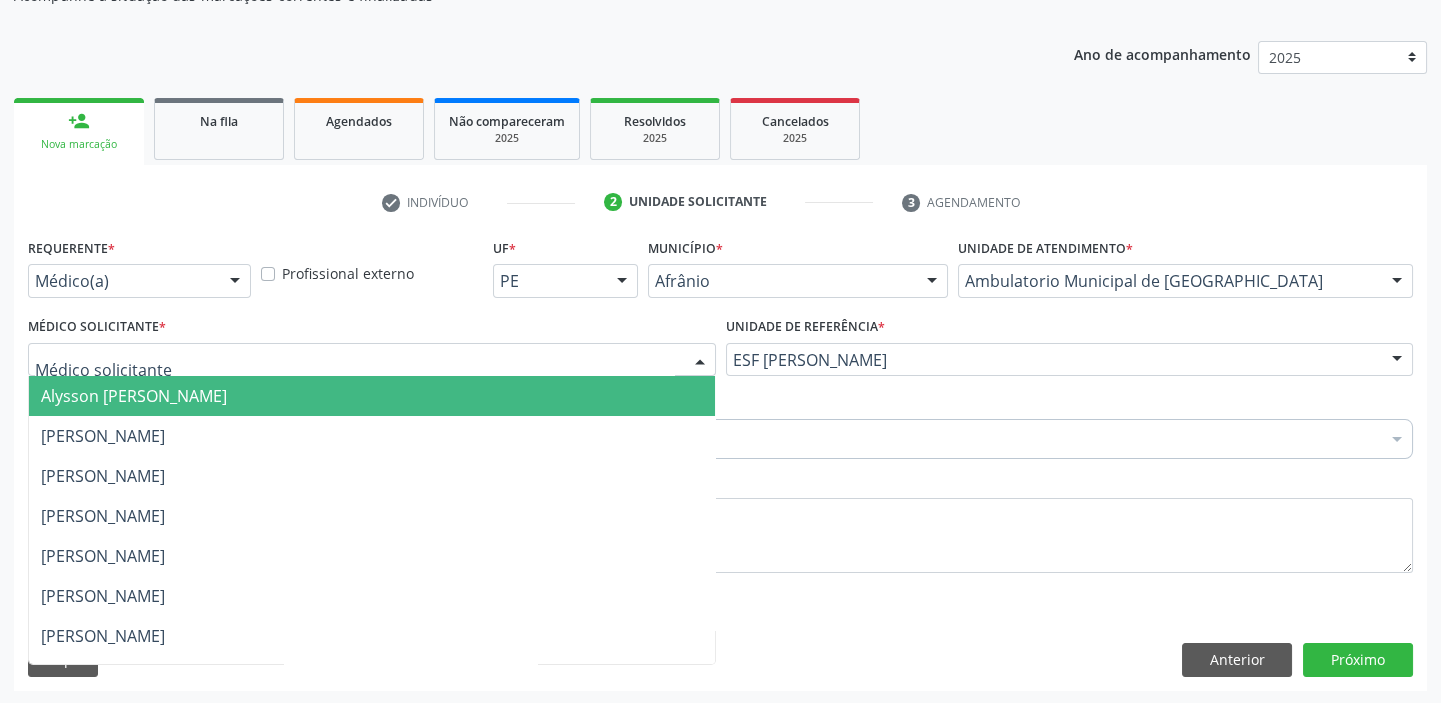 click on "Alysson [PERSON_NAME]" at bounding box center [134, 396] 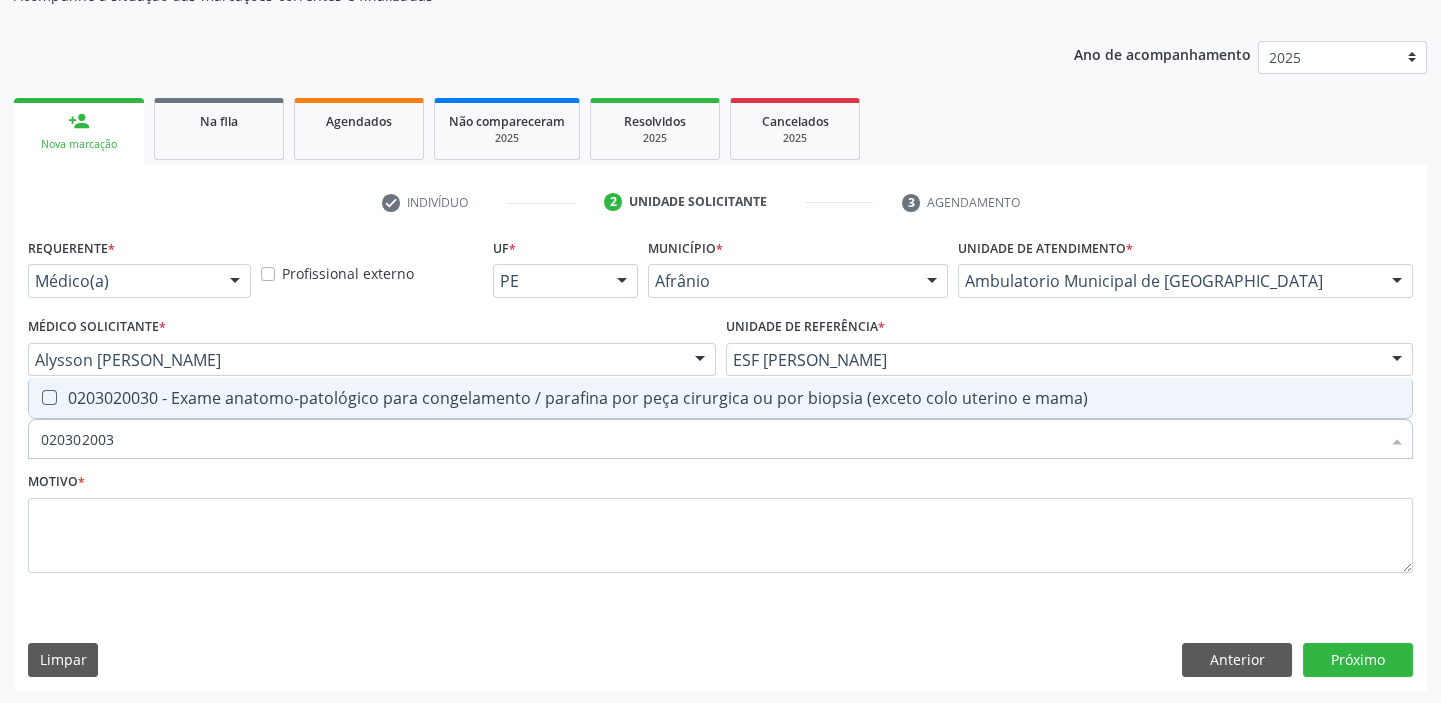 type on "0203020030" 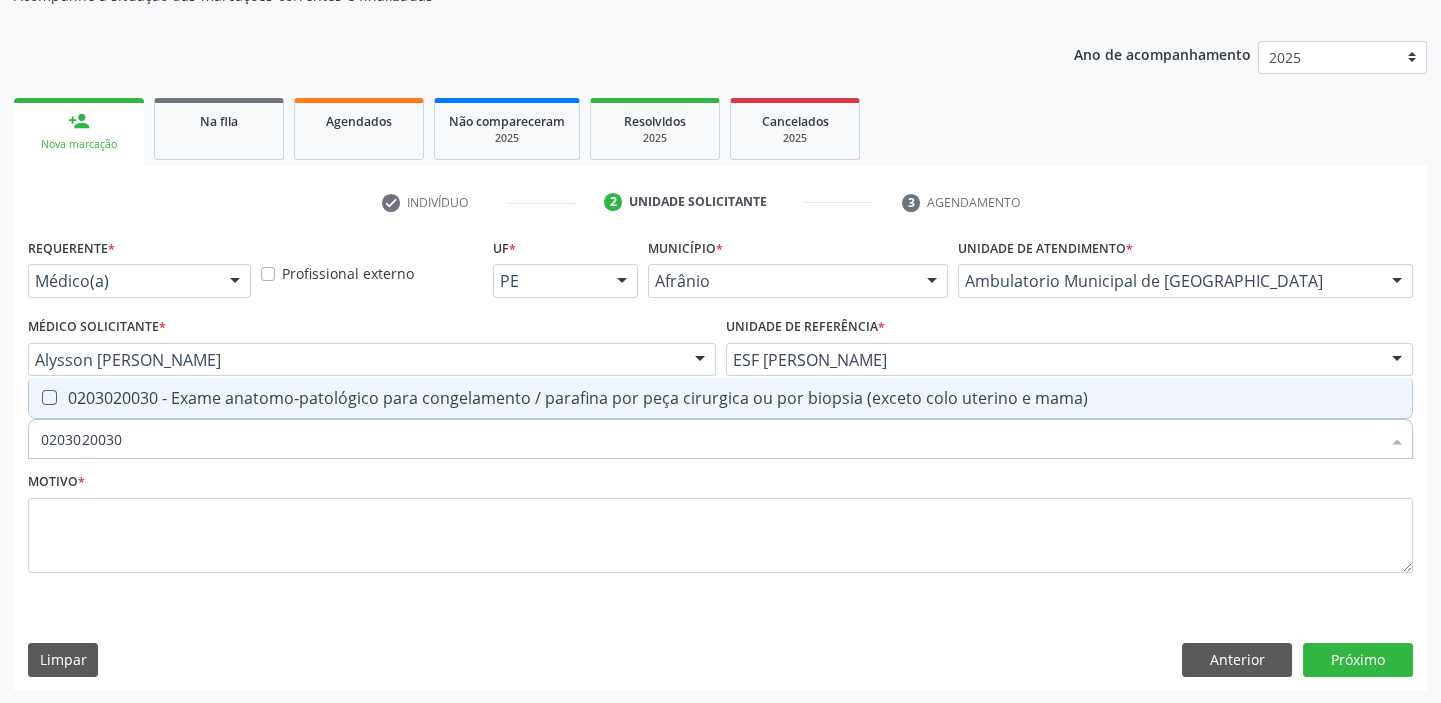 click on "0203020030 - Exame anatomo-patológico para congelamento / parafina por peça cirurgica ou por biopsia (exceto colo uterino e mama)" at bounding box center [720, 398] 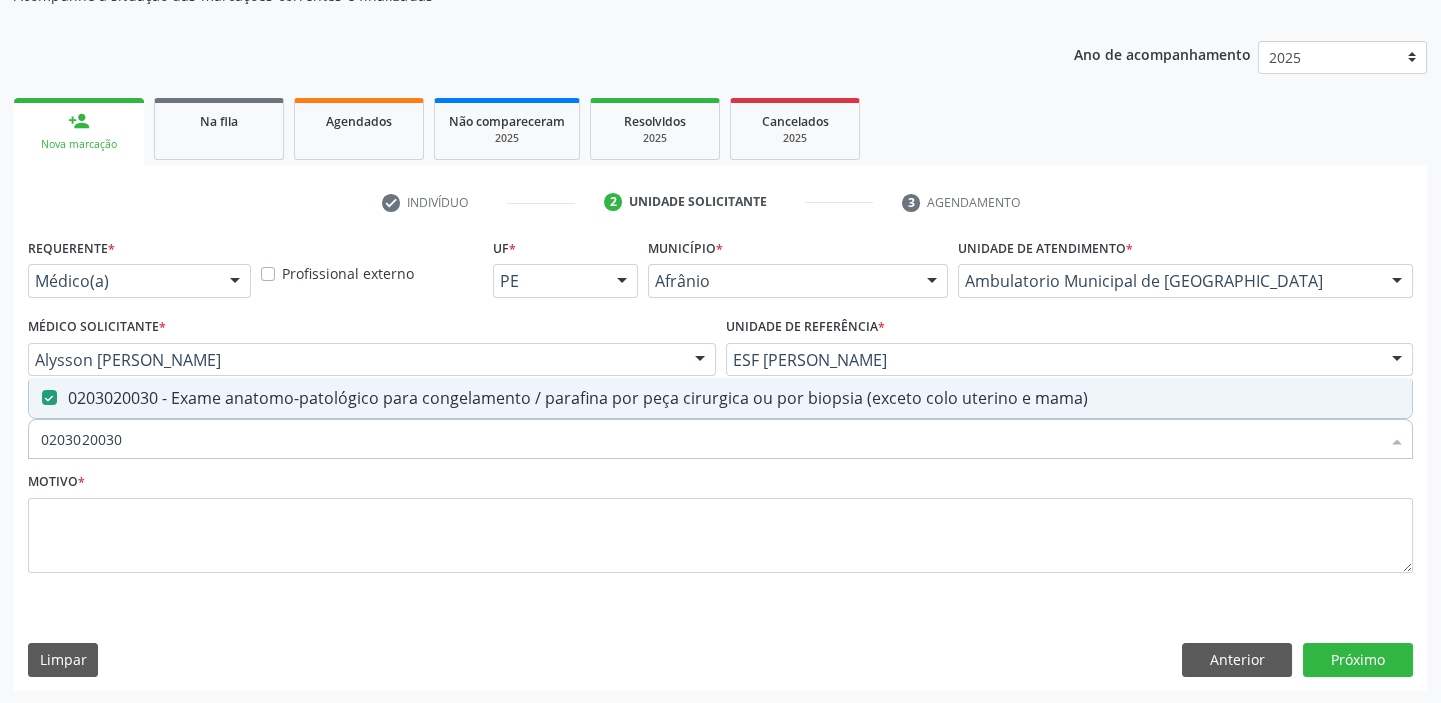 checkbox on "true" 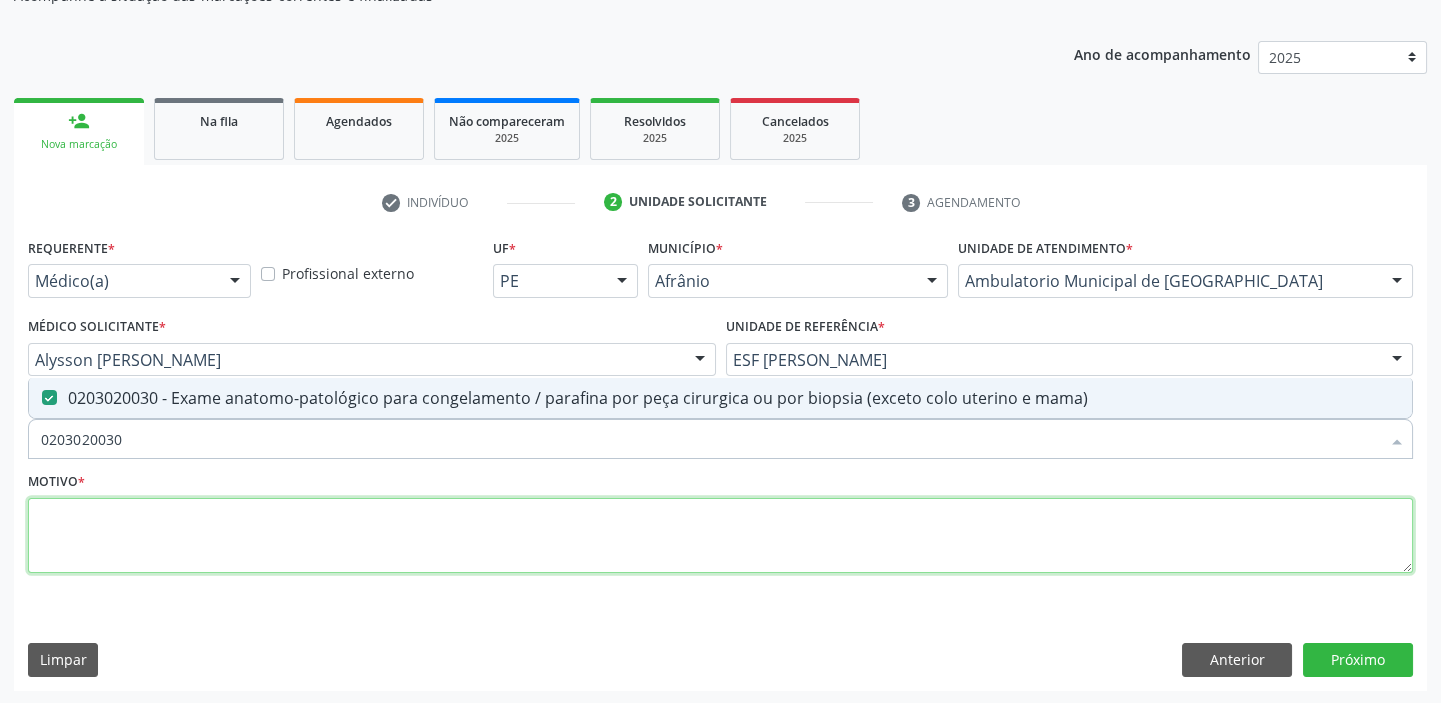 click at bounding box center (720, 536) 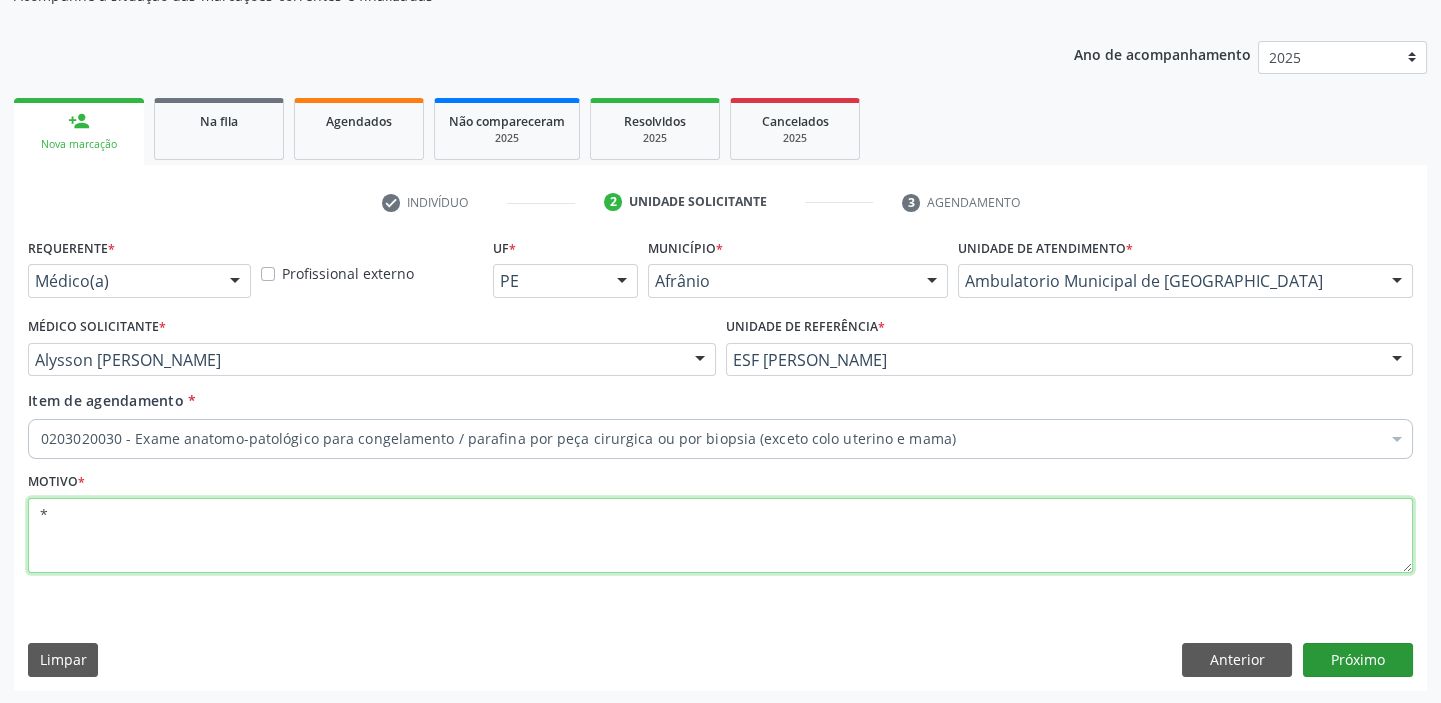 type on "*" 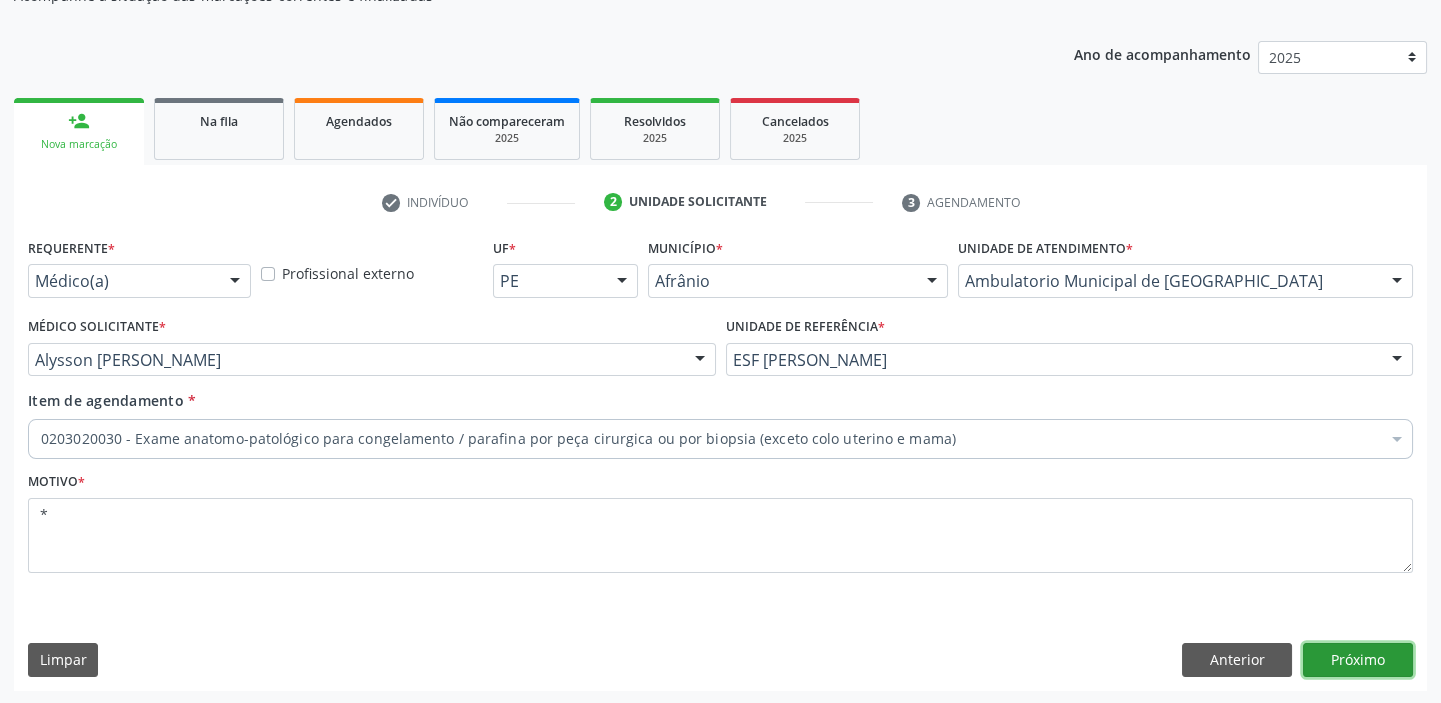 click on "Próximo" at bounding box center (1358, 660) 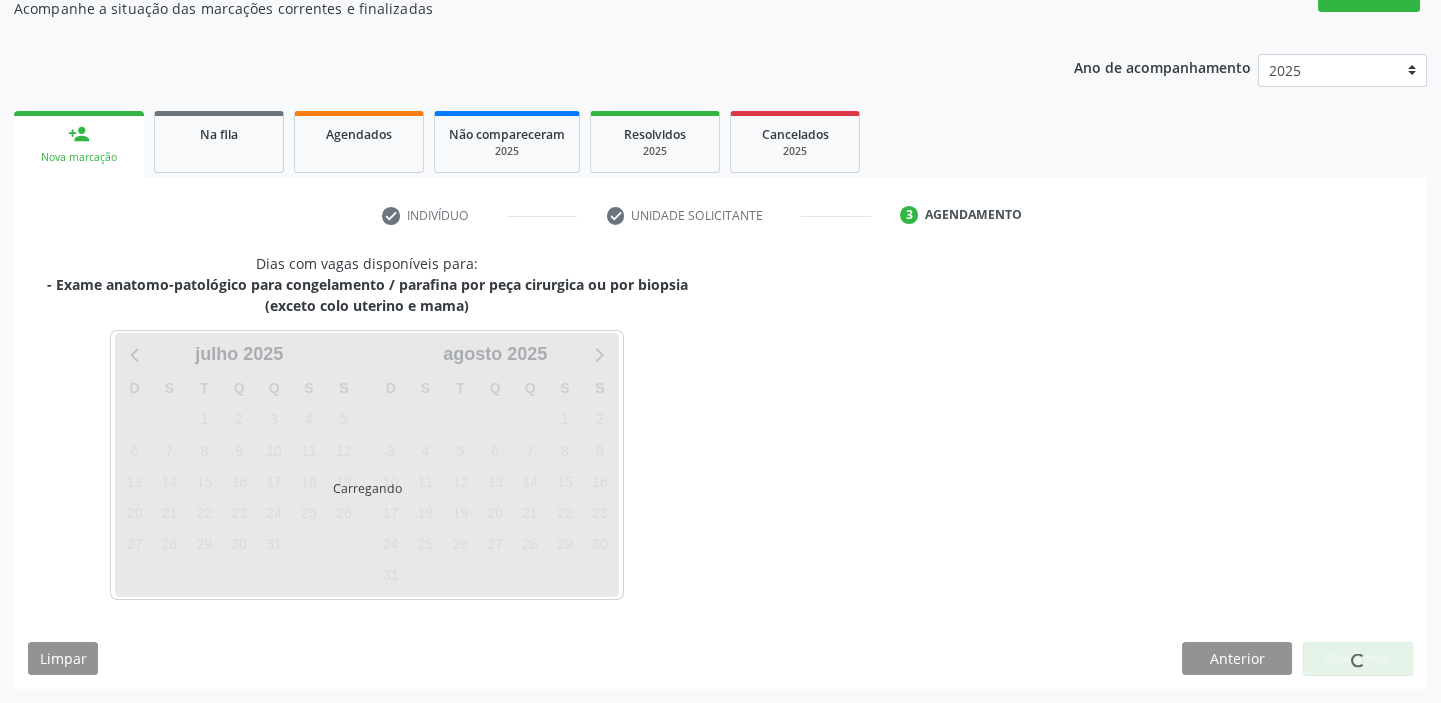 scroll, scrollTop: 187, scrollLeft: 0, axis: vertical 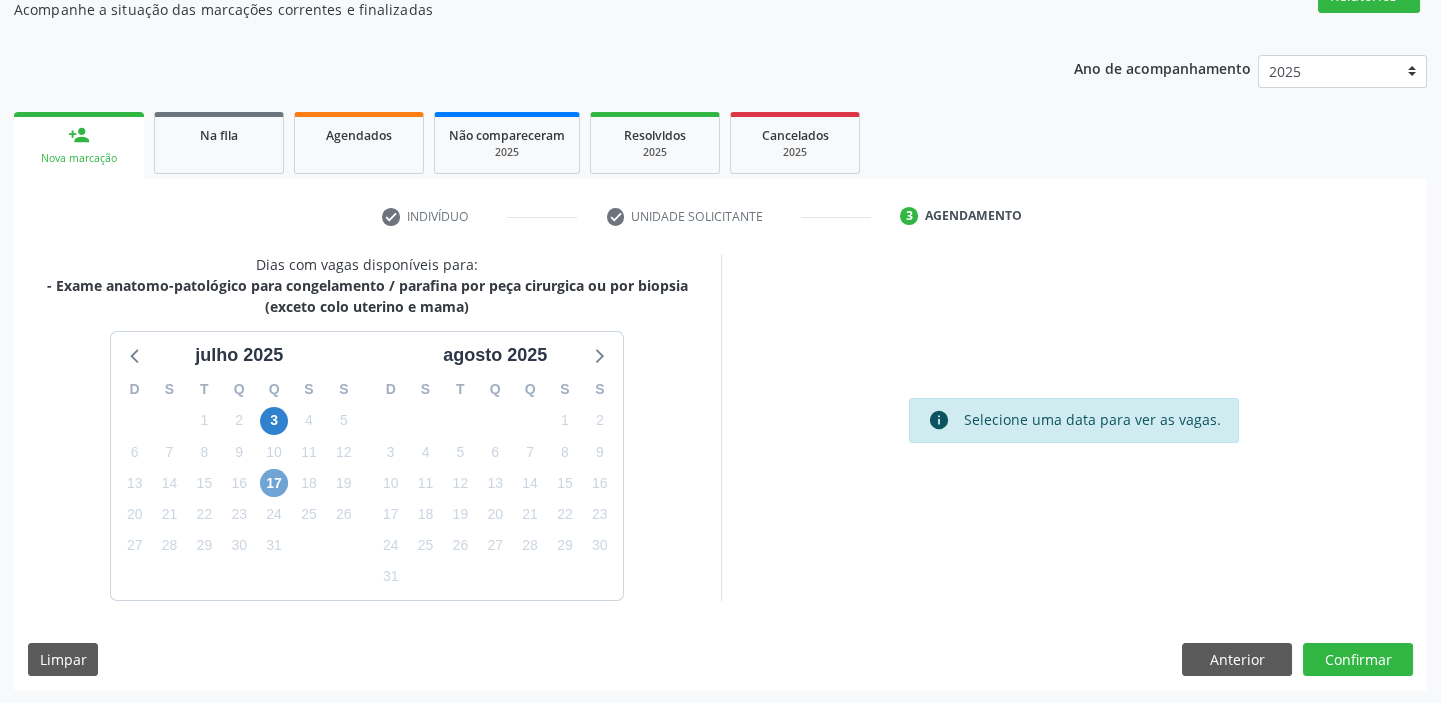 click on "17" at bounding box center [274, 483] 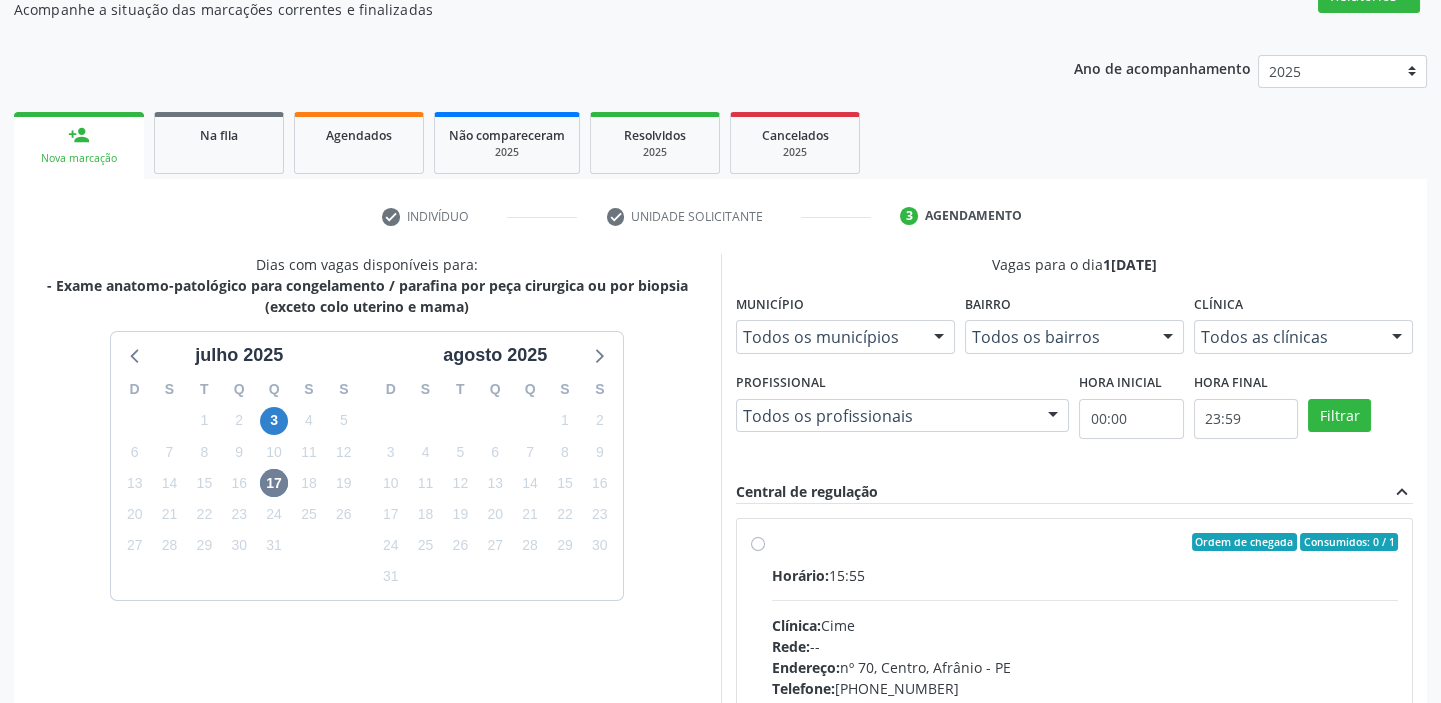 click on "Horário:   15:55
Clínica:  Cime
Rede:
--
Endereço:   [STREET_ADDRESS]
Telefone:   [PHONE_NUMBER]
Profissional:
--
Informações adicionais sobre o atendimento
Idade de atendimento:
Sem restrição
Gênero(s) atendido(s):
Sem restrição
Informações adicionais:
--" at bounding box center [1085, 702] 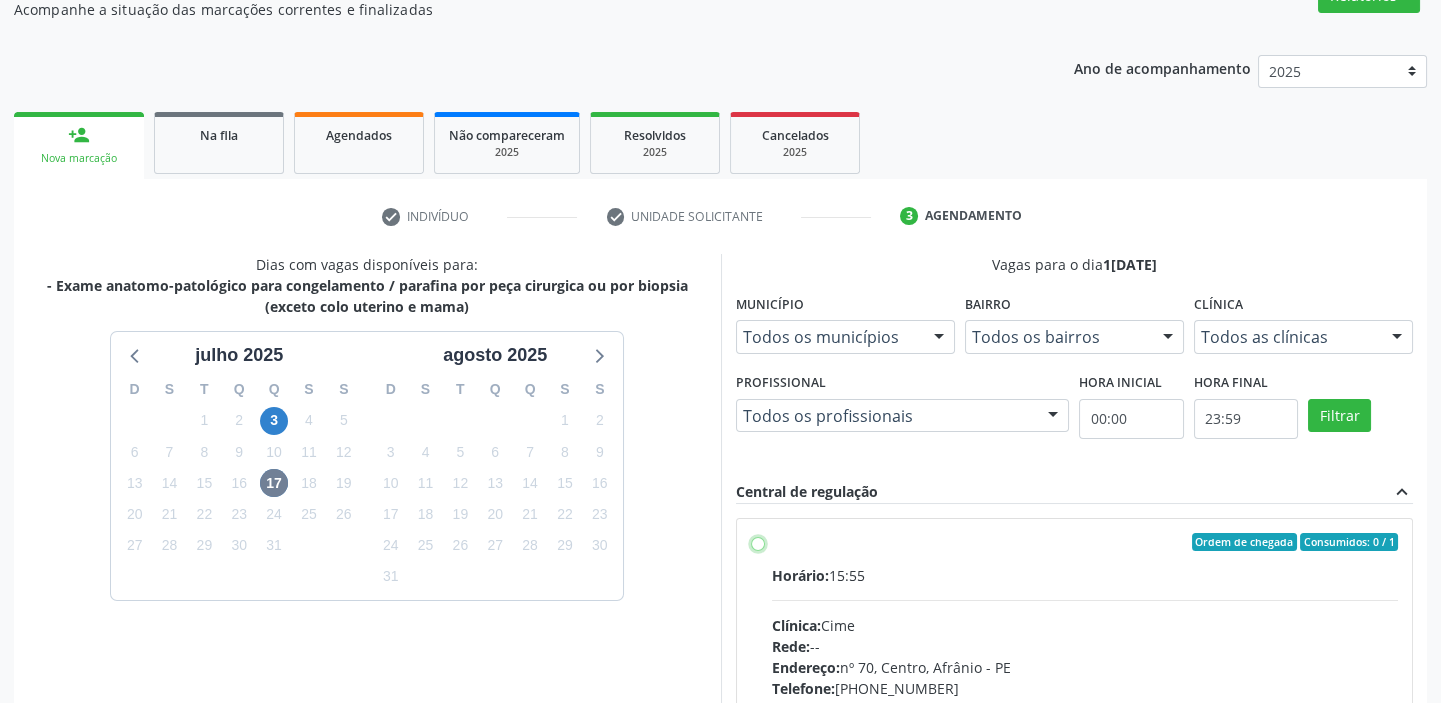 radio on "true" 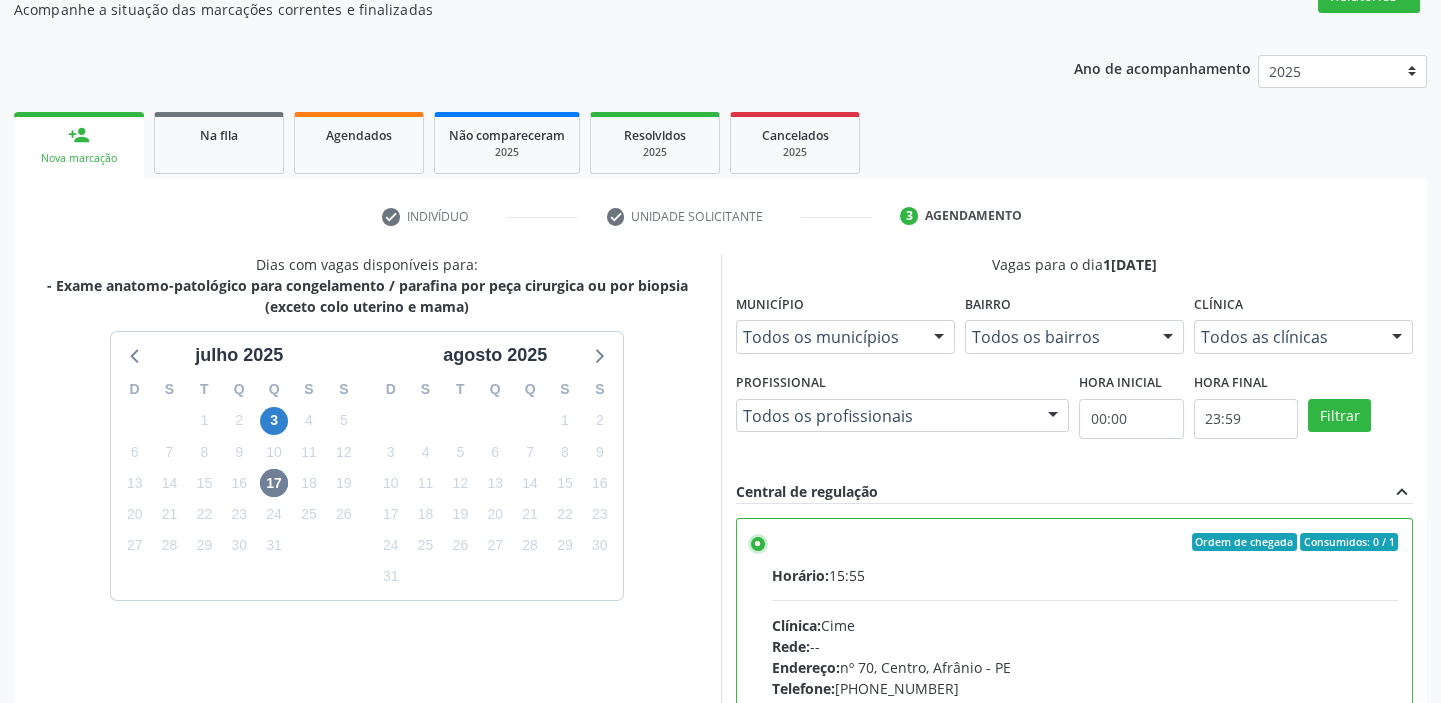 scroll, scrollTop: 99, scrollLeft: 0, axis: vertical 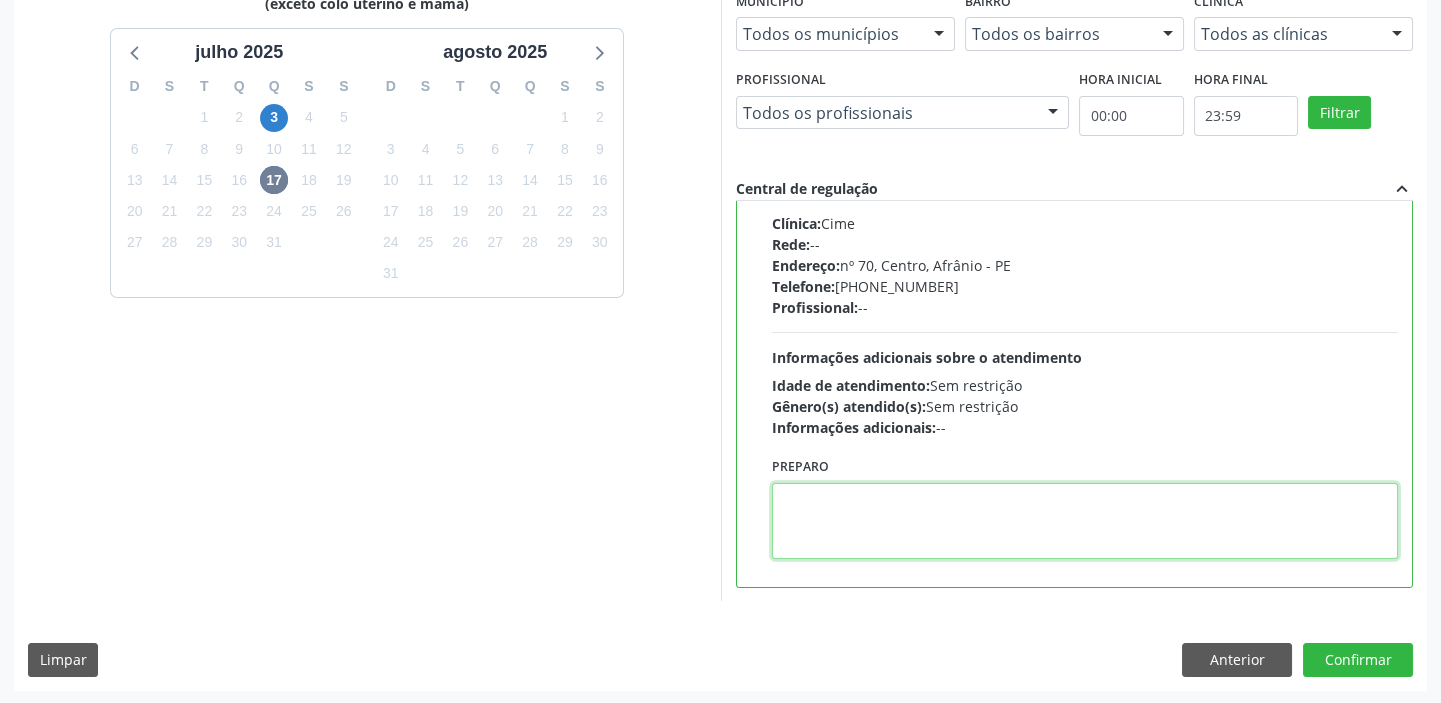 click at bounding box center [1085, 521] 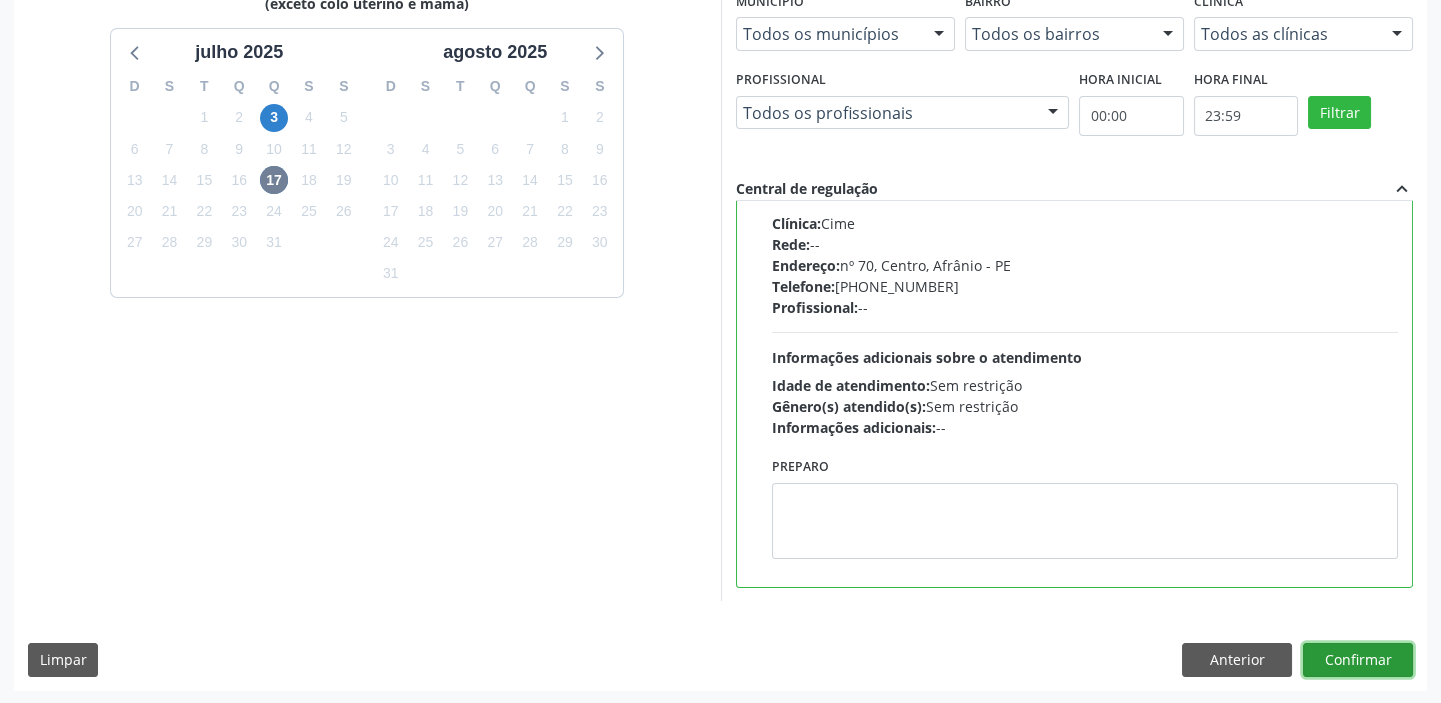 click on "Confirmar" at bounding box center [1358, 660] 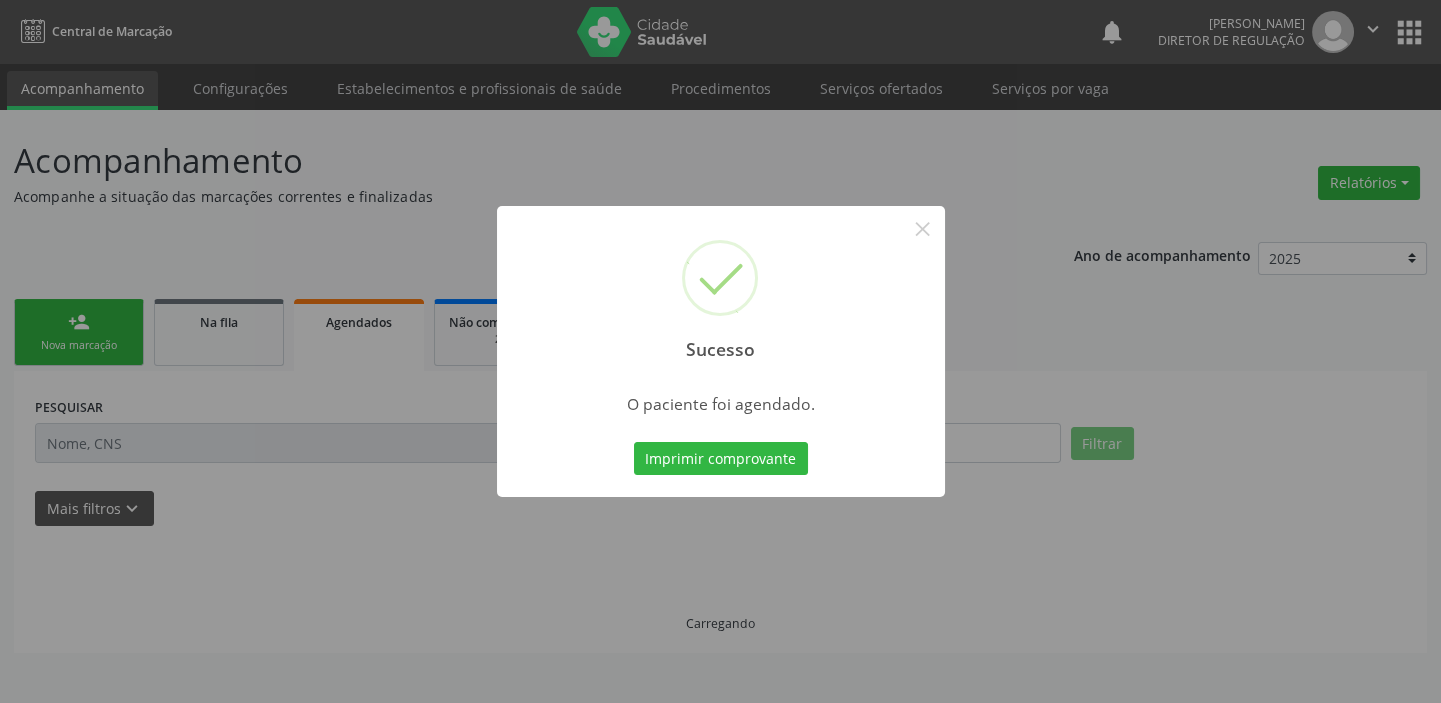 scroll, scrollTop: 0, scrollLeft: 0, axis: both 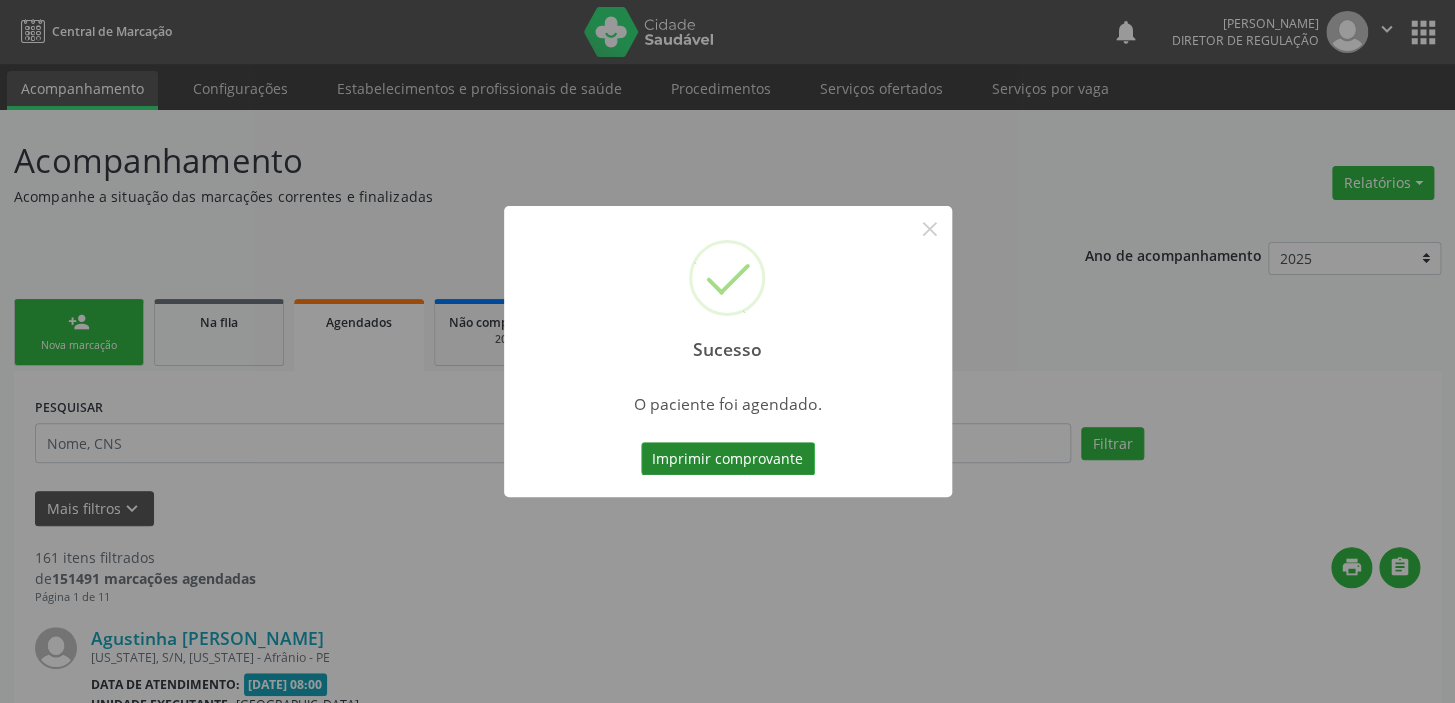 click on "Imprimir comprovante" at bounding box center [728, 459] 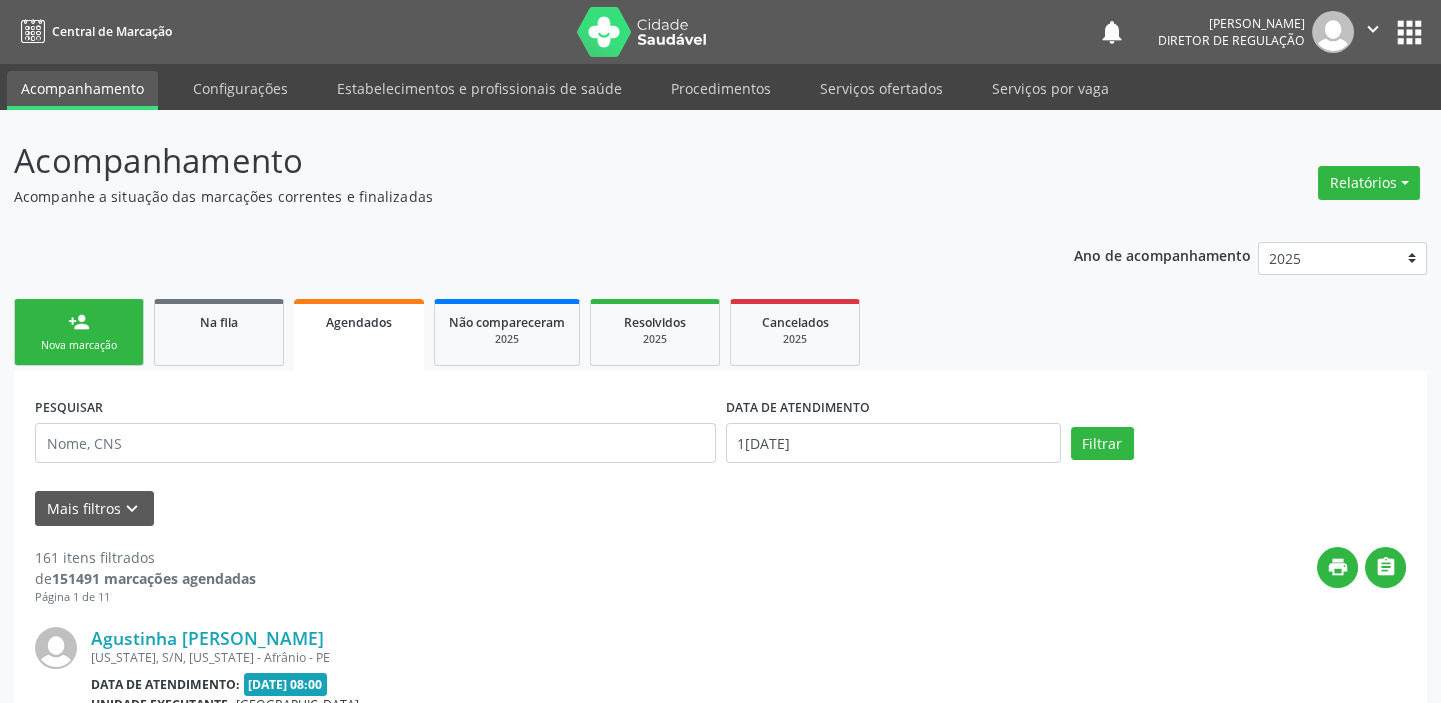 click on "Nova marcação" at bounding box center (79, 345) 